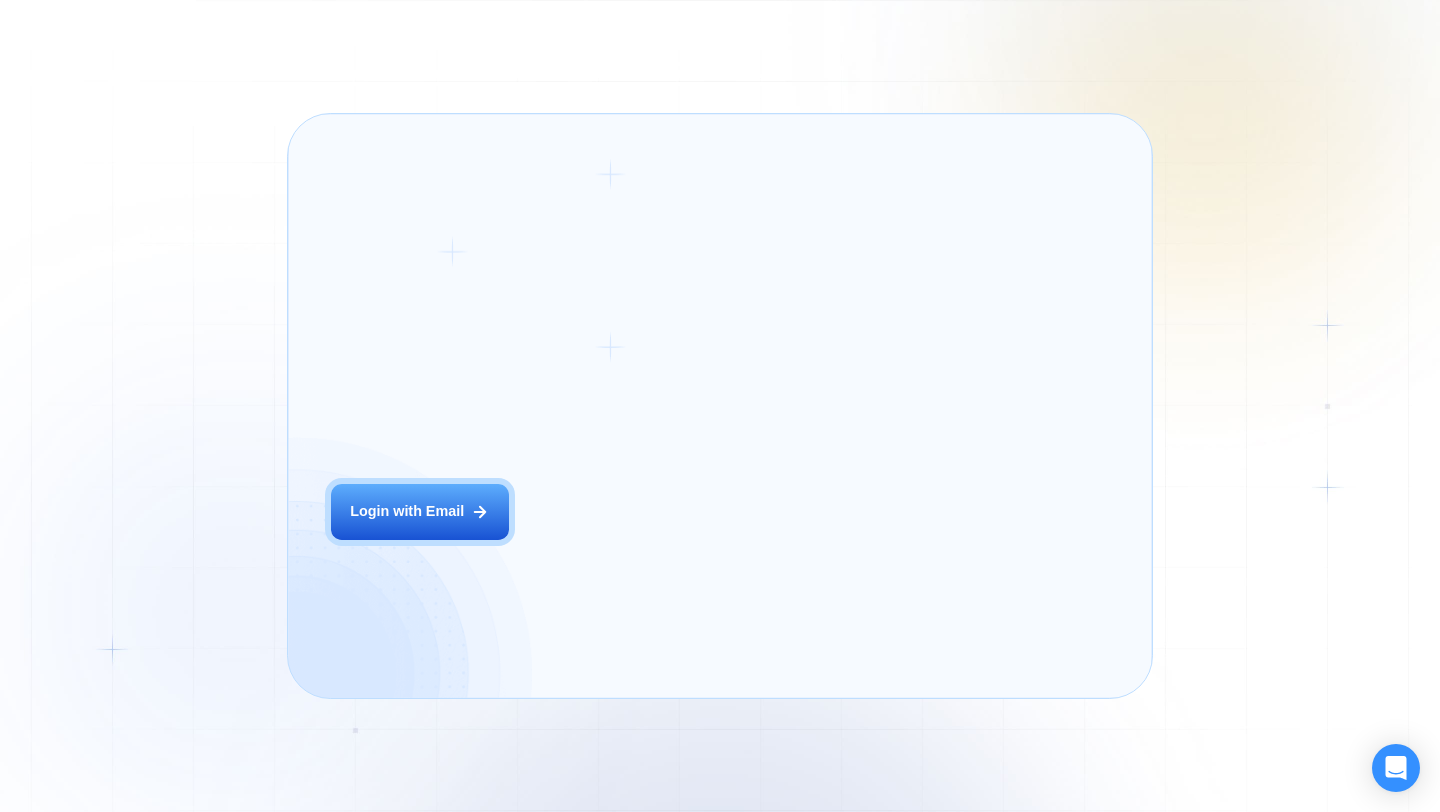 scroll, scrollTop: 0, scrollLeft: 0, axis: both 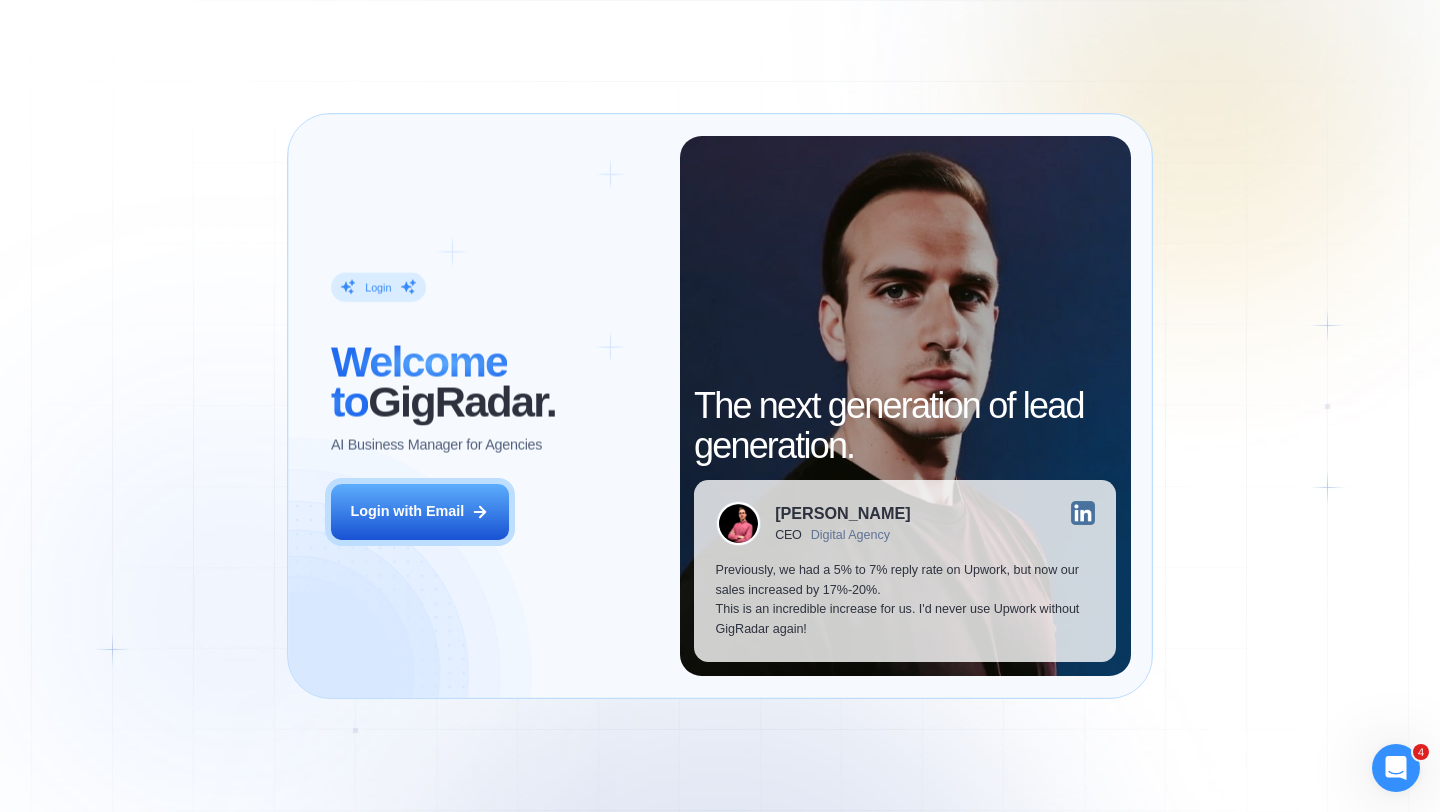 click on "Login ‍ Welcome to  GigRadar. AI Business Manager for Agencies Login with Email" at bounding box center (494, 406) 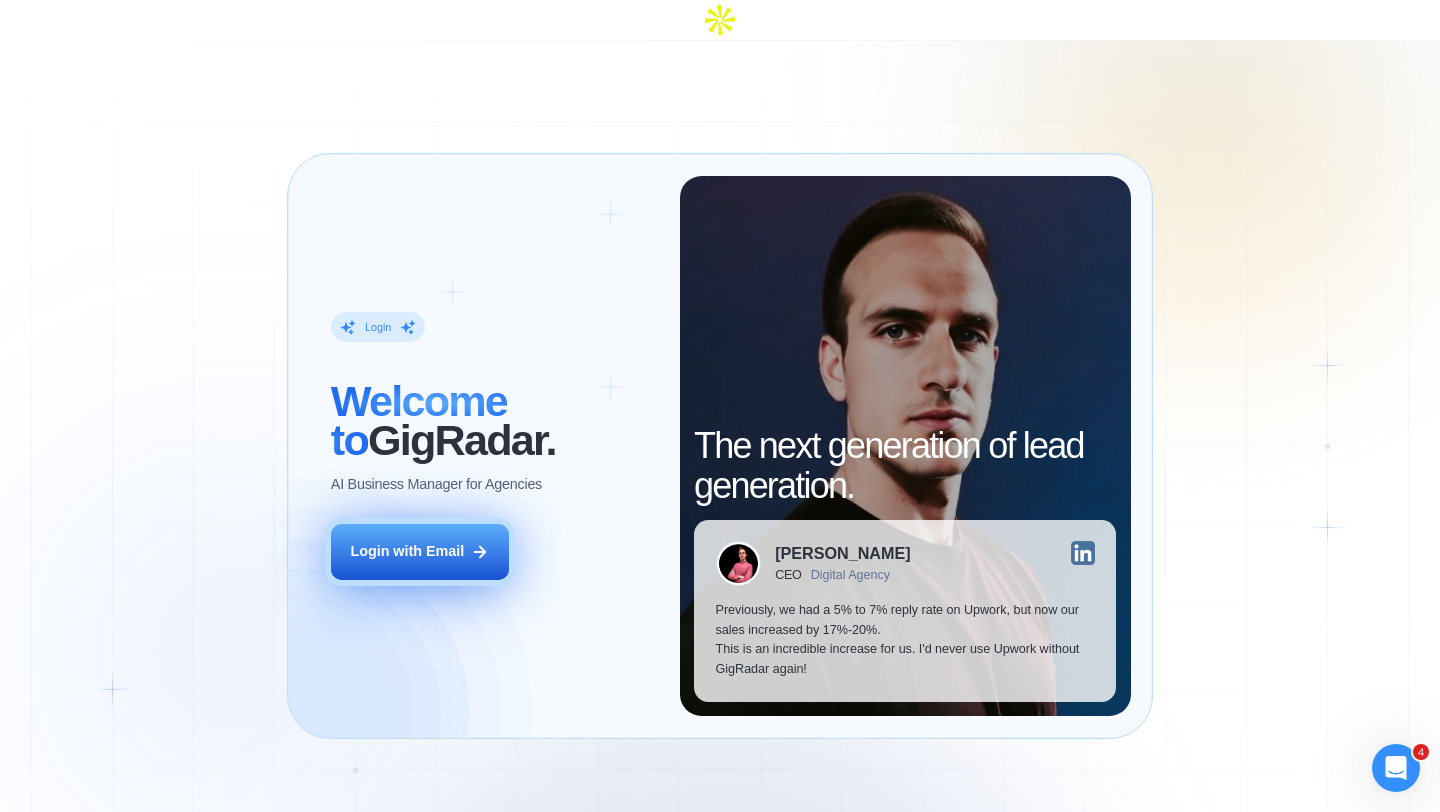 click on "Login with Email" at bounding box center (420, 552) 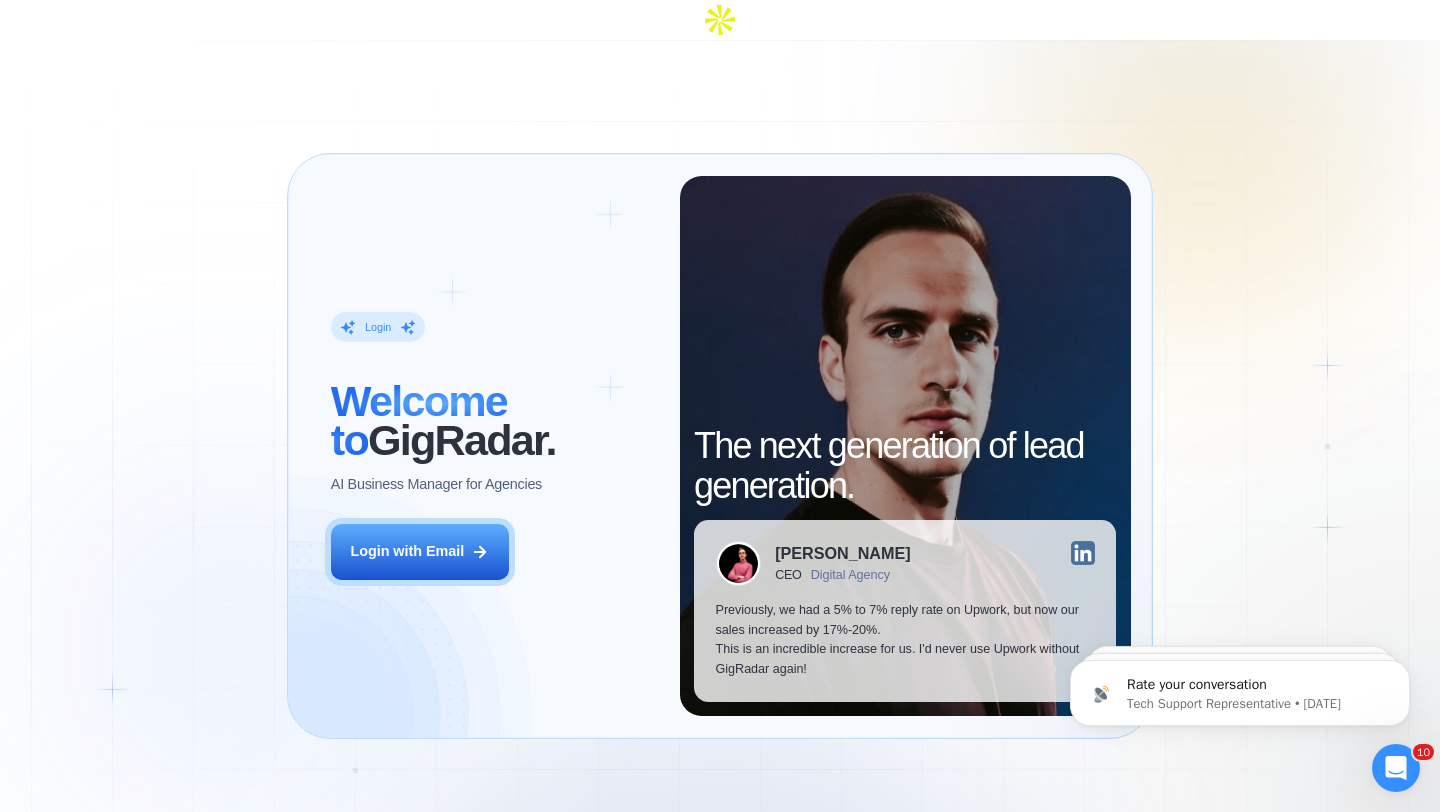 scroll, scrollTop: 0, scrollLeft: 0, axis: both 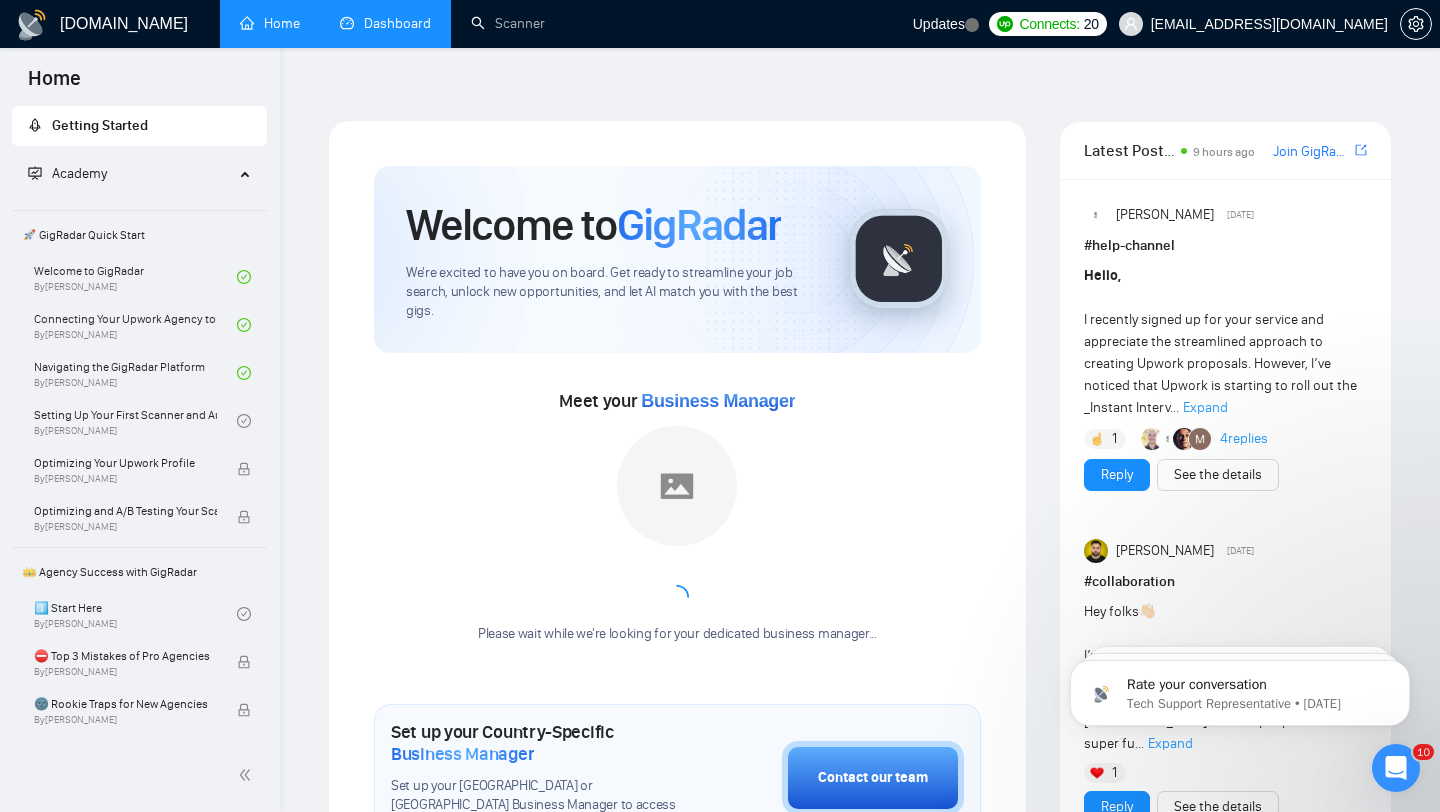 click on "Dashboard" at bounding box center [385, 23] 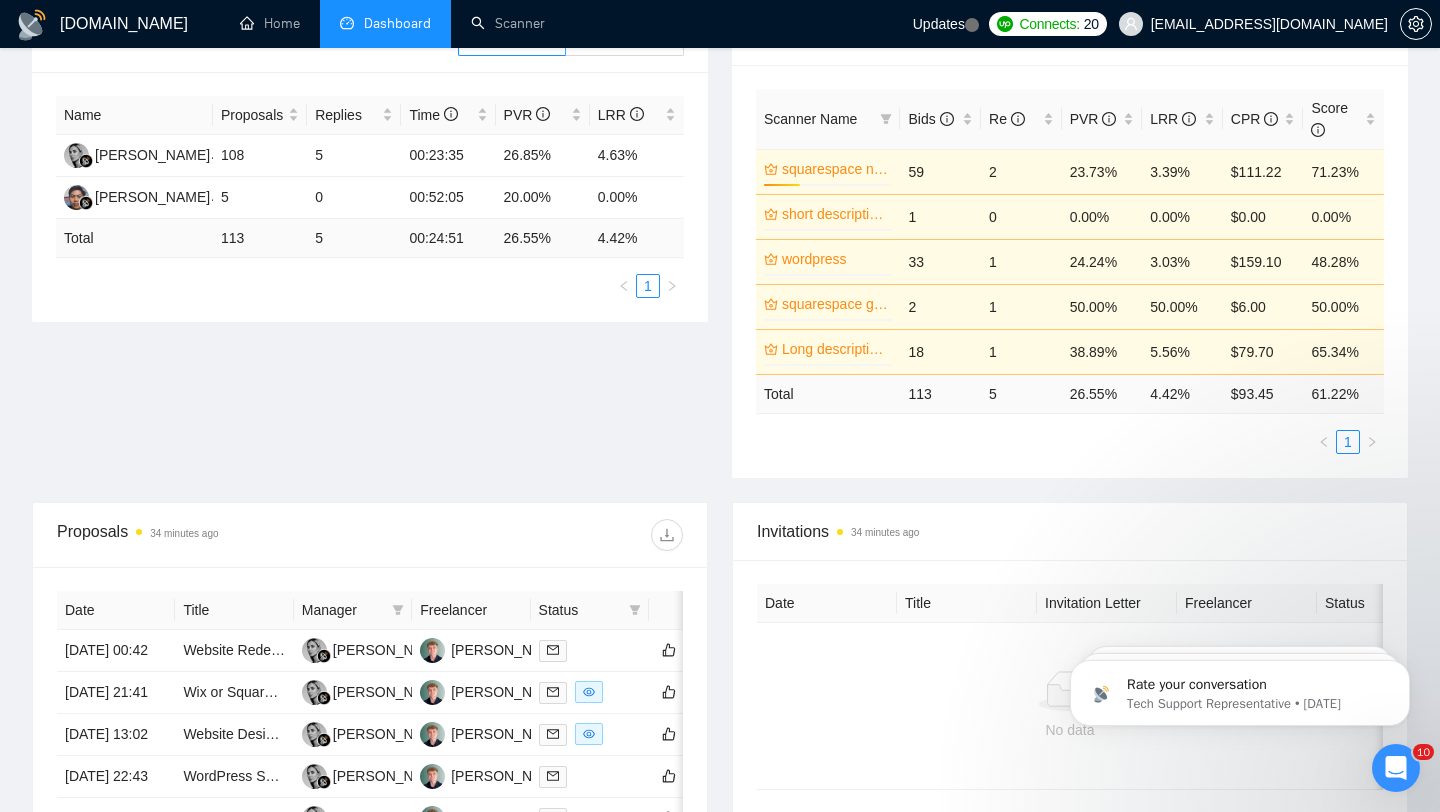 scroll, scrollTop: 357, scrollLeft: 0, axis: vertical 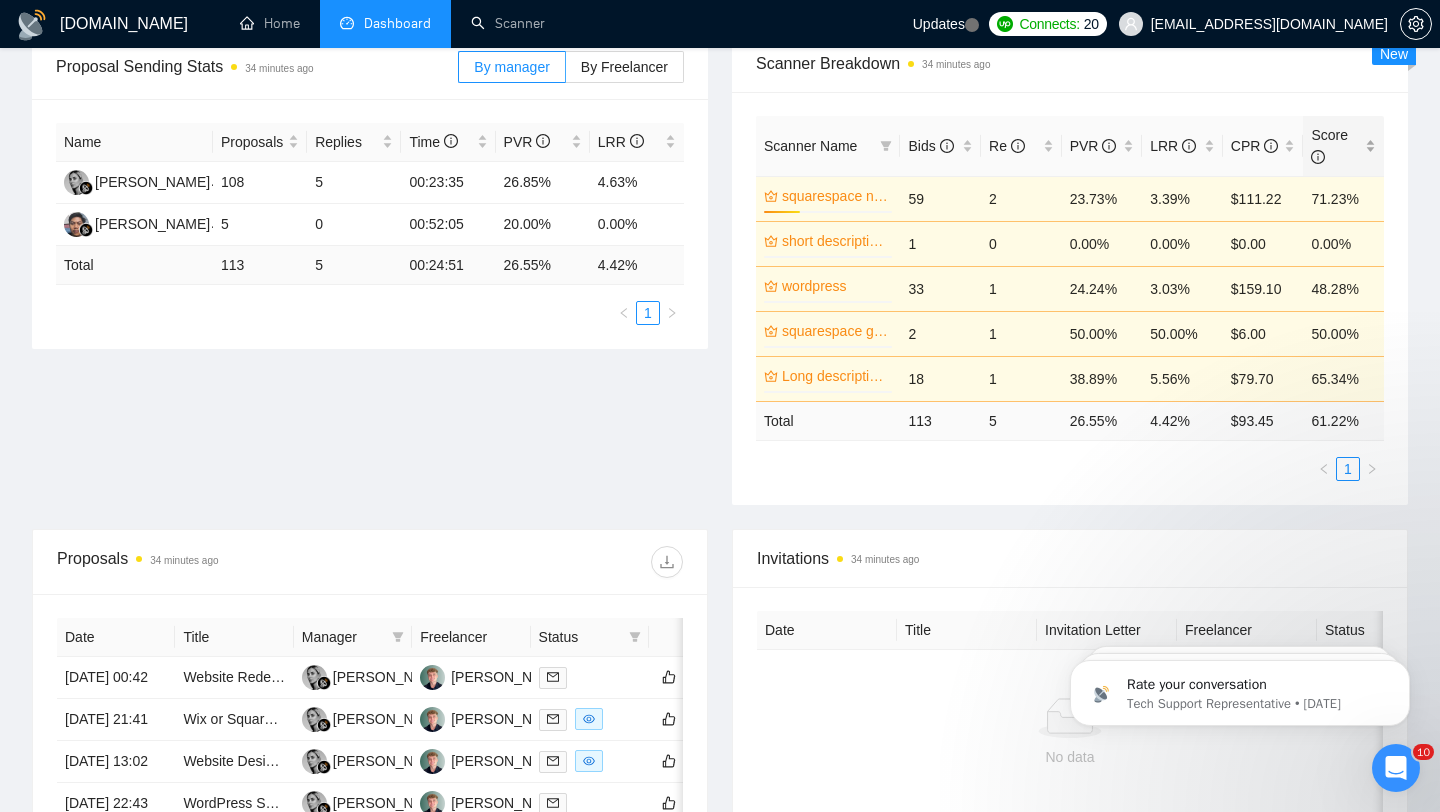 click 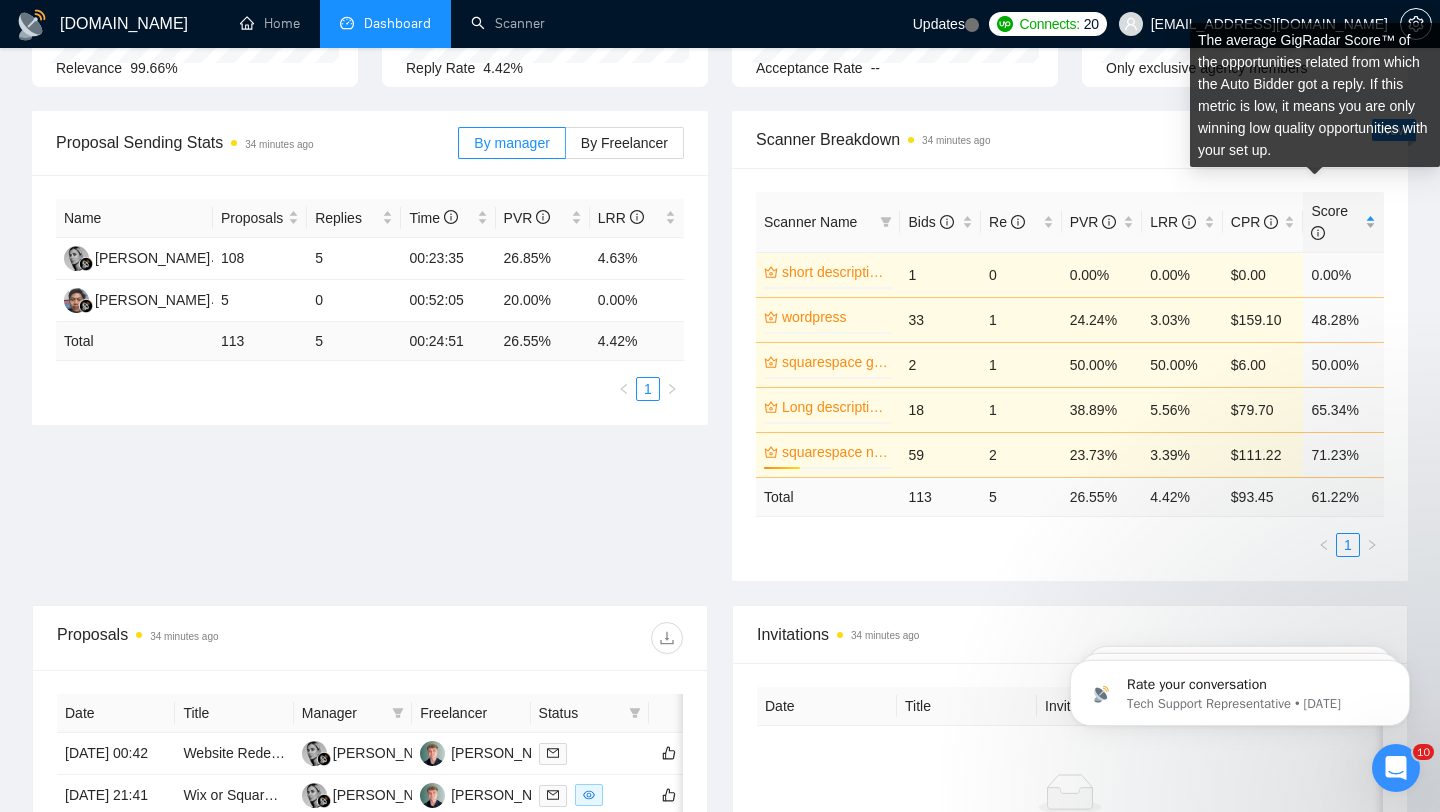 scroll, scrollTop: 280, scrollLeft: 0, axis: vertical 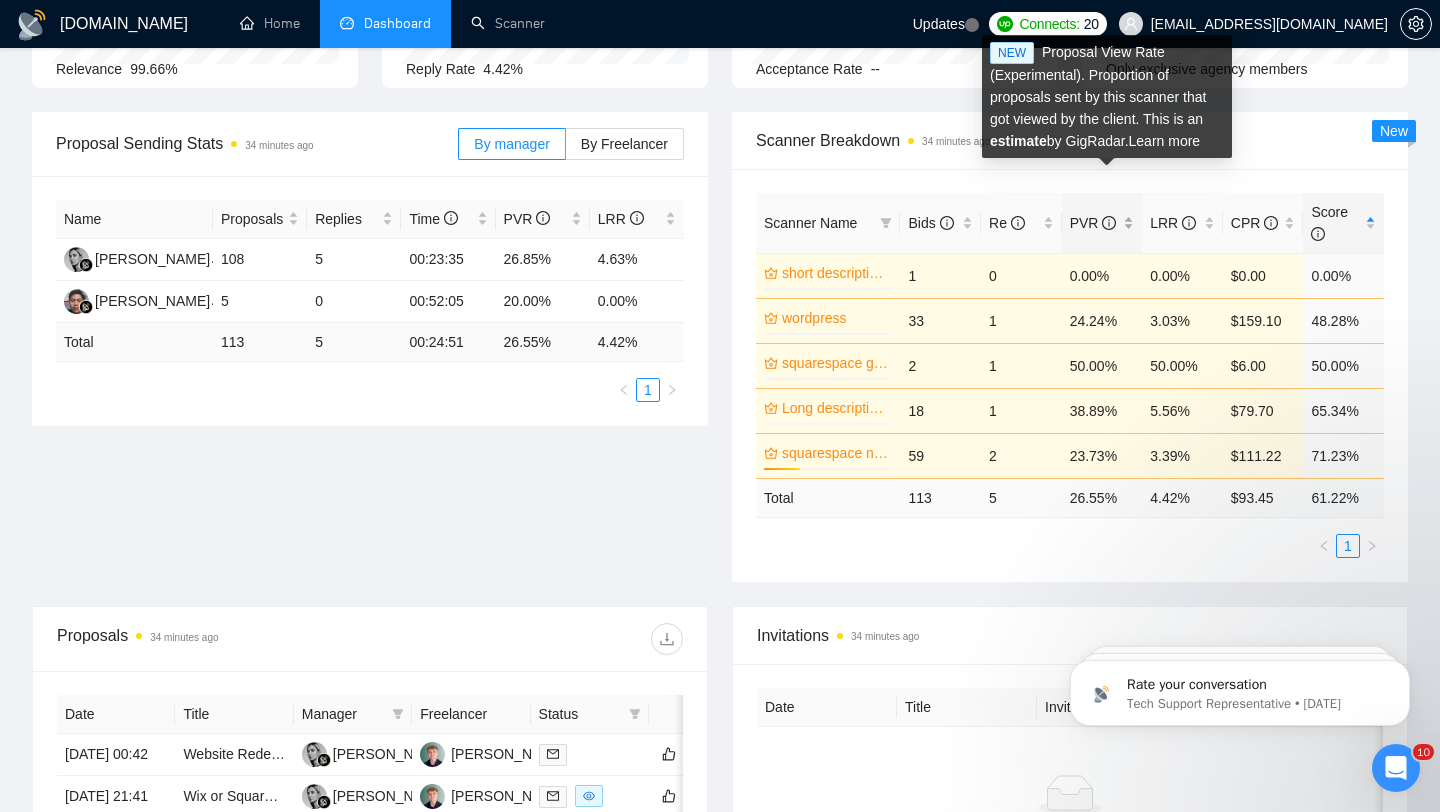 click 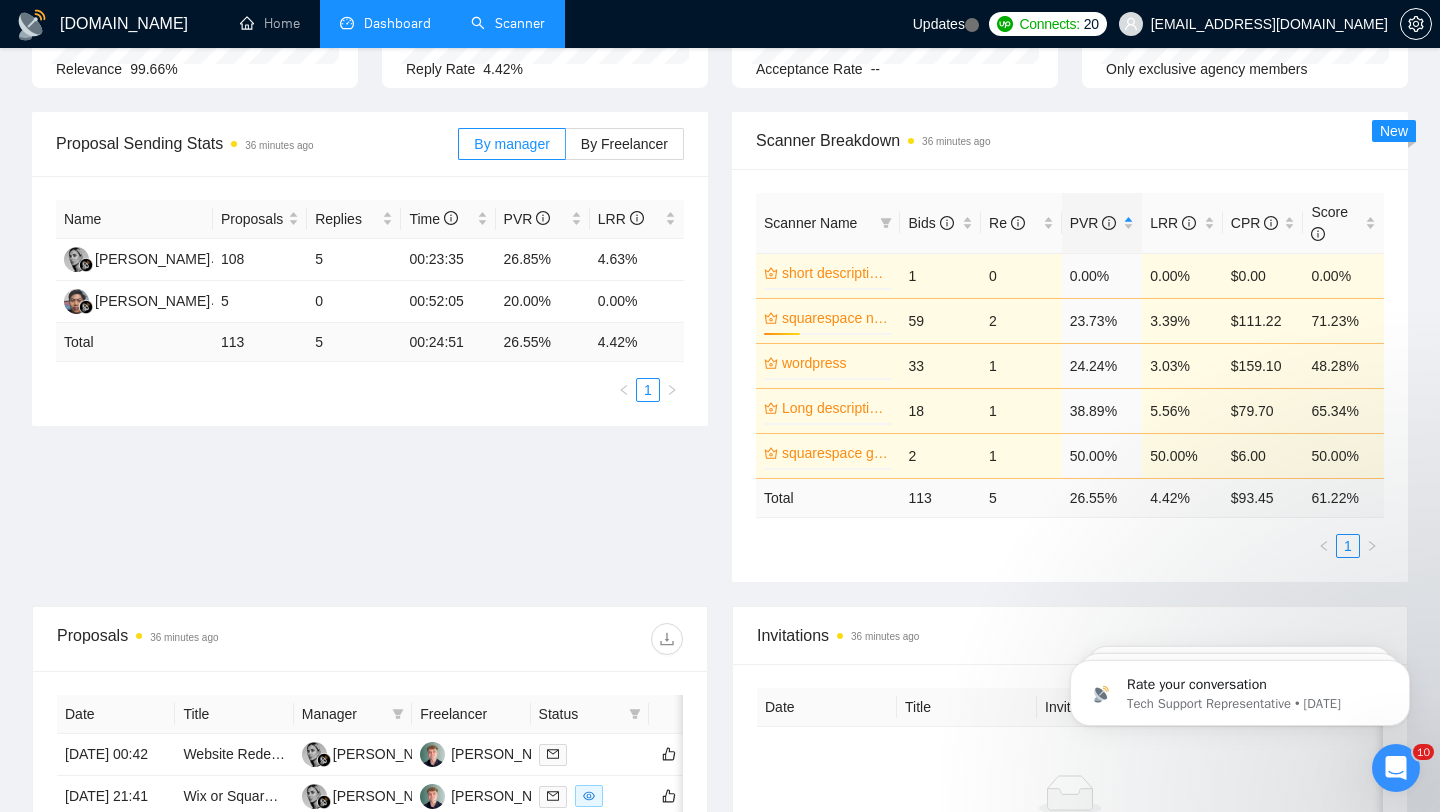 click on "Scanner" at bounding box center [508, 23] 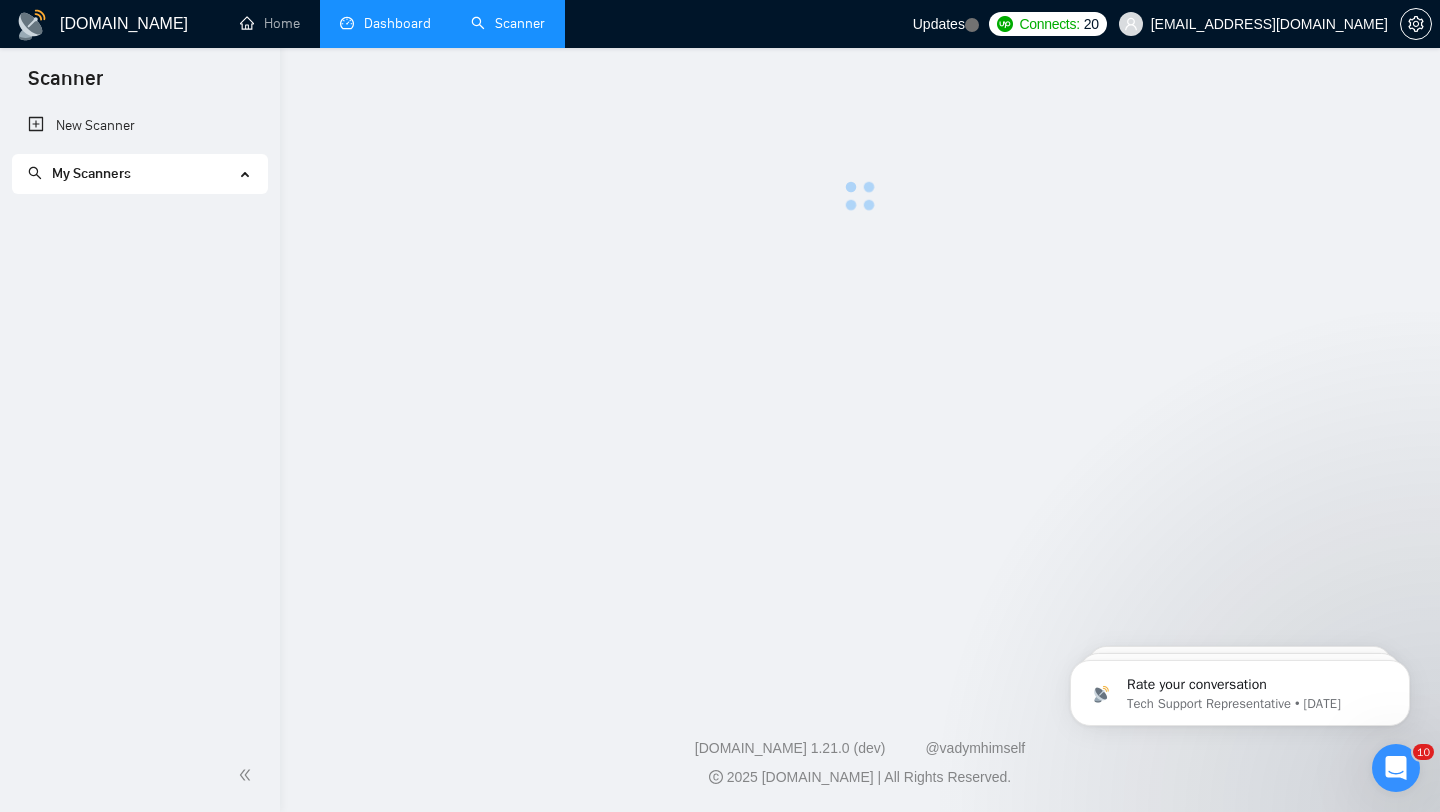 scroll, scrollTop: 0, scrollLeft: 0, axis: both 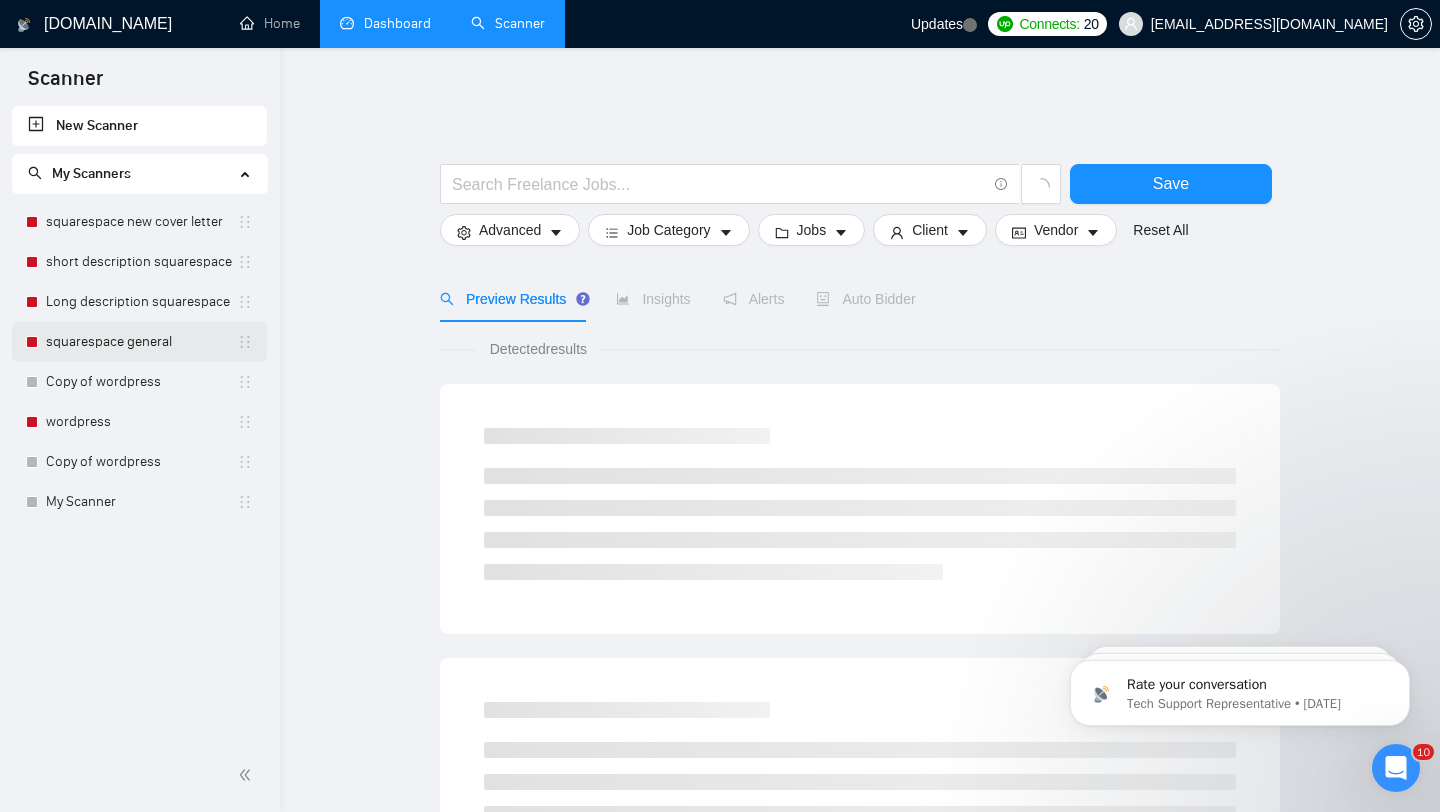 click on "squarespace general" at bounding box center [141, 342] 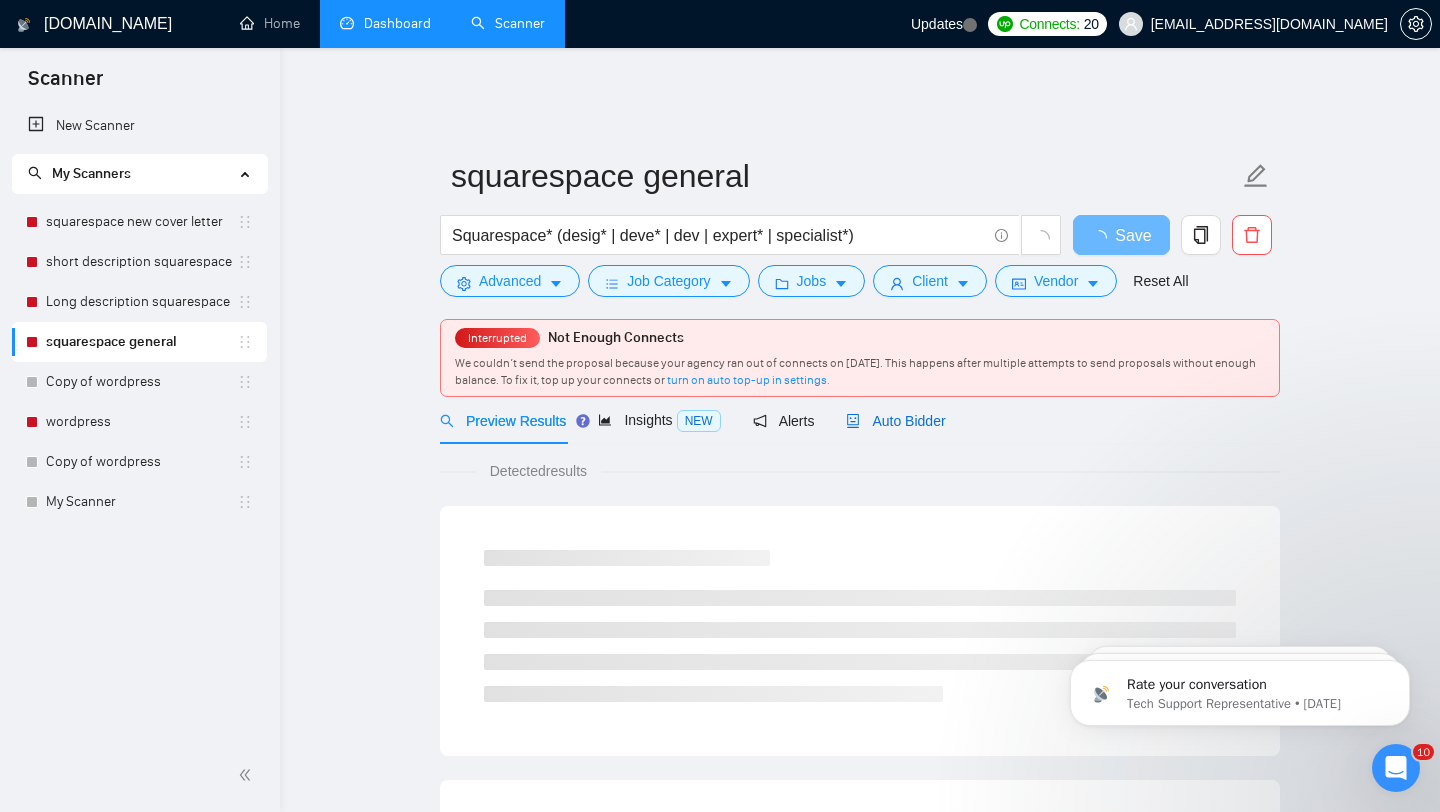 click on "Auto Bidder" at bounding box center (895, 421) 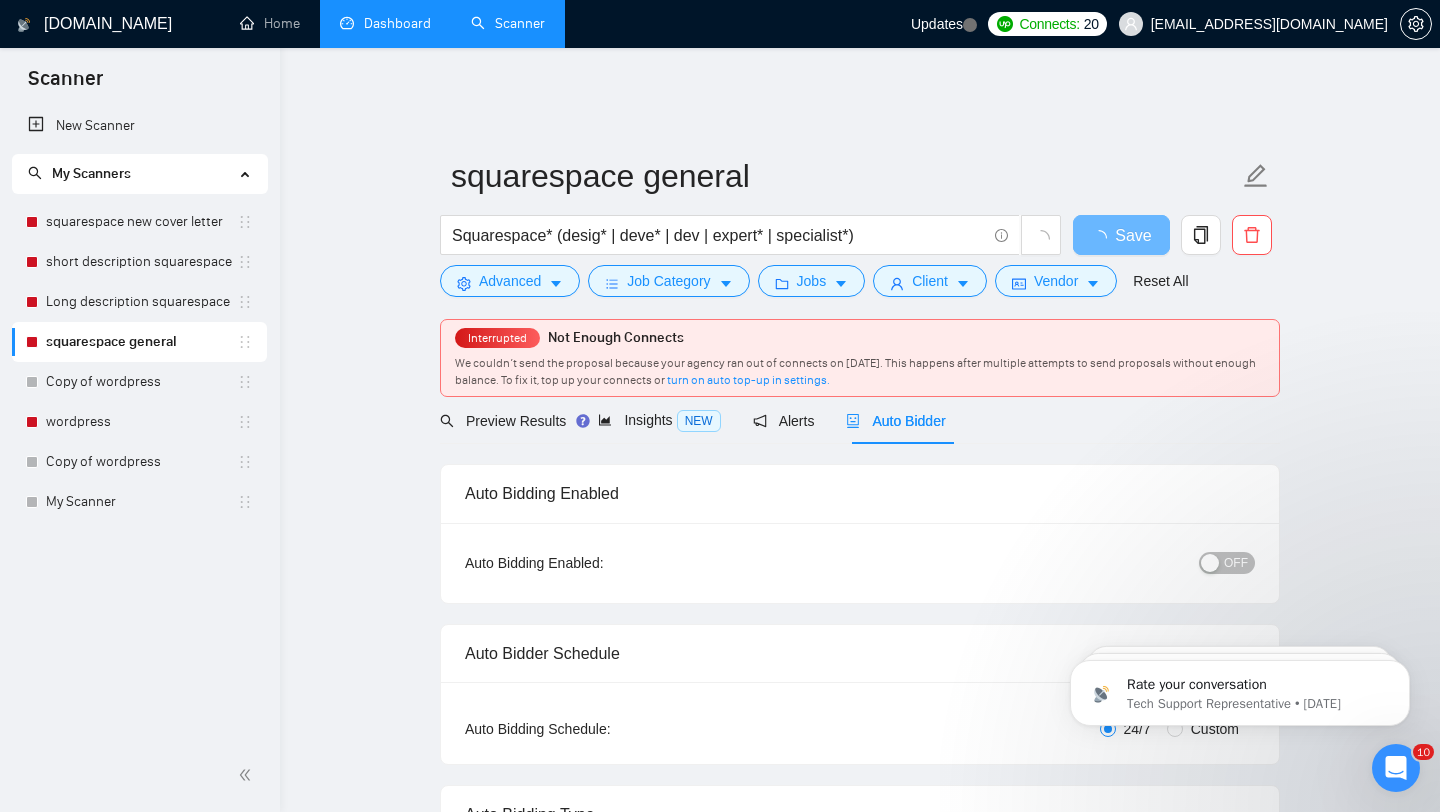 type 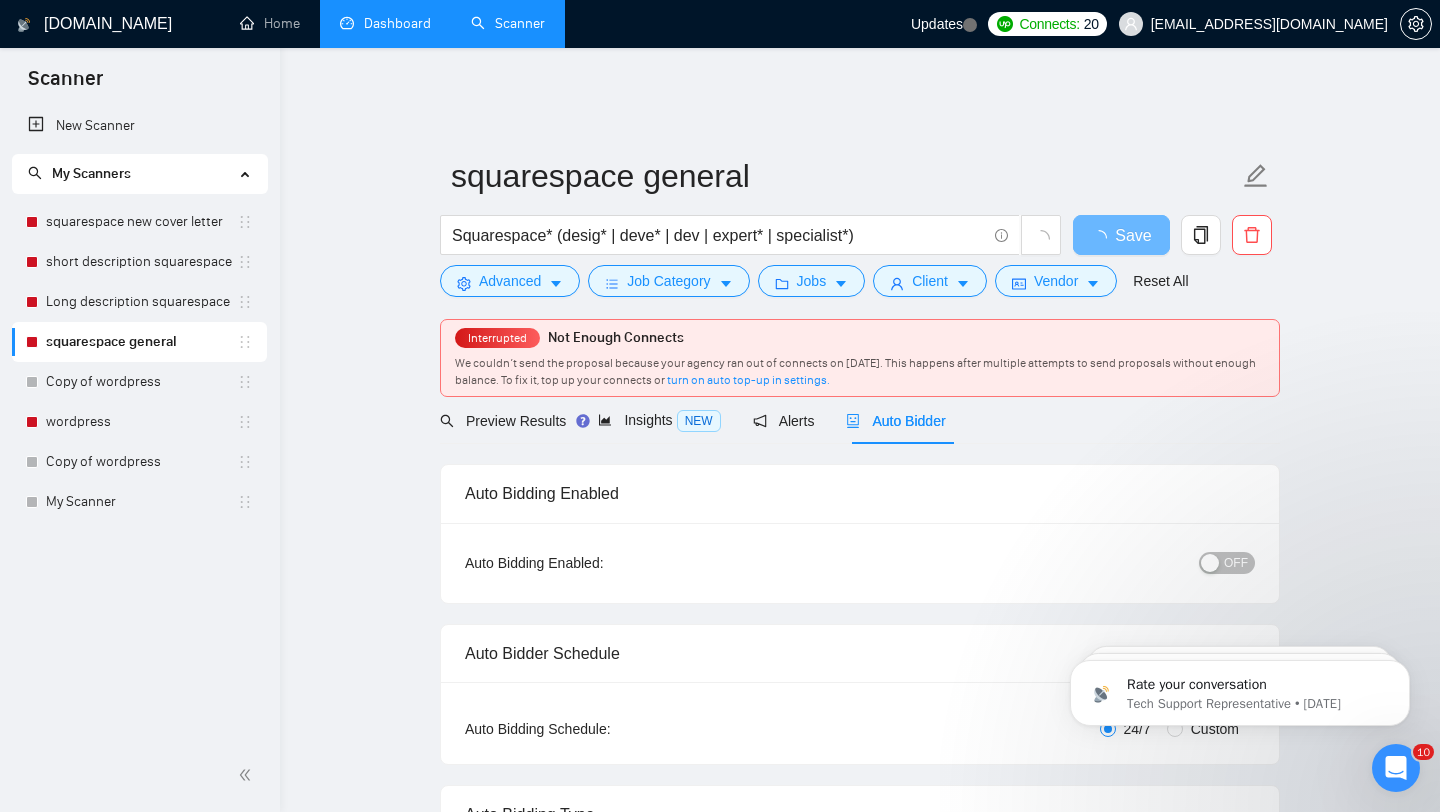 checkbox on "true" 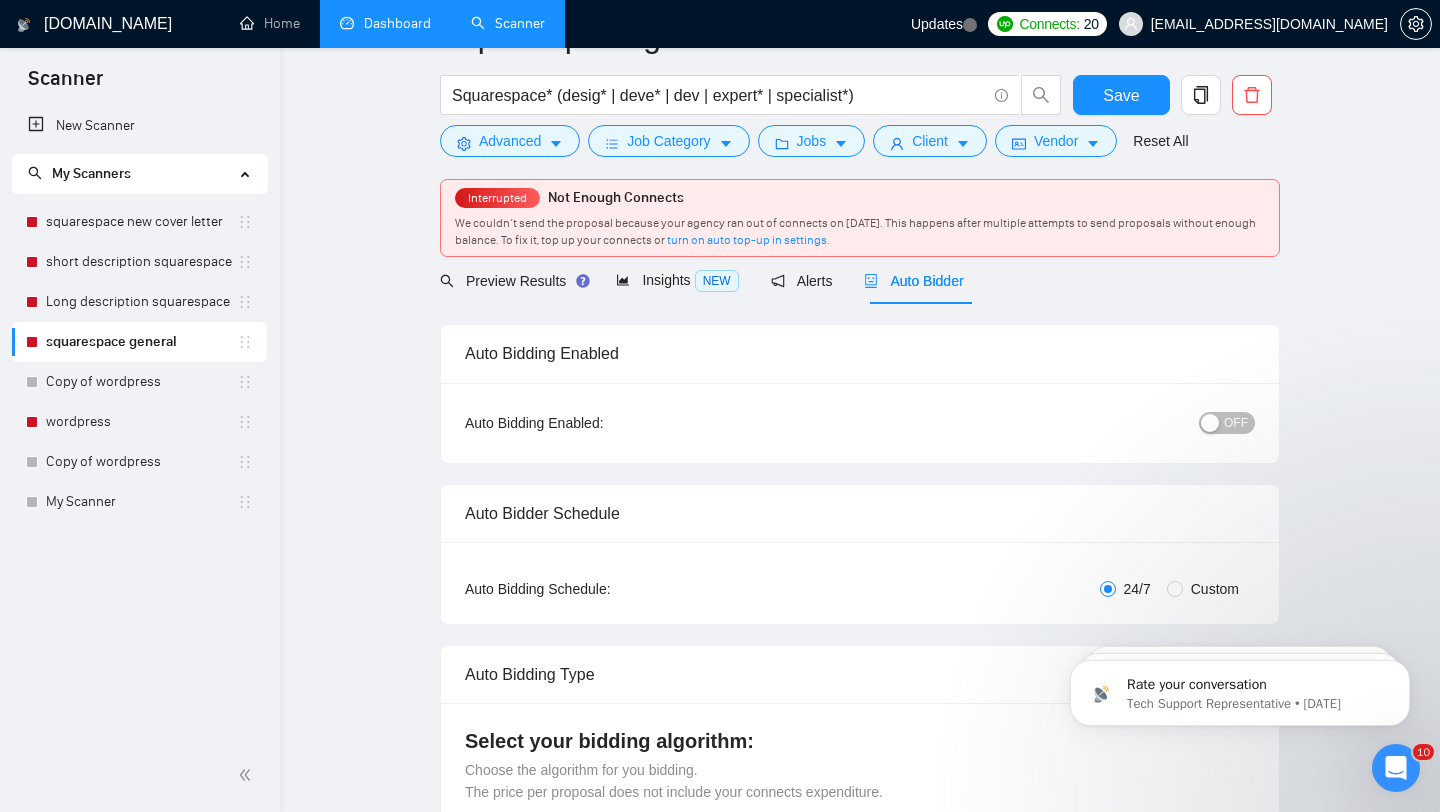 scroll, scrollTop: 62, scrollLeft: 0, axis: vertical 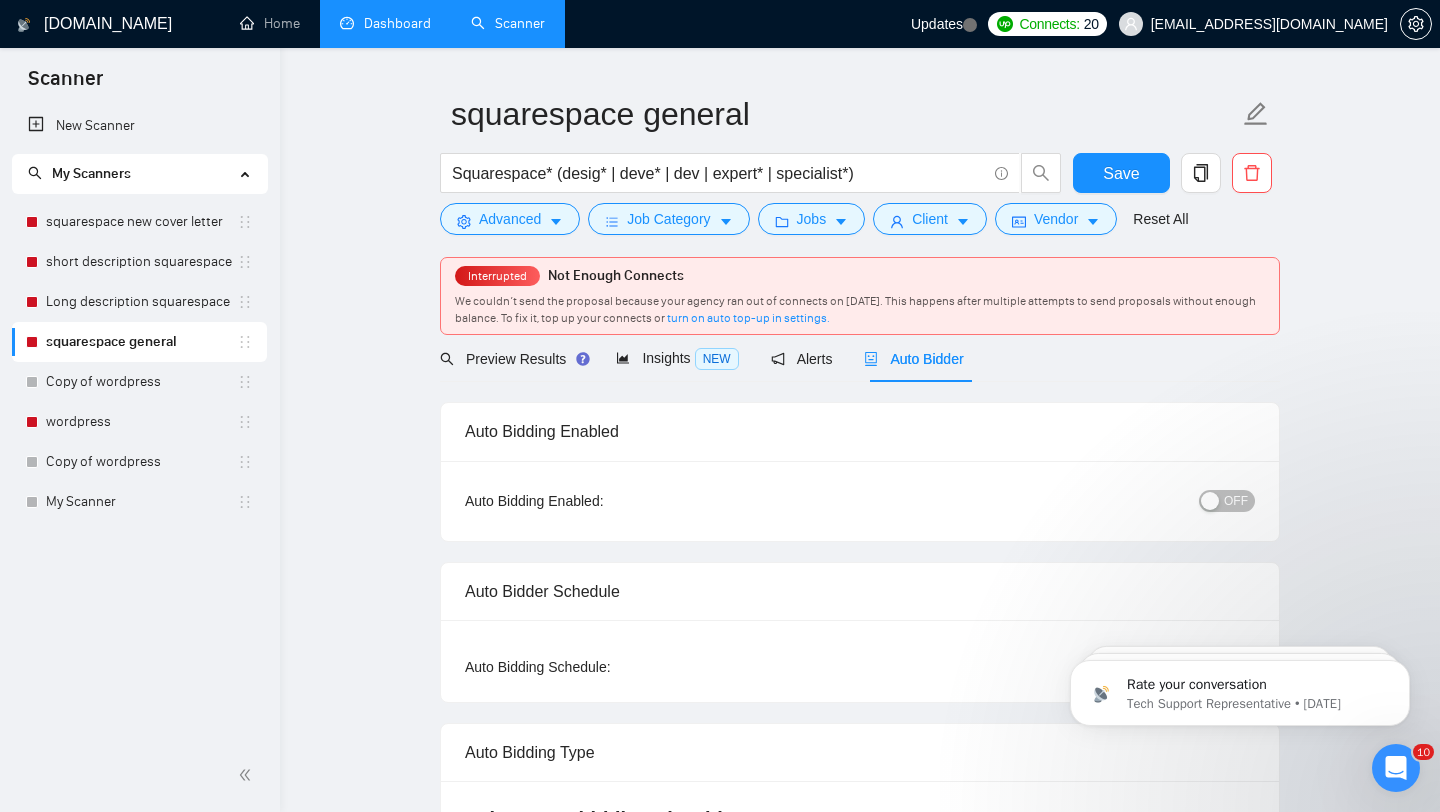 click on "OFF" at bounding box center [1123, 501] 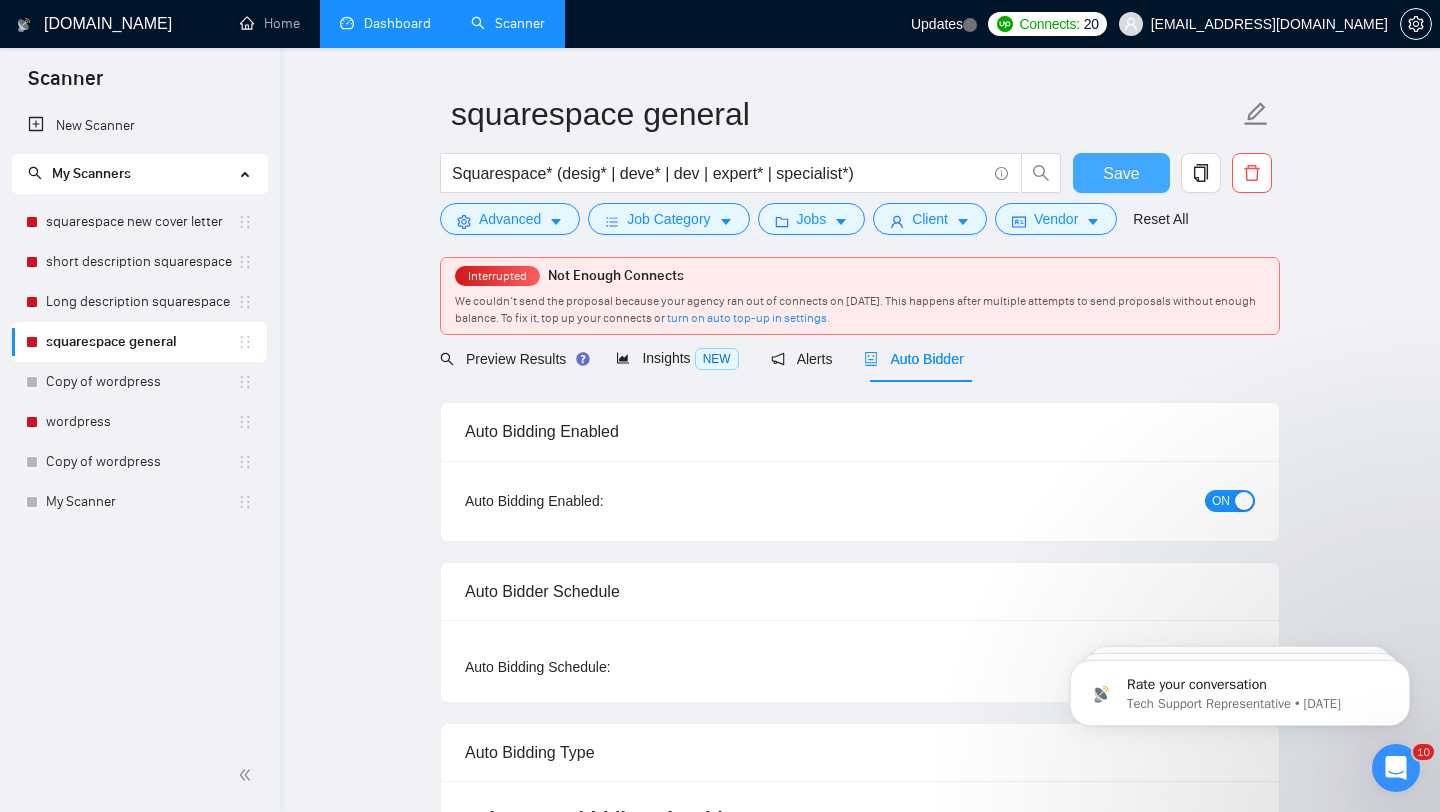 click on "Save" at bounding box center (1121, 173) 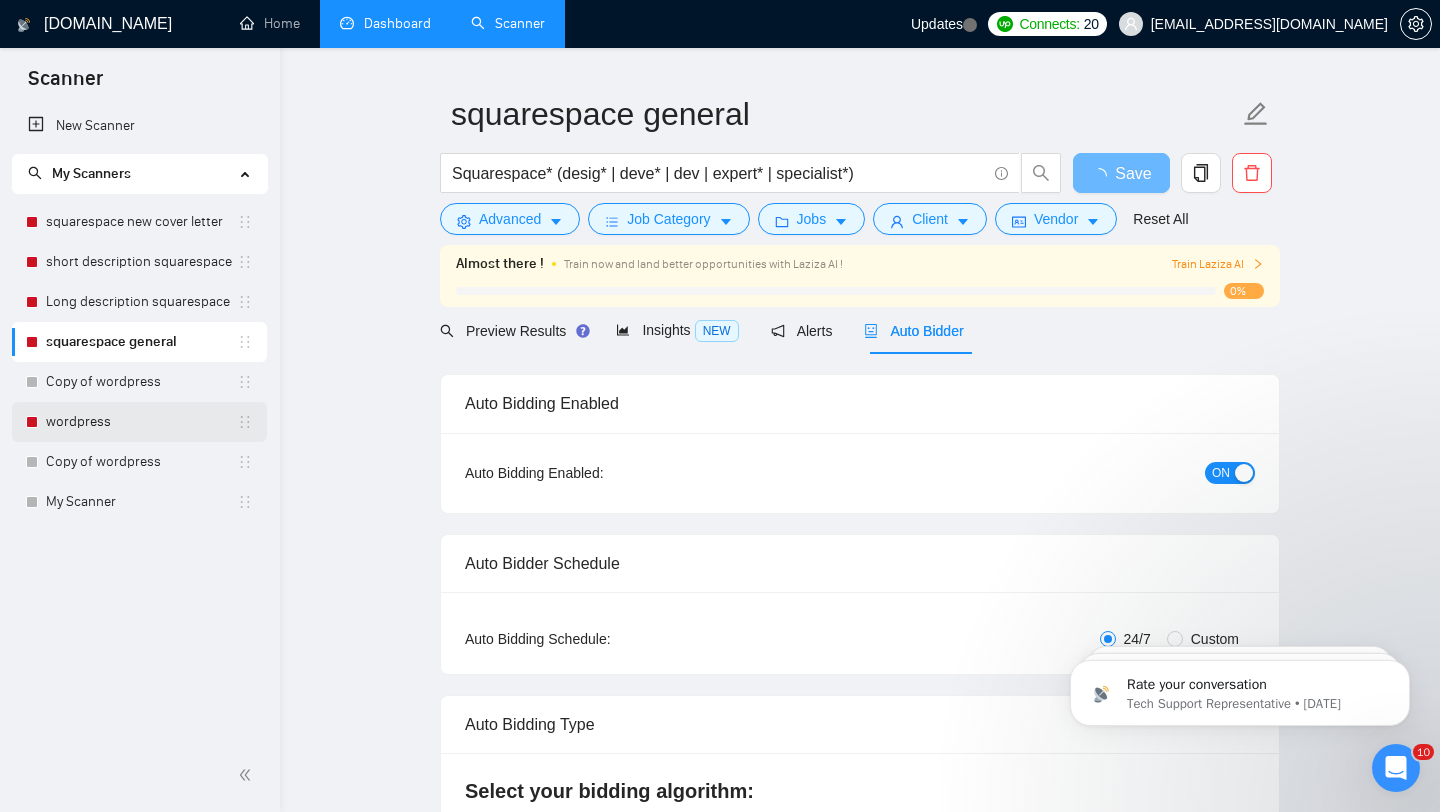 click on "wordpress" at bounding box center (141, 422) 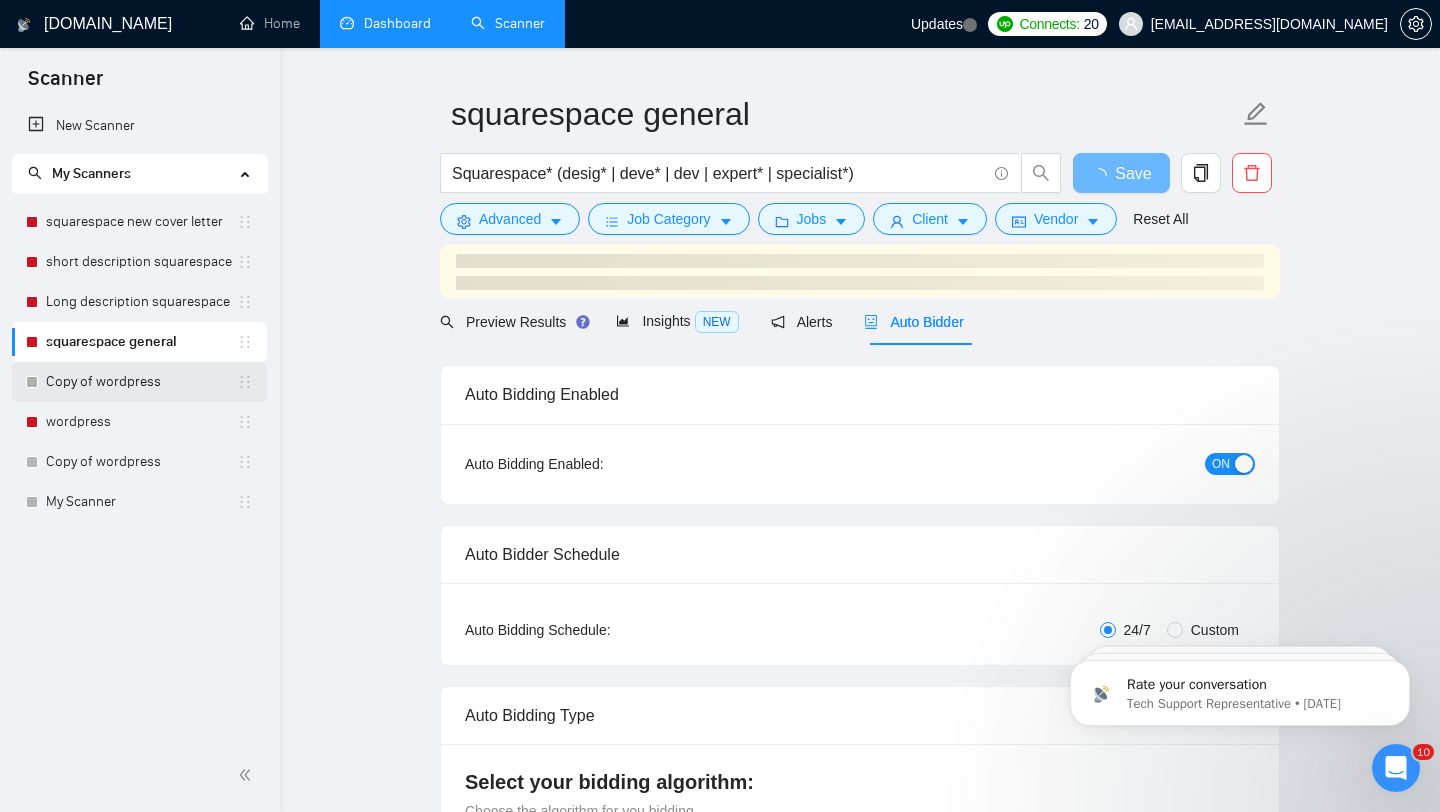 scroll, scrollTop: 0, scrollLeft: 0, axis: both 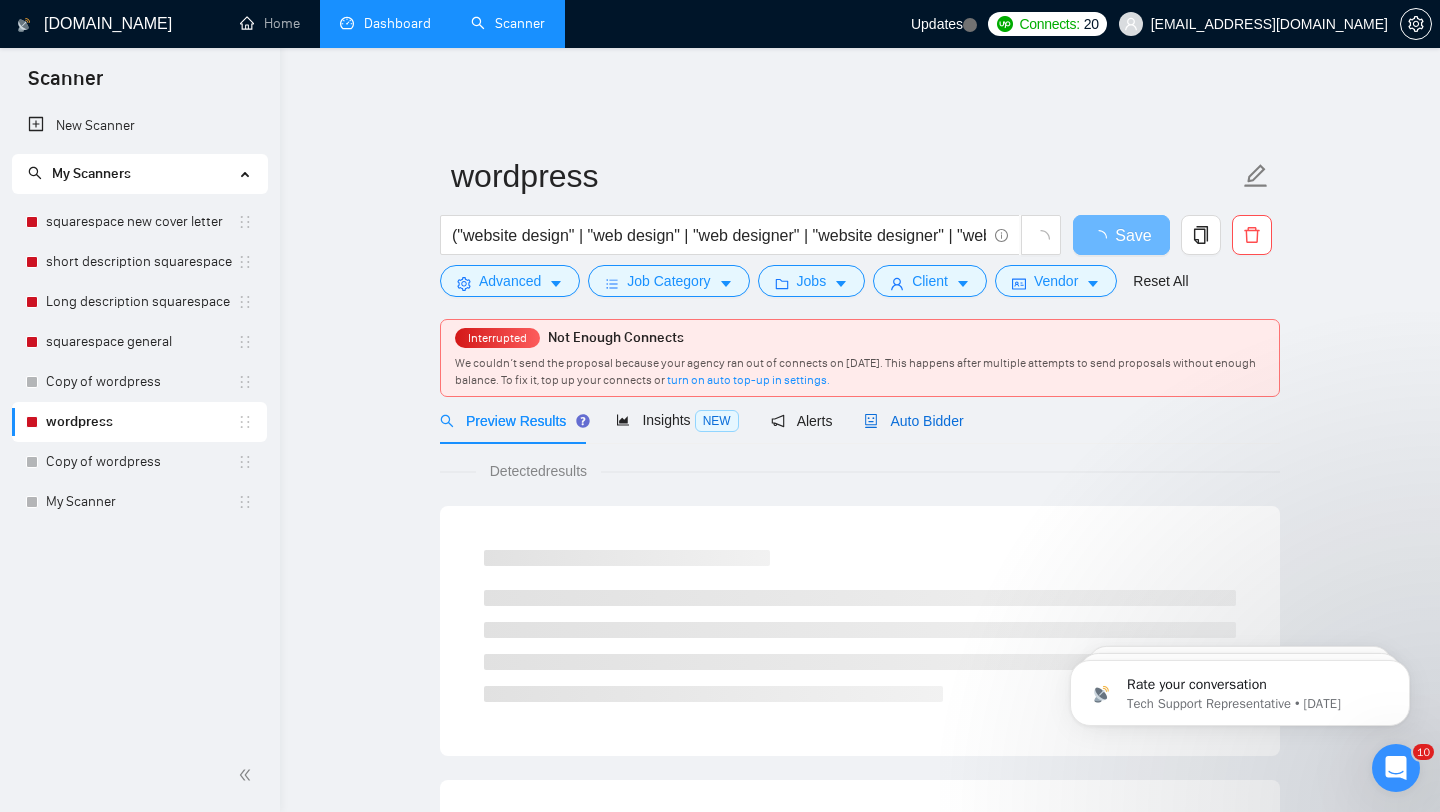 click on "Auto Bidder" at bounding box center [913, 421] 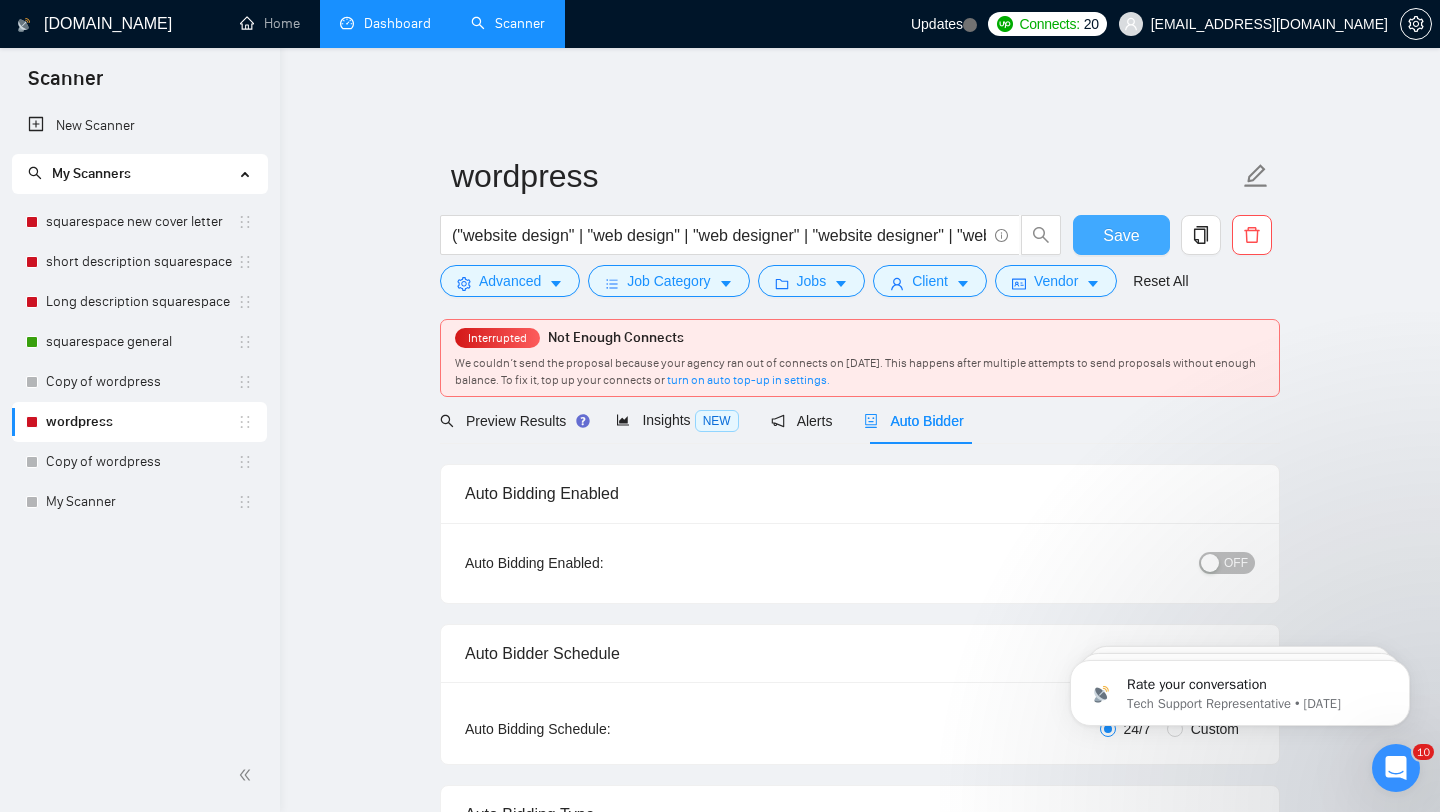 click on "Save" at bounding box center [1121, 235] 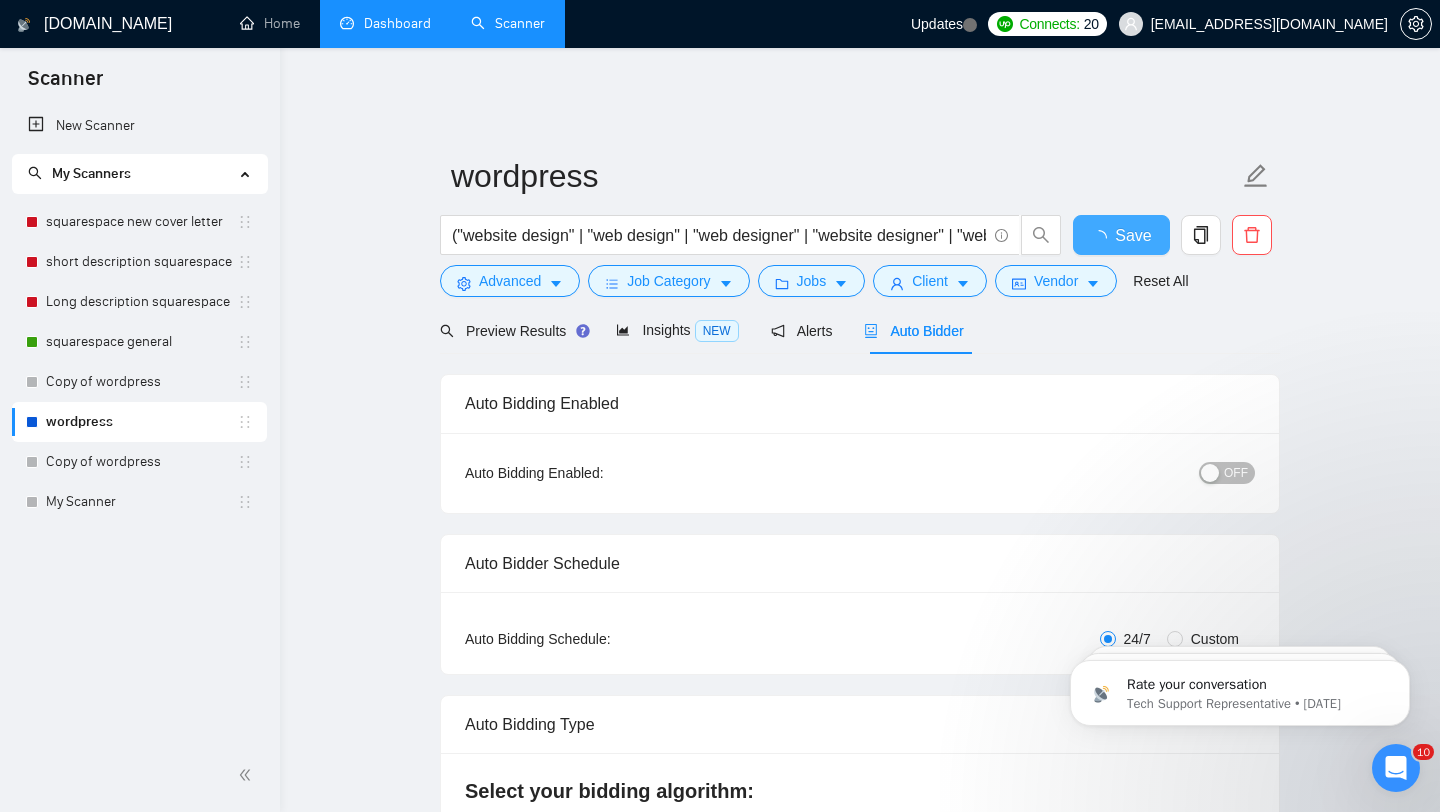 type 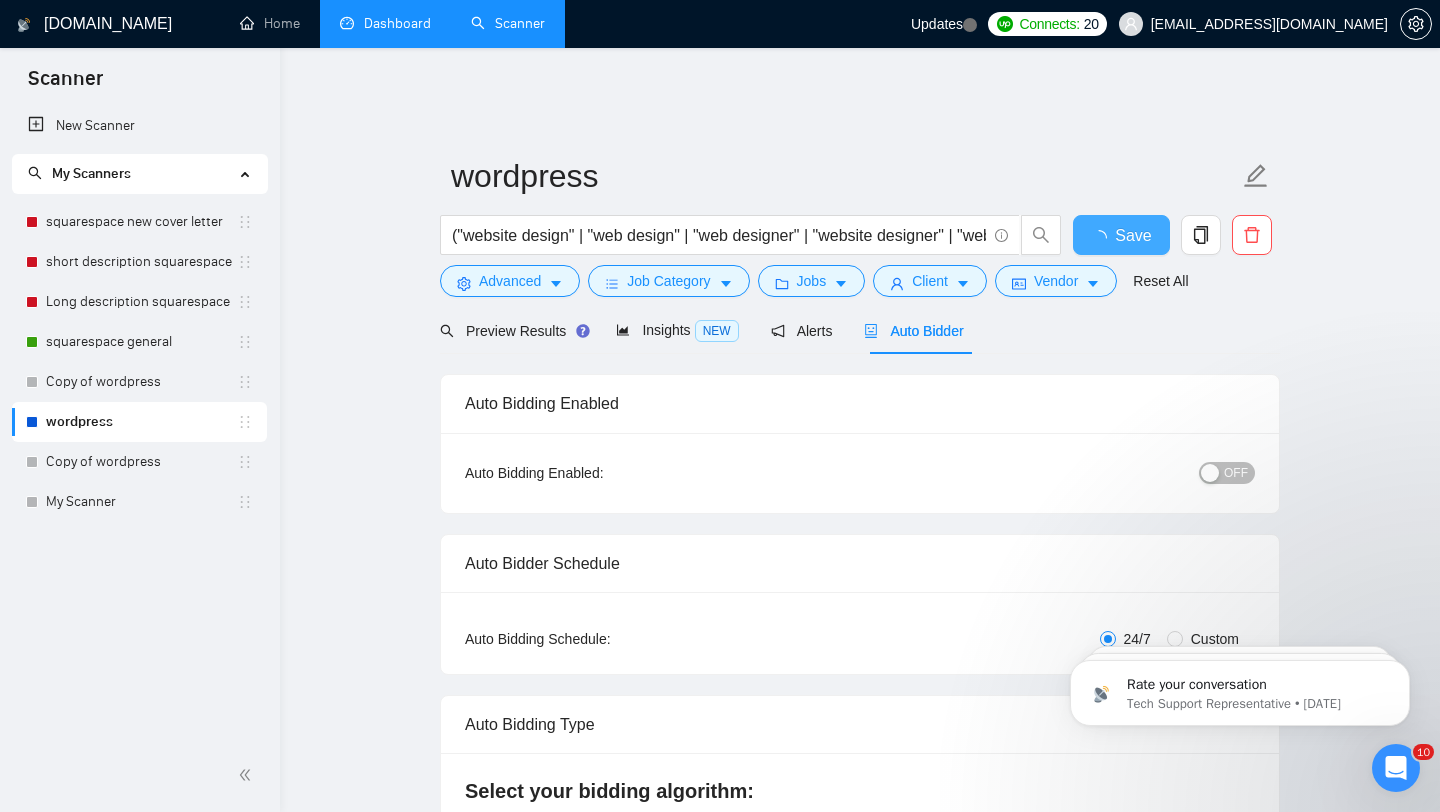 checkbox on "true" 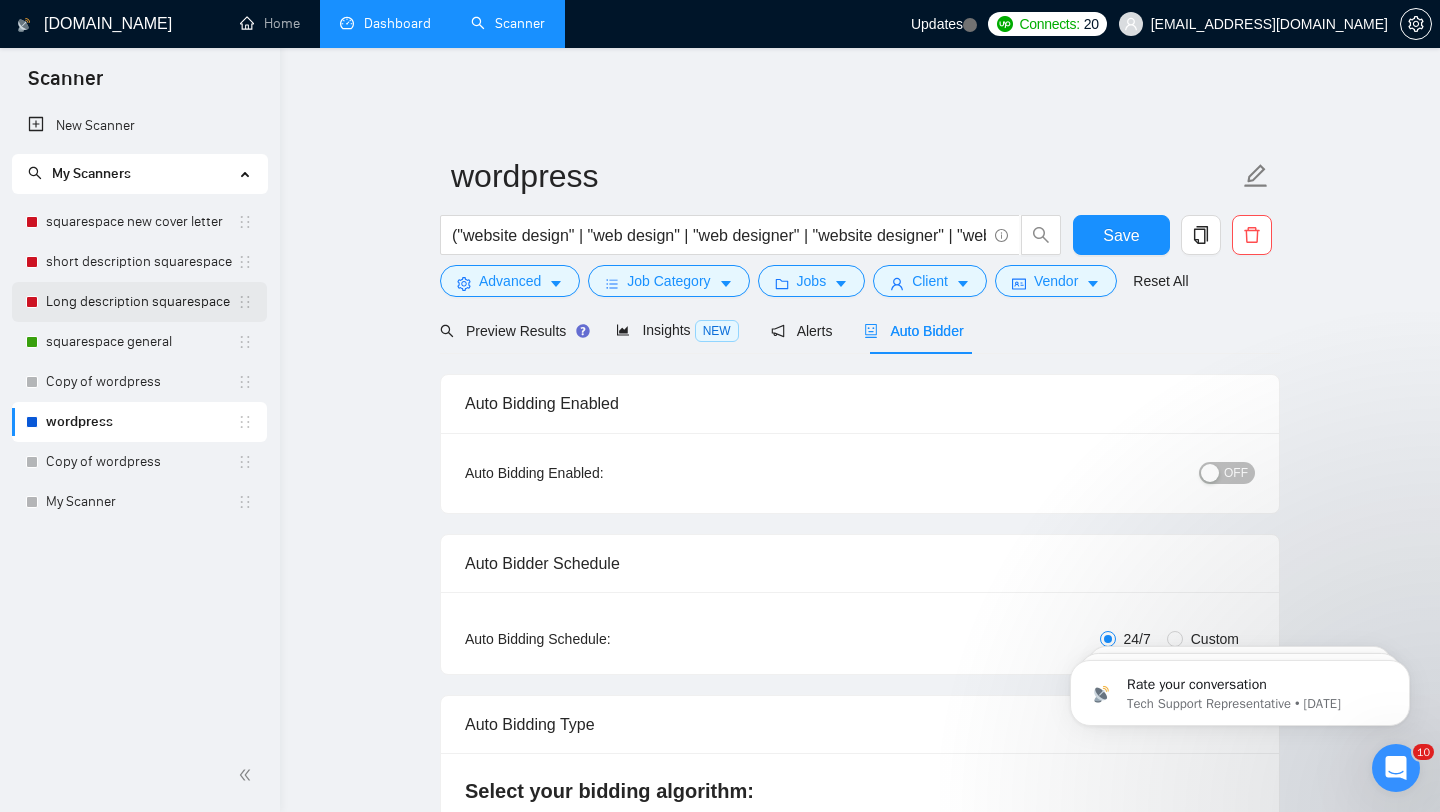 click on "Long description squarespace" at bounding box center [141, 302] 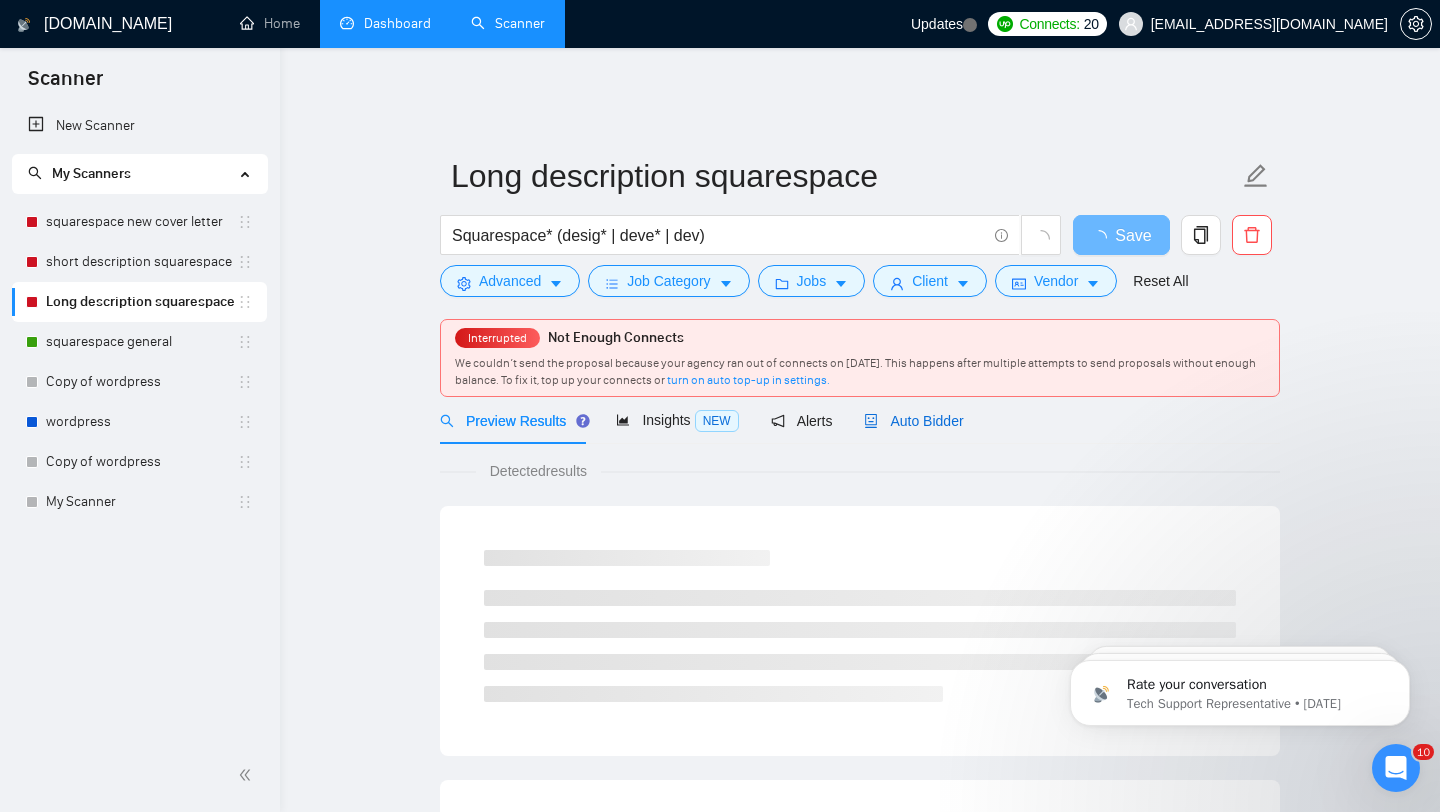 click on "Auto Bidder" at bounding box center (913, 421) 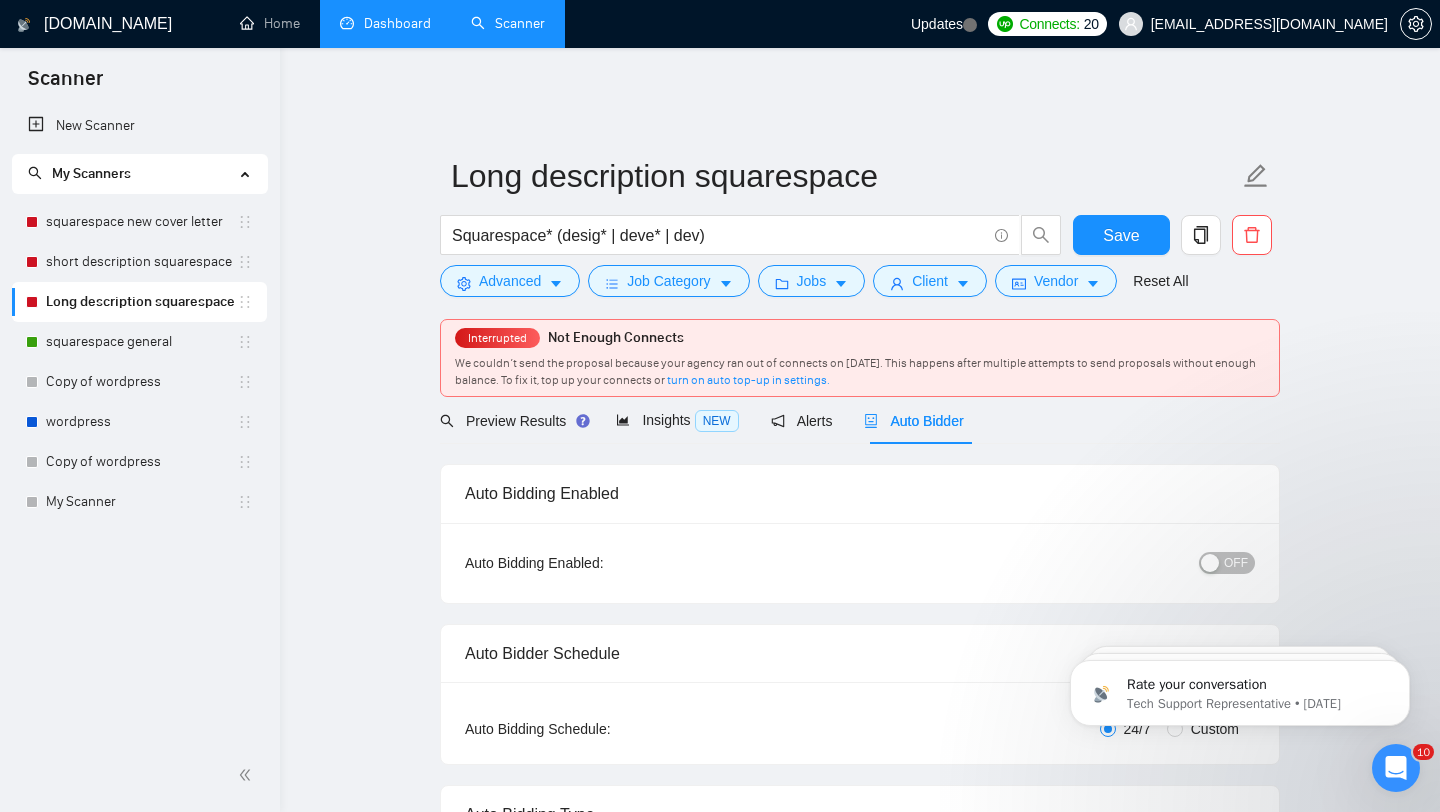 click on "OFF" at bounding box center [1236, 563] 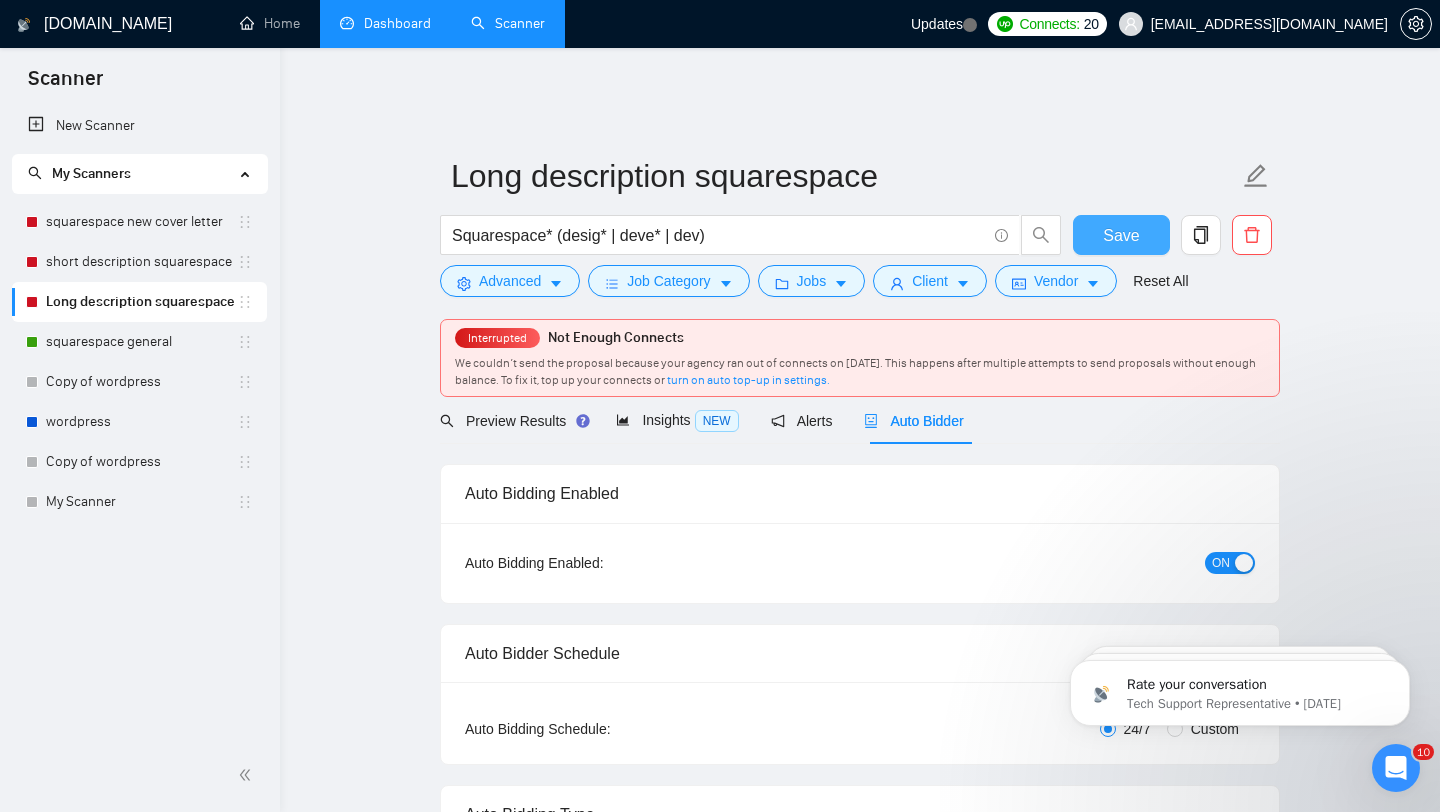 click on "Save" at bounding box center [1121, 235] 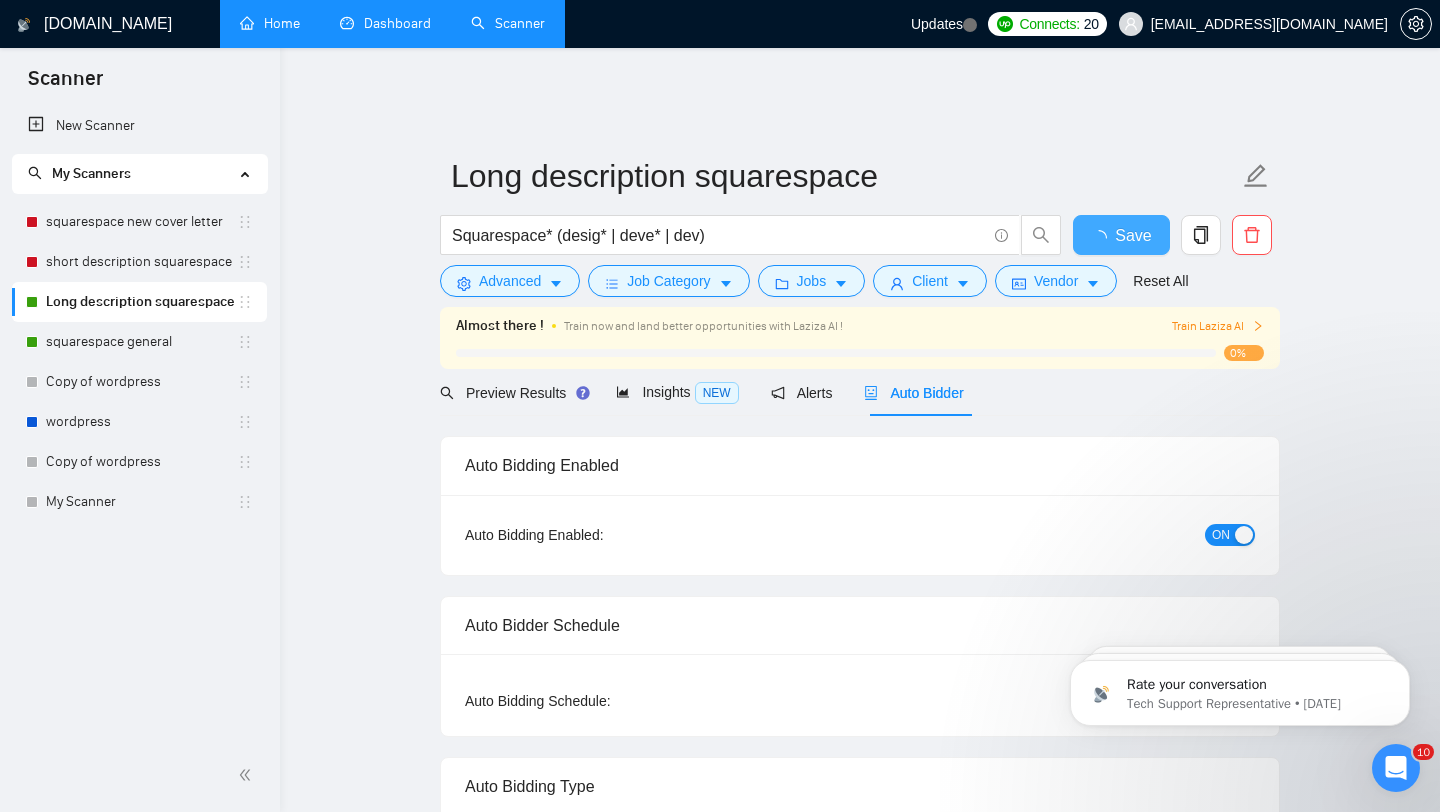 type 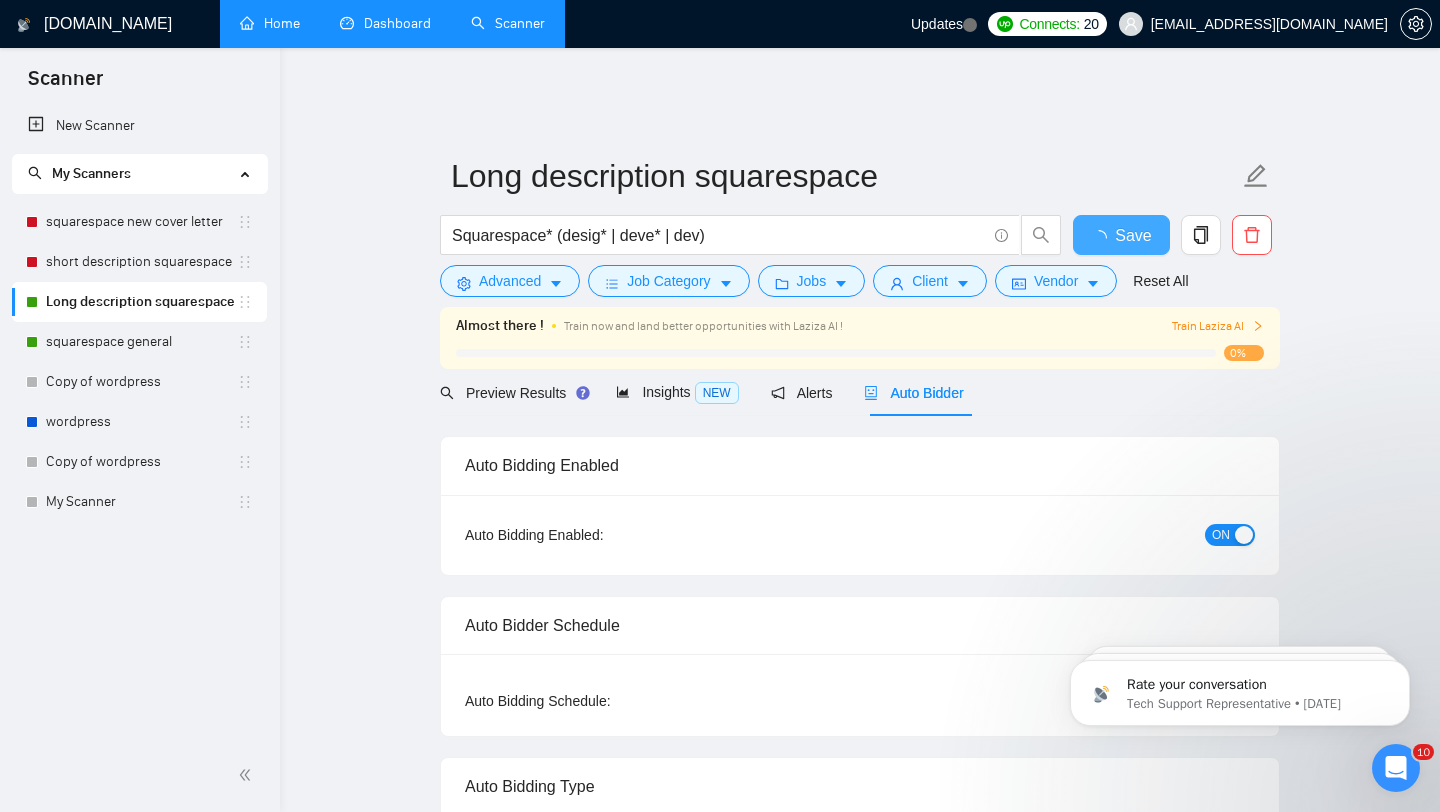 checkbox on "true" 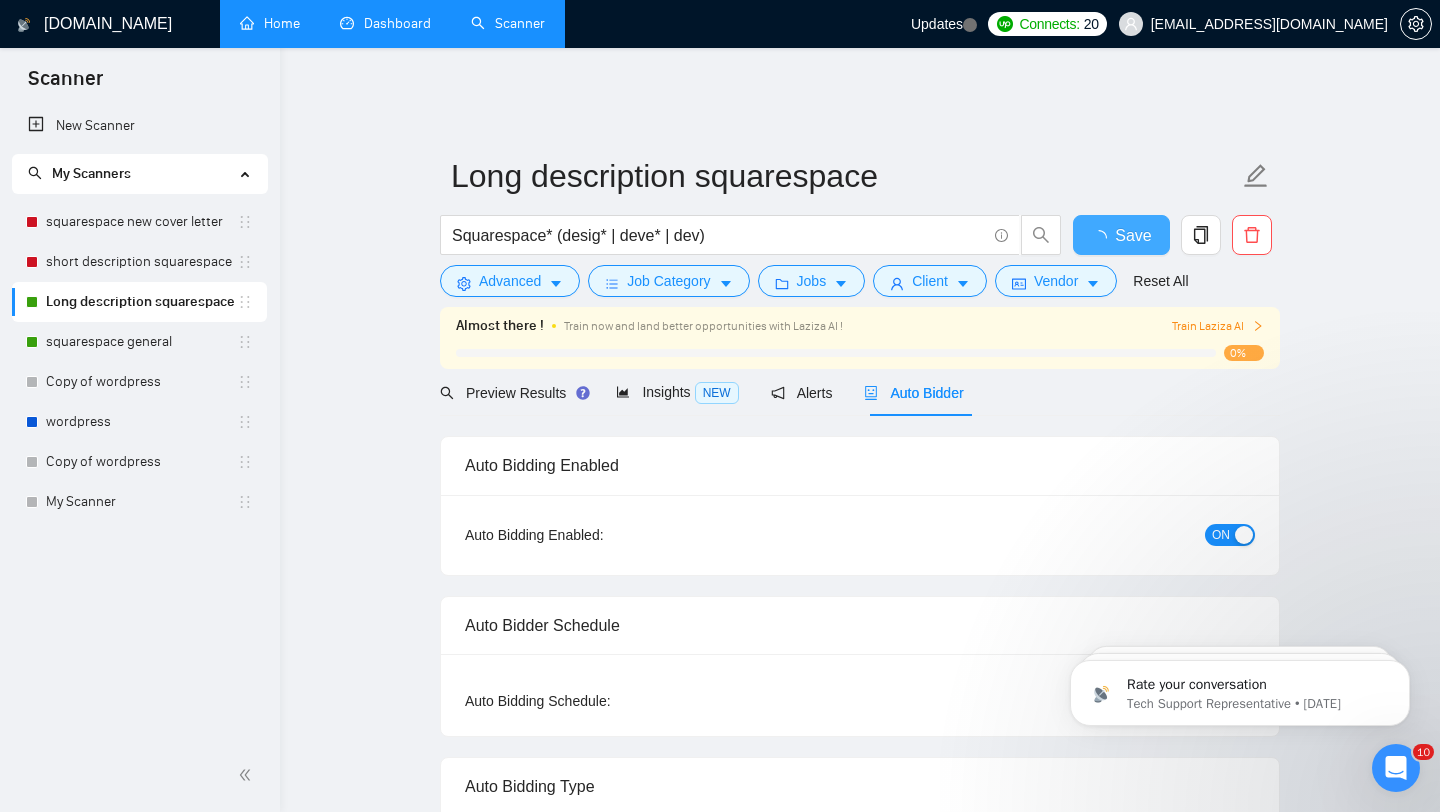 checkbox on "true" 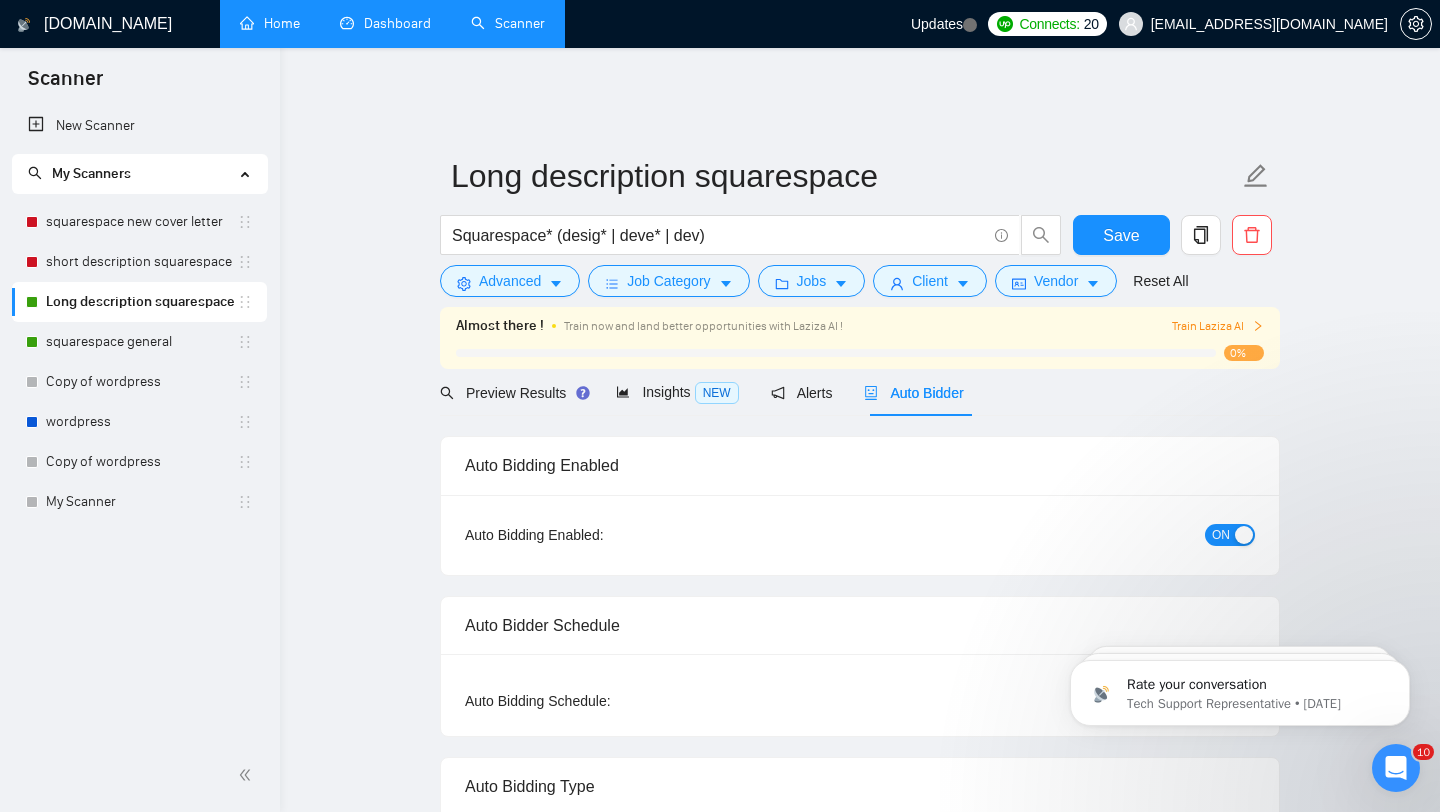 click on "Home" at bounding box center [270, 23] 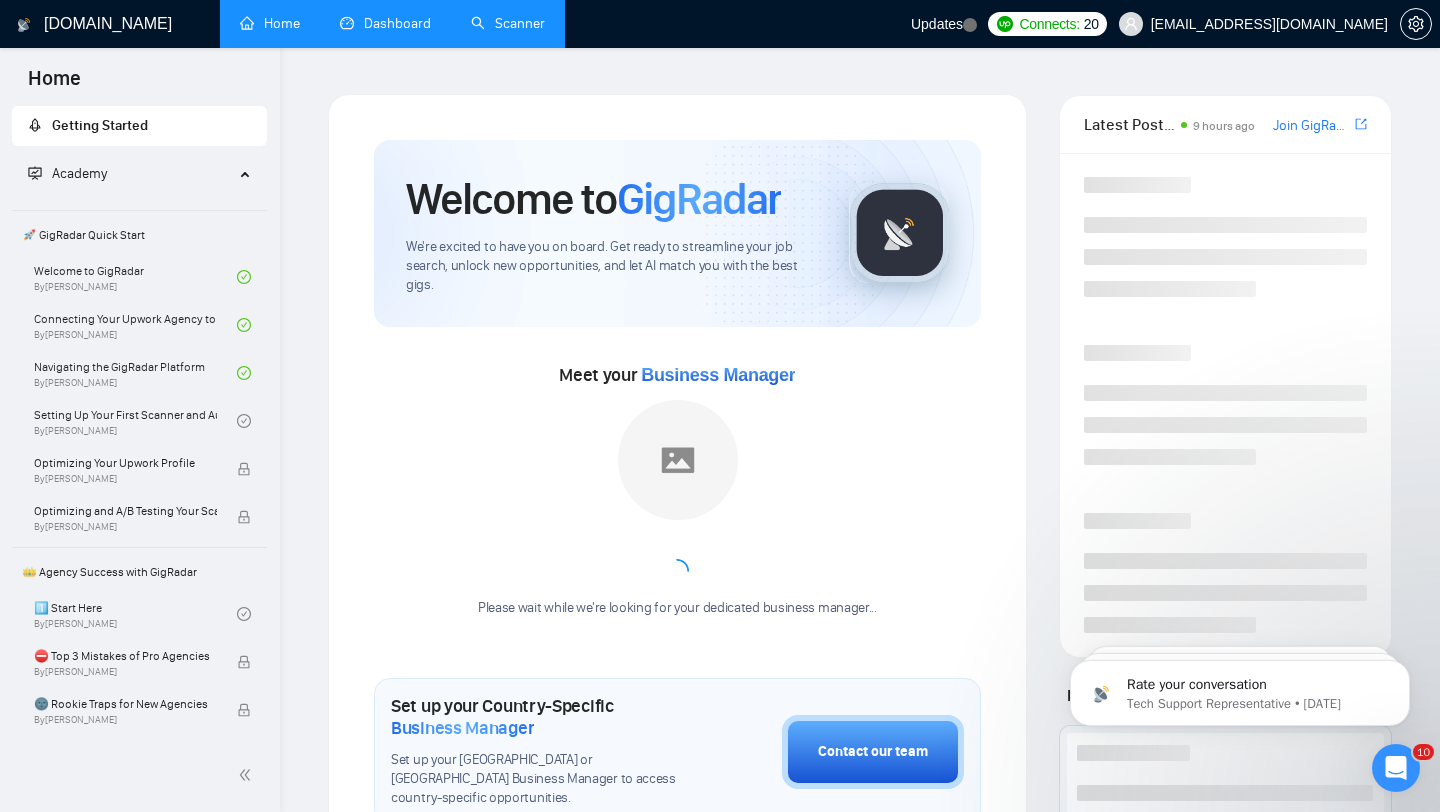 click on "Dashboard" at bounding box center (385, 23) 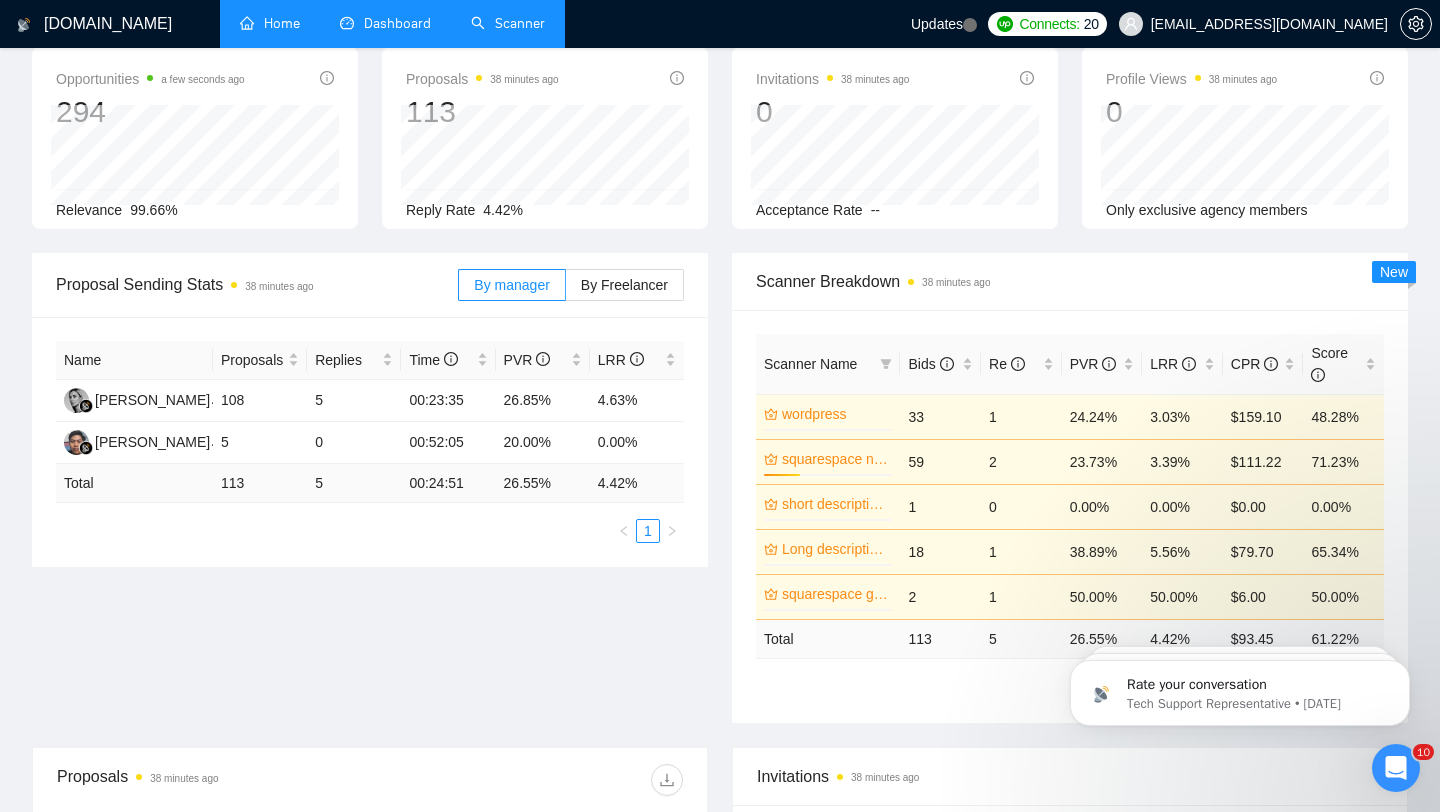 scroll, scrollTop: 117, scrollLeft: 0, axis: vertical 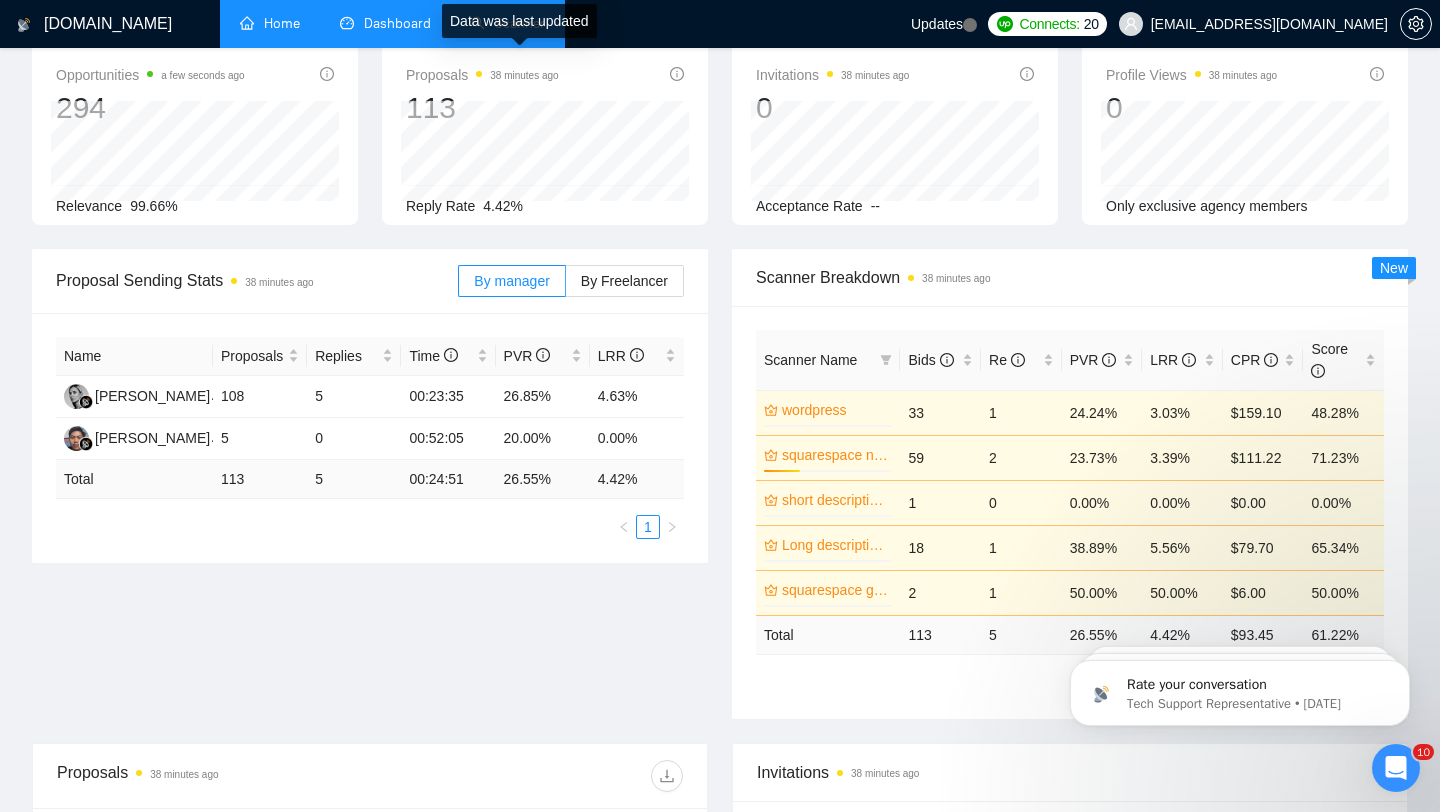 click on "Data was last updated" at bounding box center (519, 21) 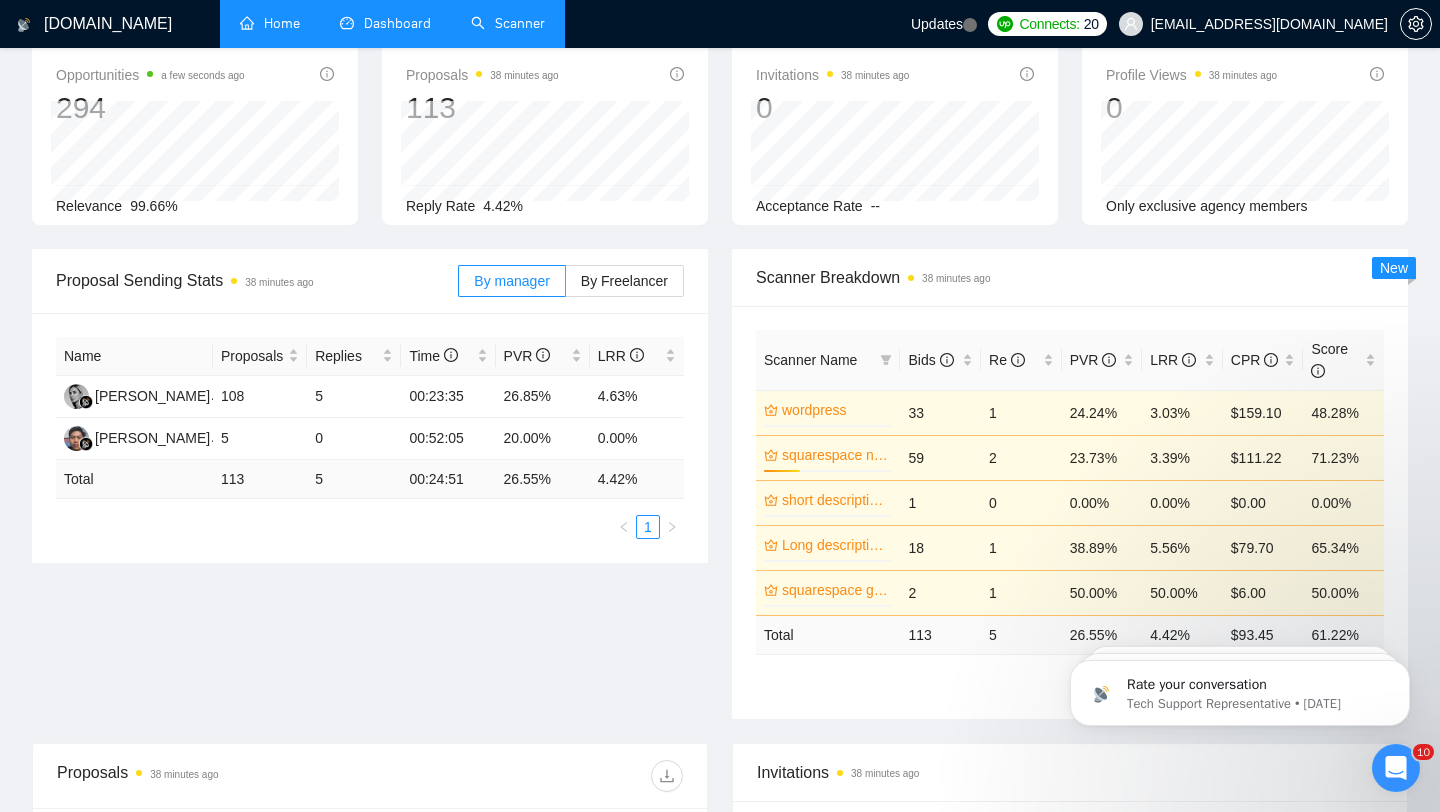 click on "Scanner" at bounding box center [508, 23] 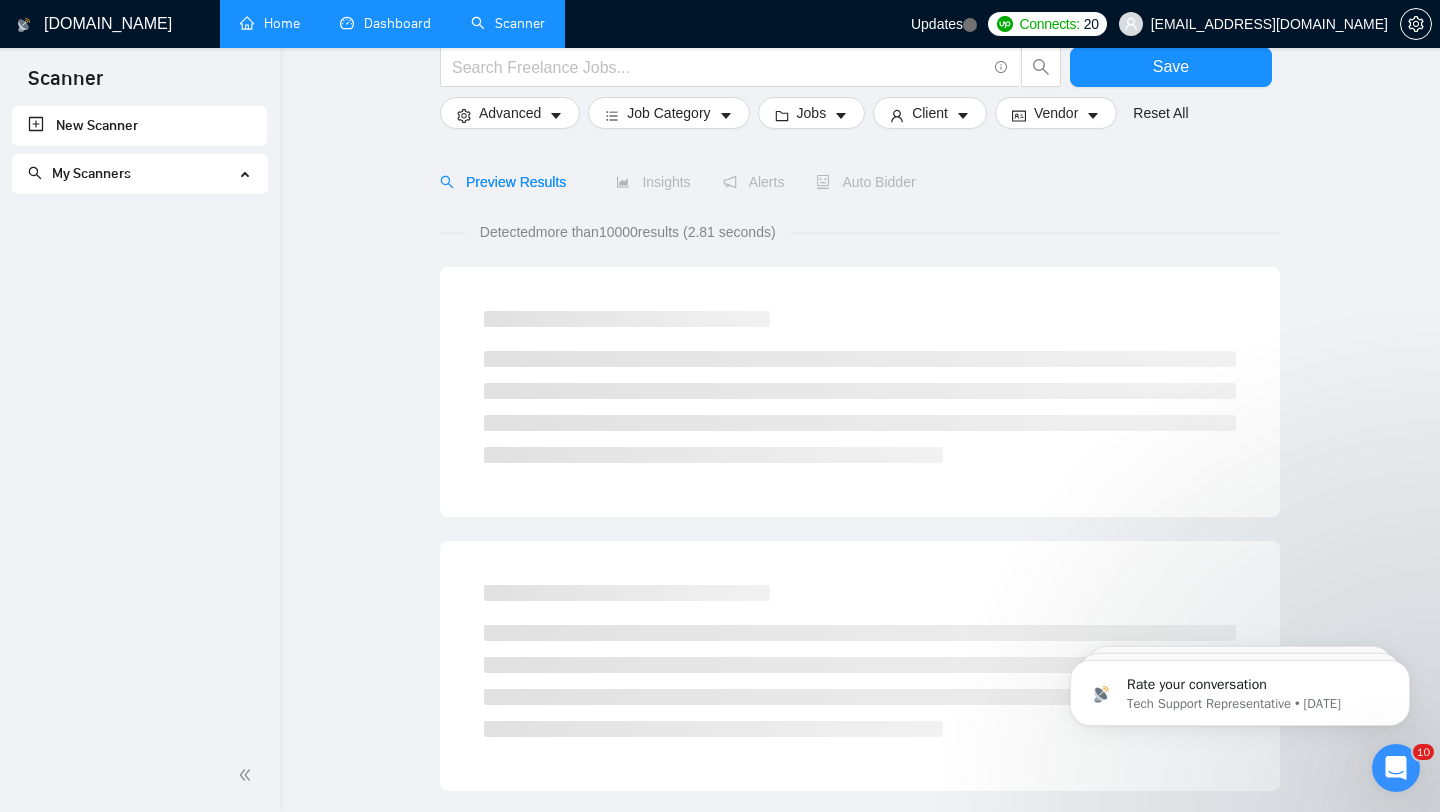scroll, scrollTop: 0, scrollLeft: 0, axis: both 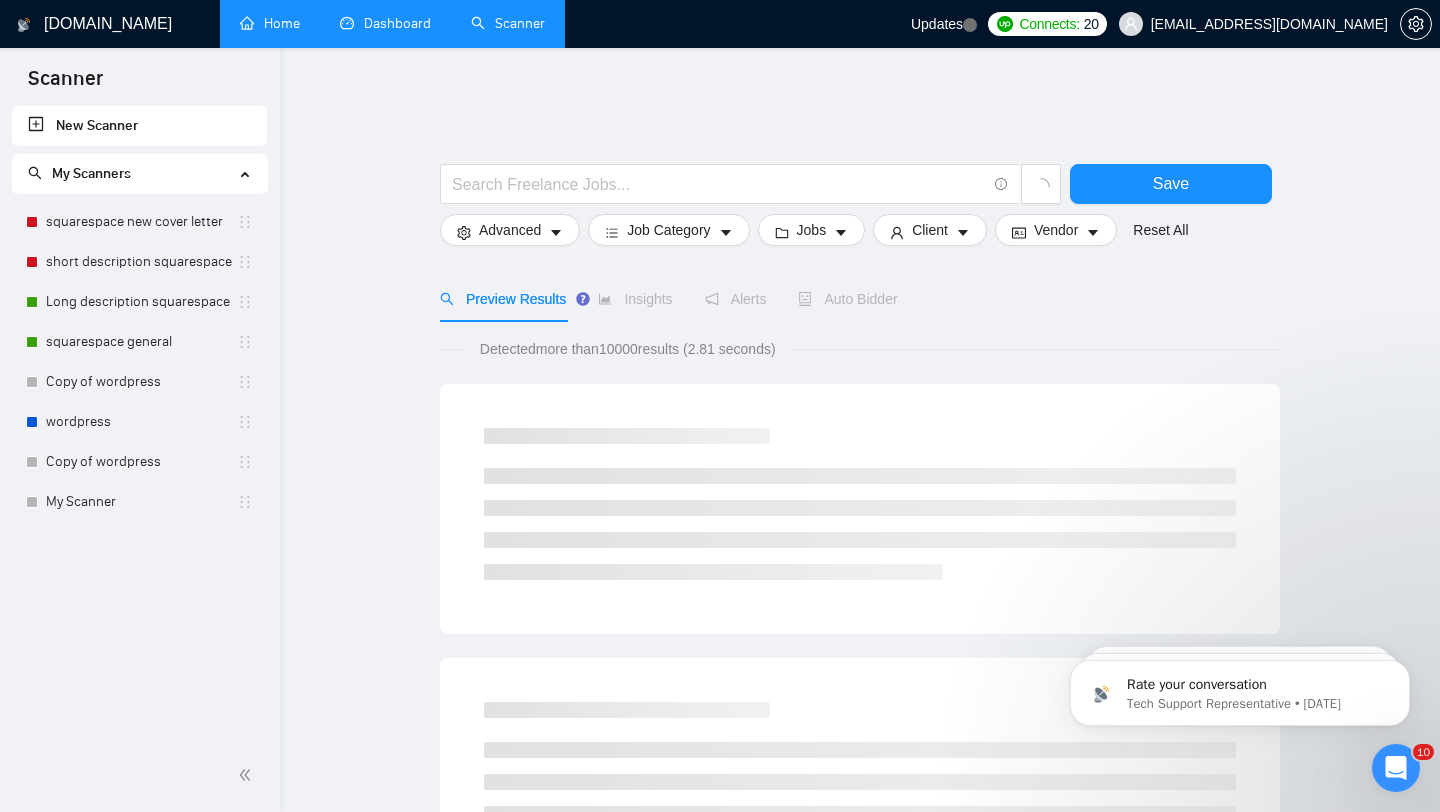 click on "Dashboard" at bounding box center (385, 23) 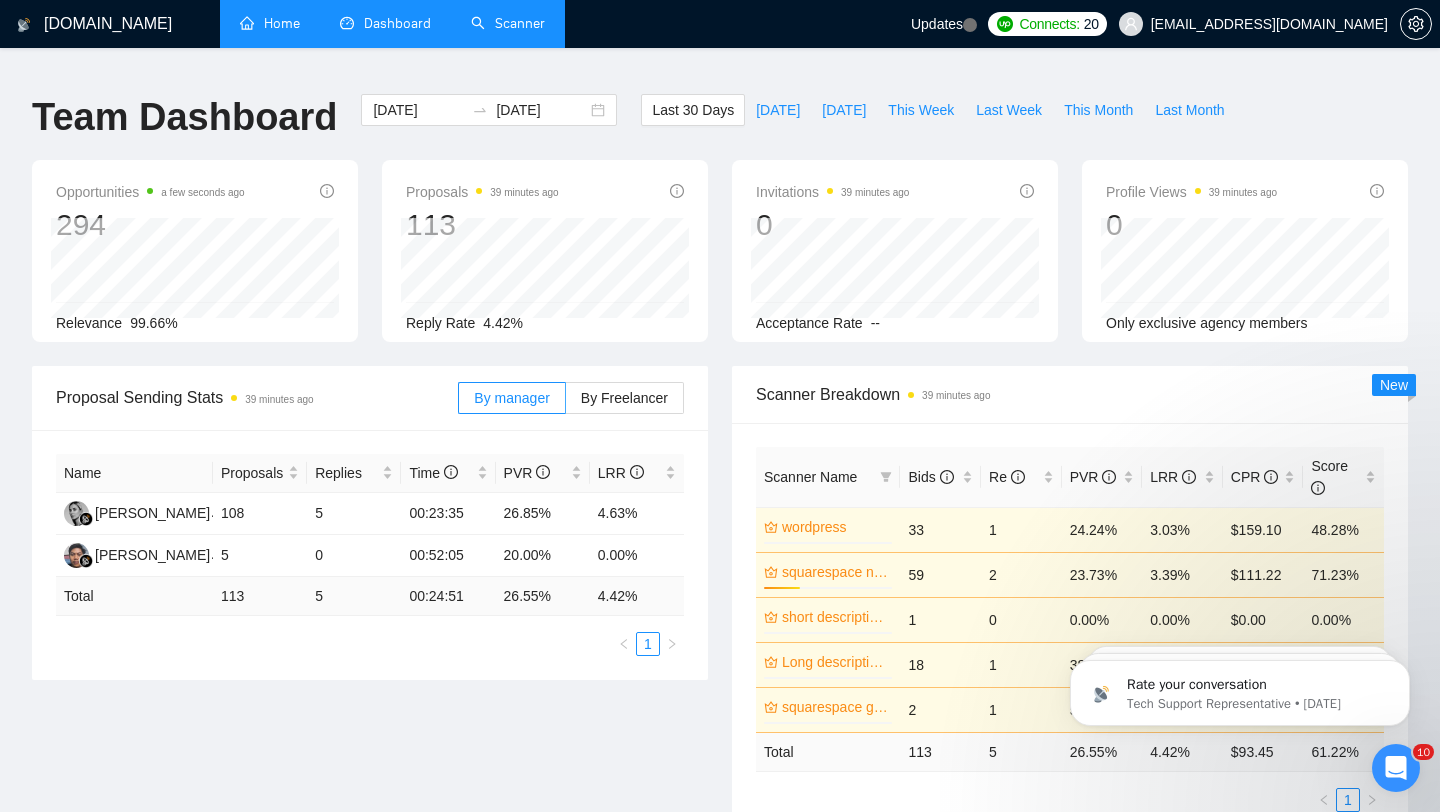 scroll, scrollTop: 136, scrollLeft: 0, axis: vertical 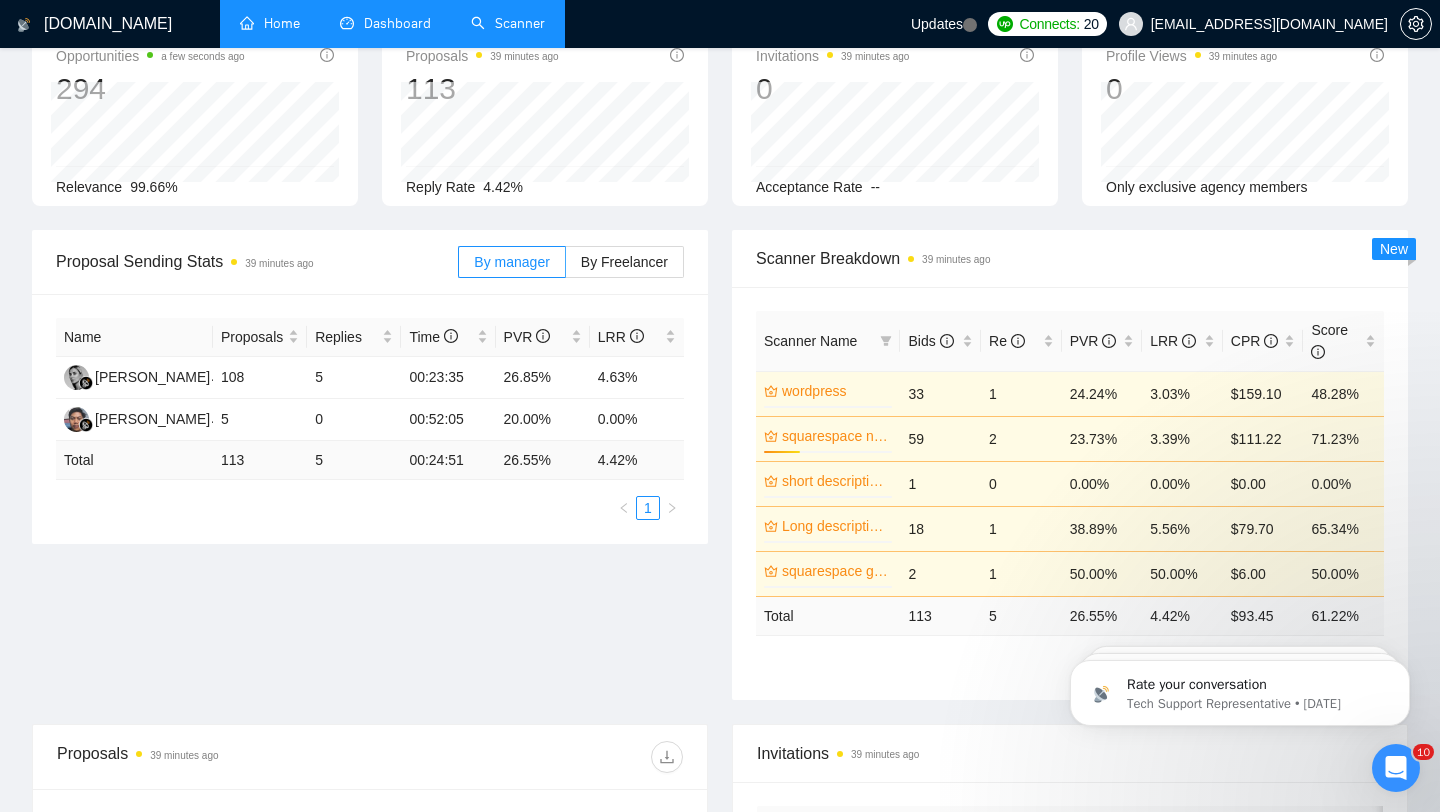 click on "Scanner" at bounding box center (508, 23) 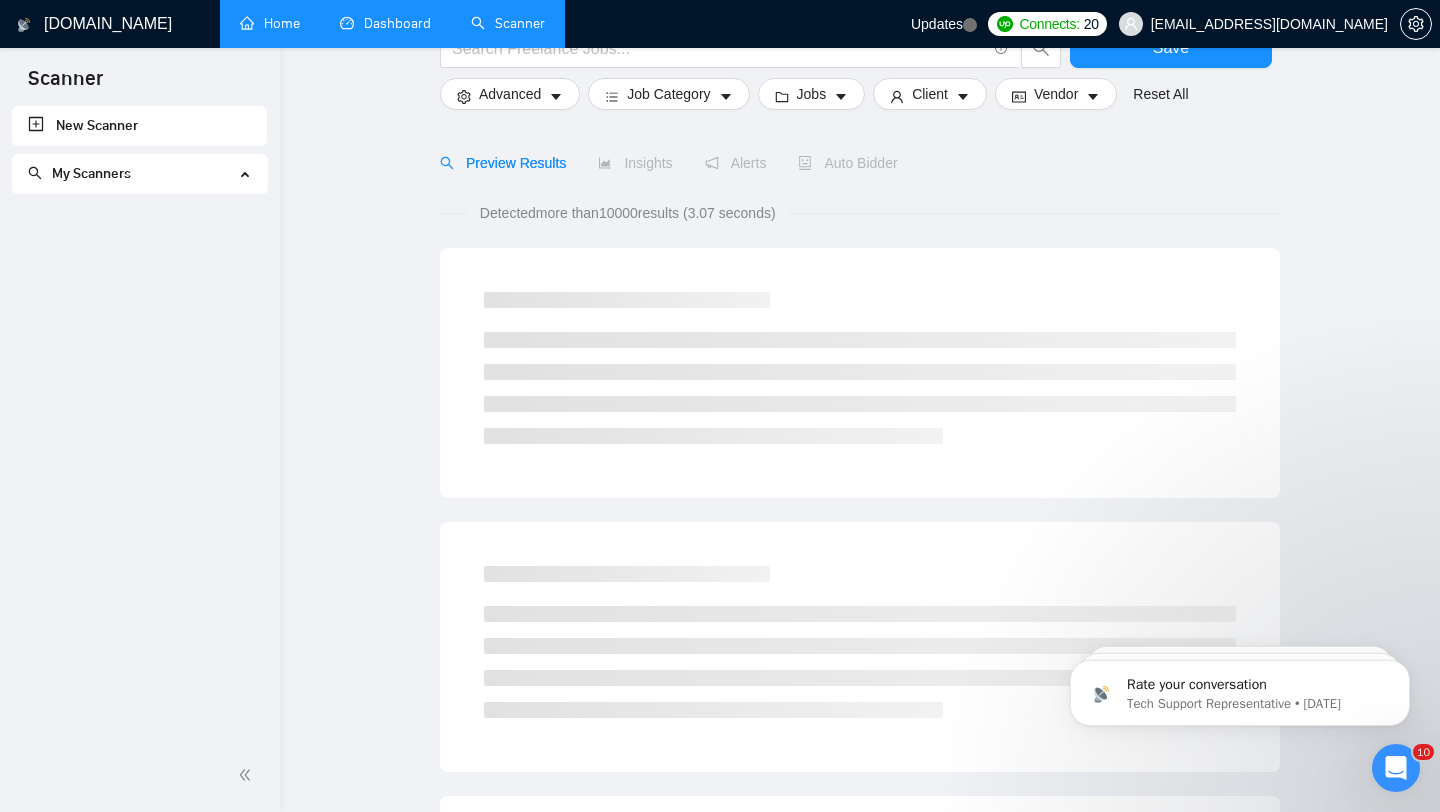 scroll, scrollTop: 0, scrollLeft: 0, axis: both 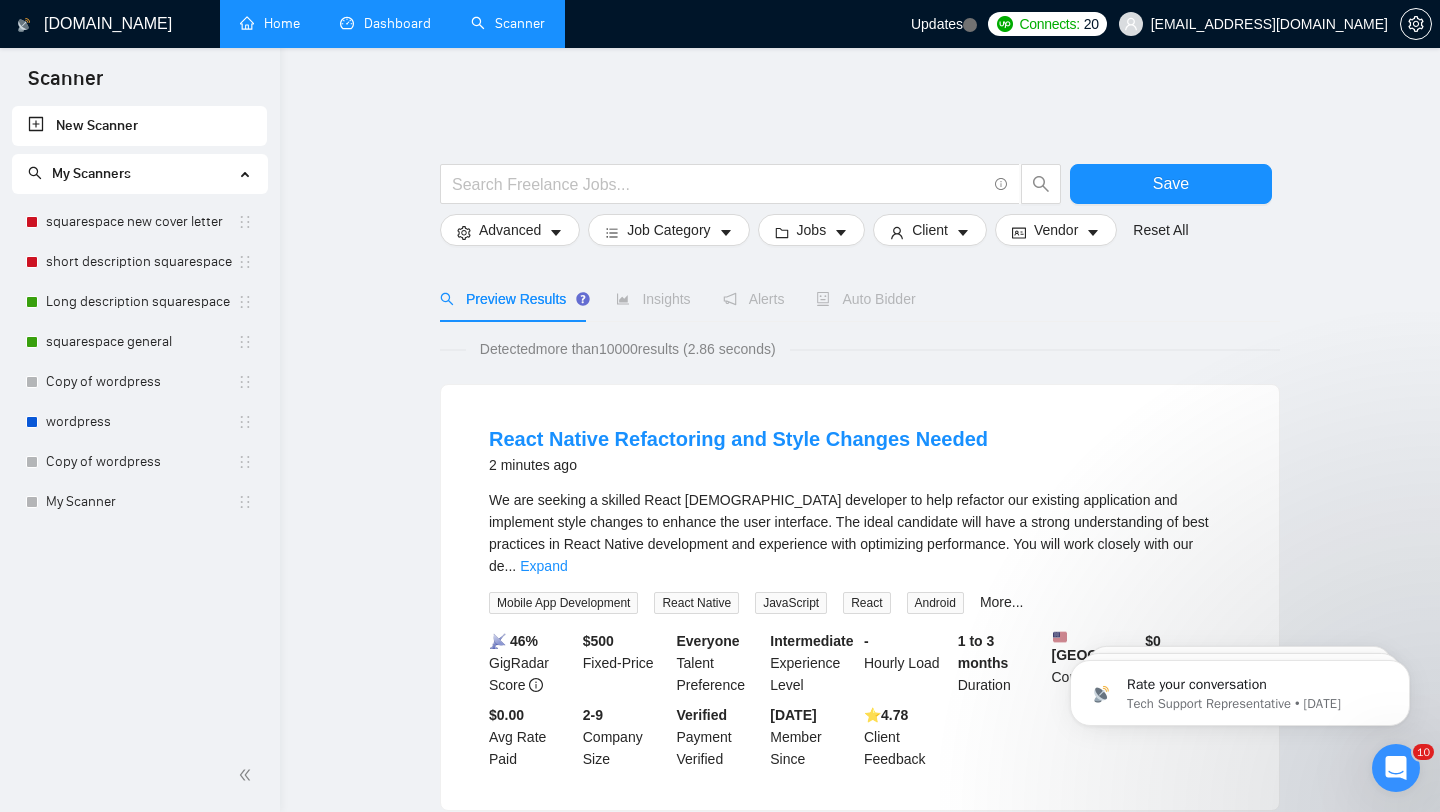 click on "Dashboard" at bounding box center [385, 23] 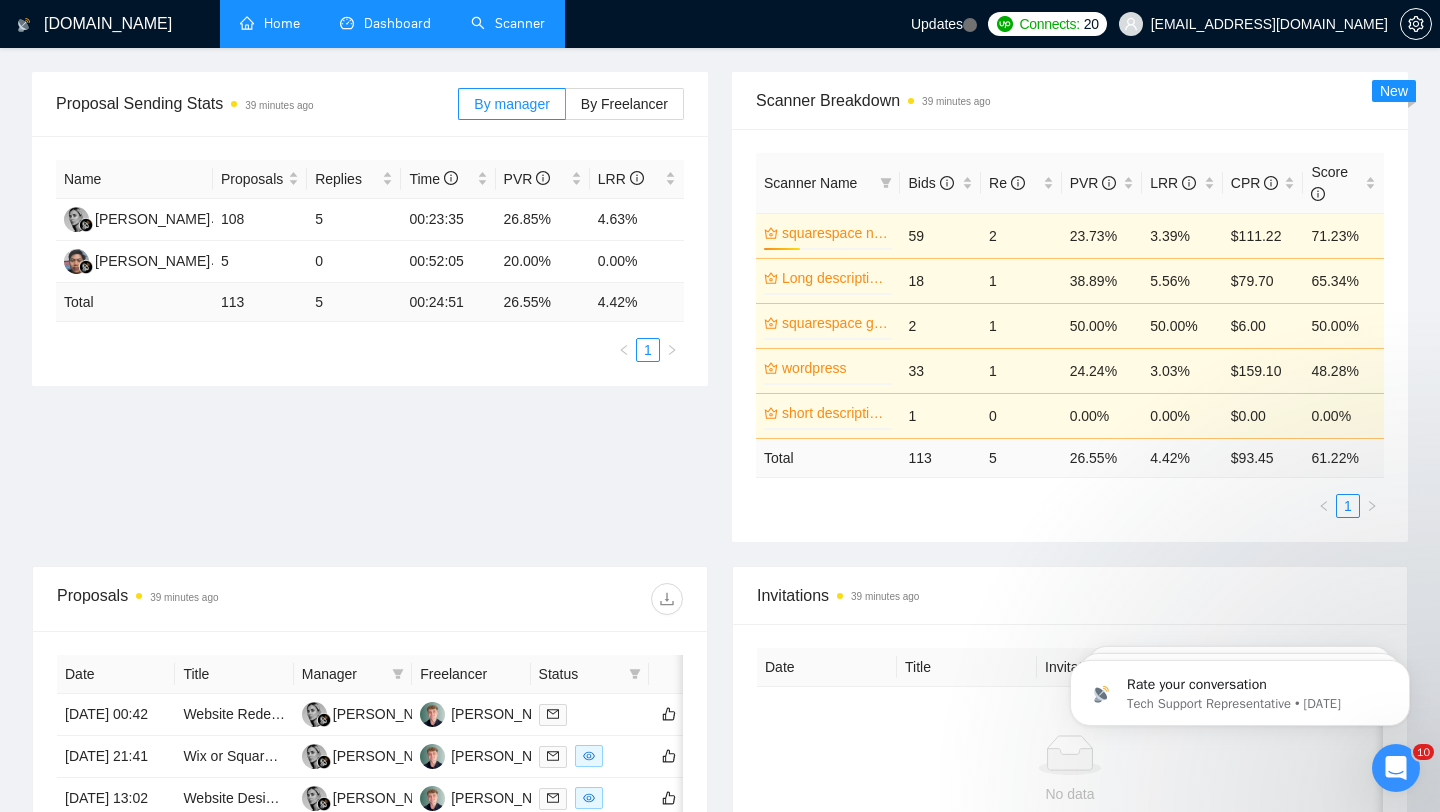 scroll, scrollTop: 249, scrollLeft: 0, axis: vertical 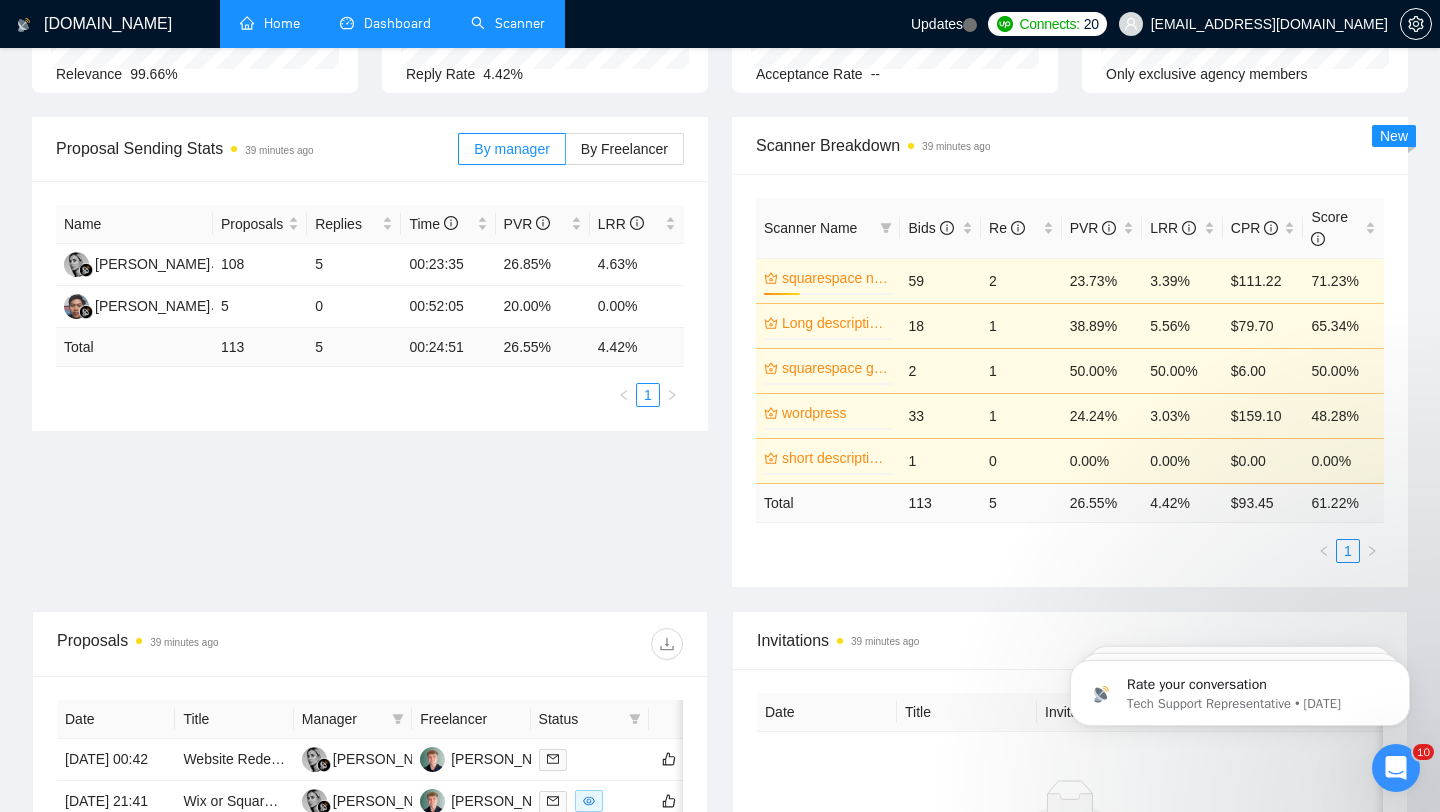 click on "Scanner" at bounding box center (508, 23) 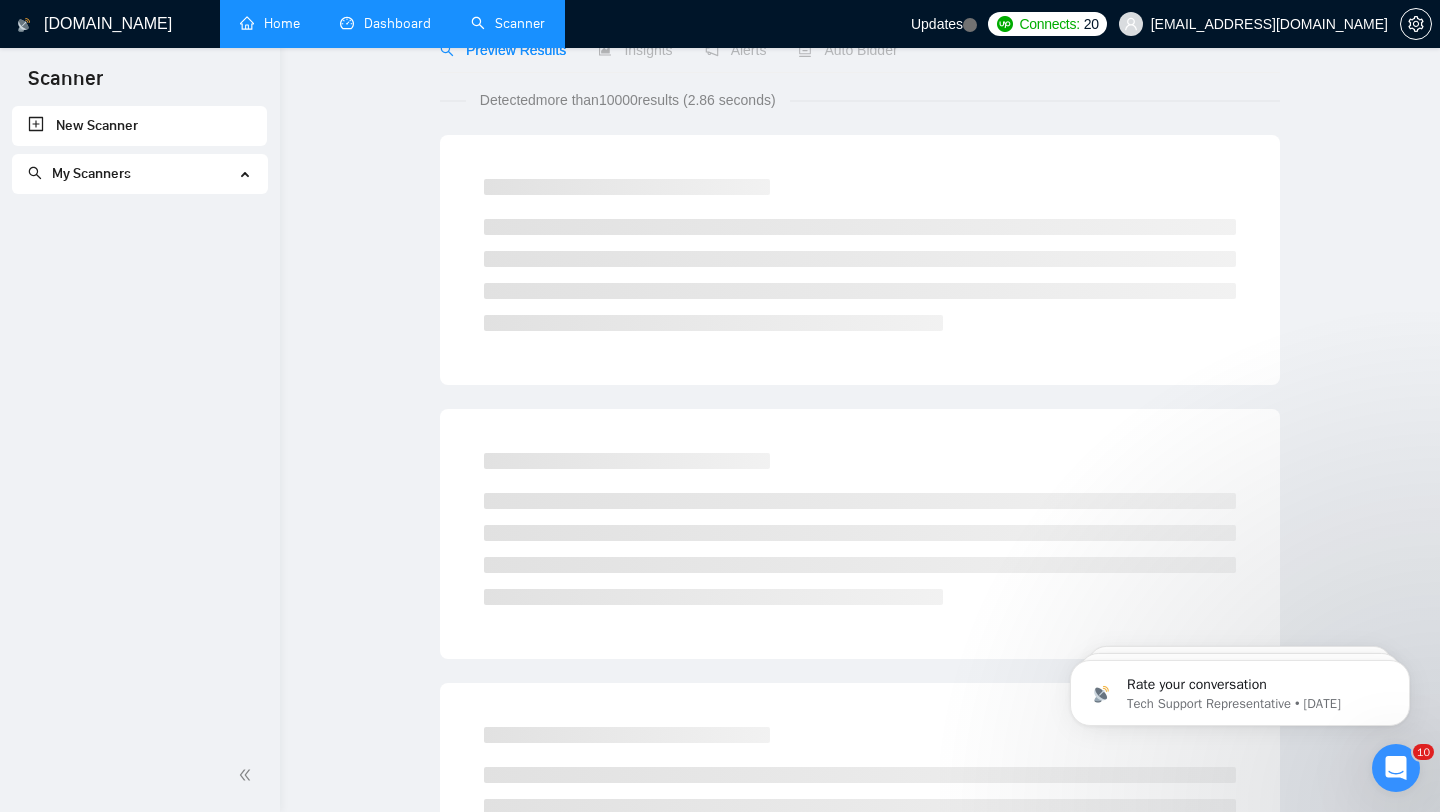 scroll, scrollTop: 0, scrollLeft: 0, axis: both 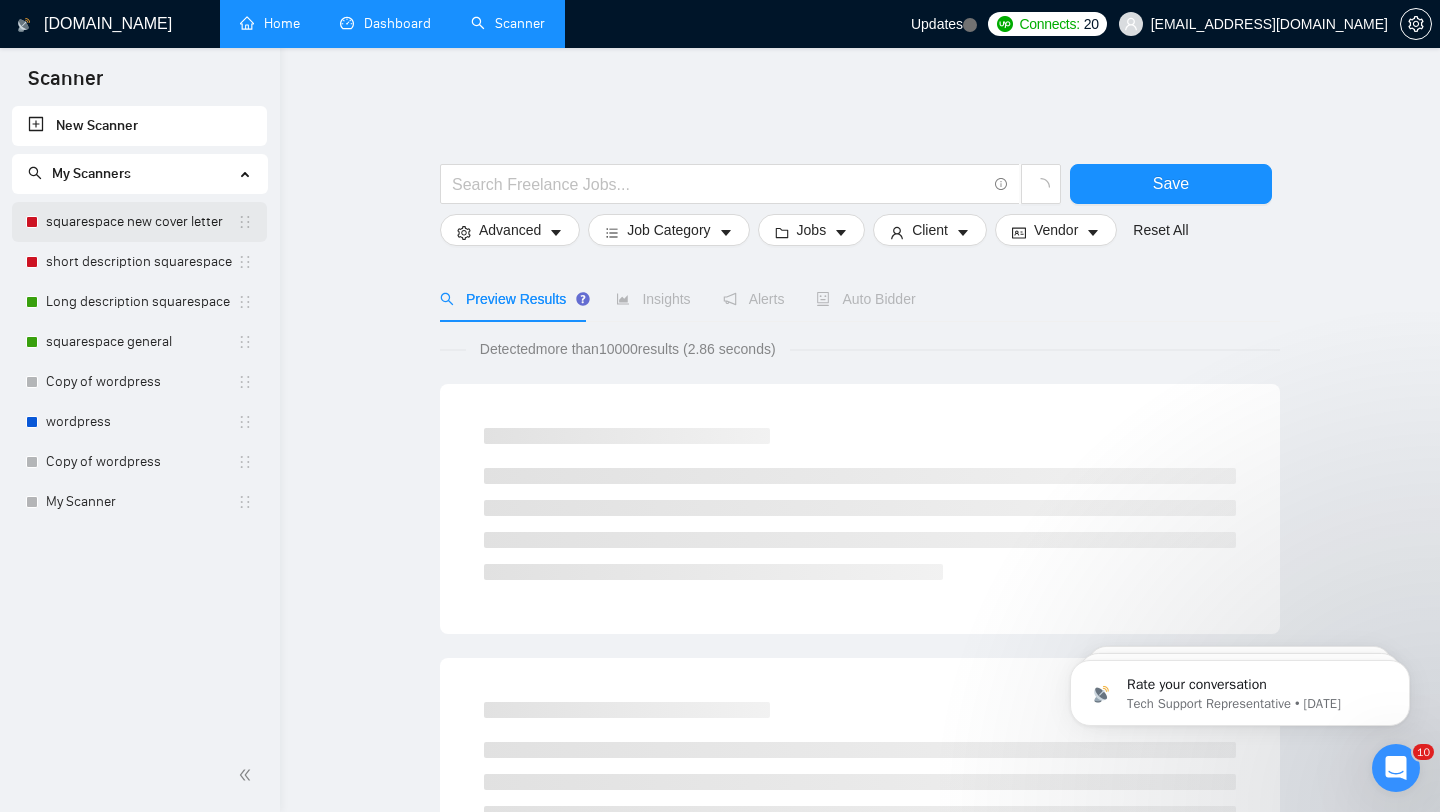 click on "squarespace new cover letter" at bounding box center (141, 222) 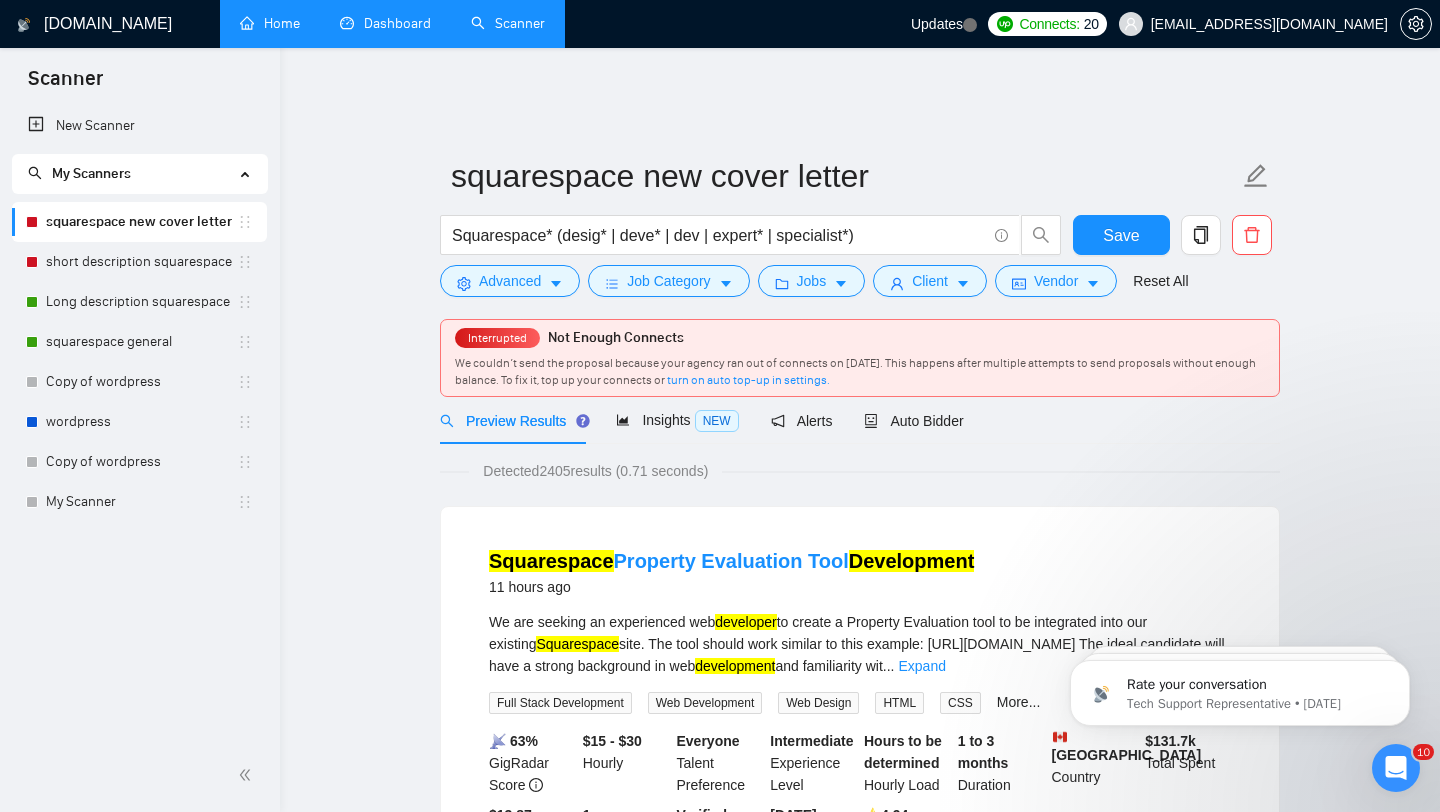 click on "Dashboard" at bounding box center [385, 23] 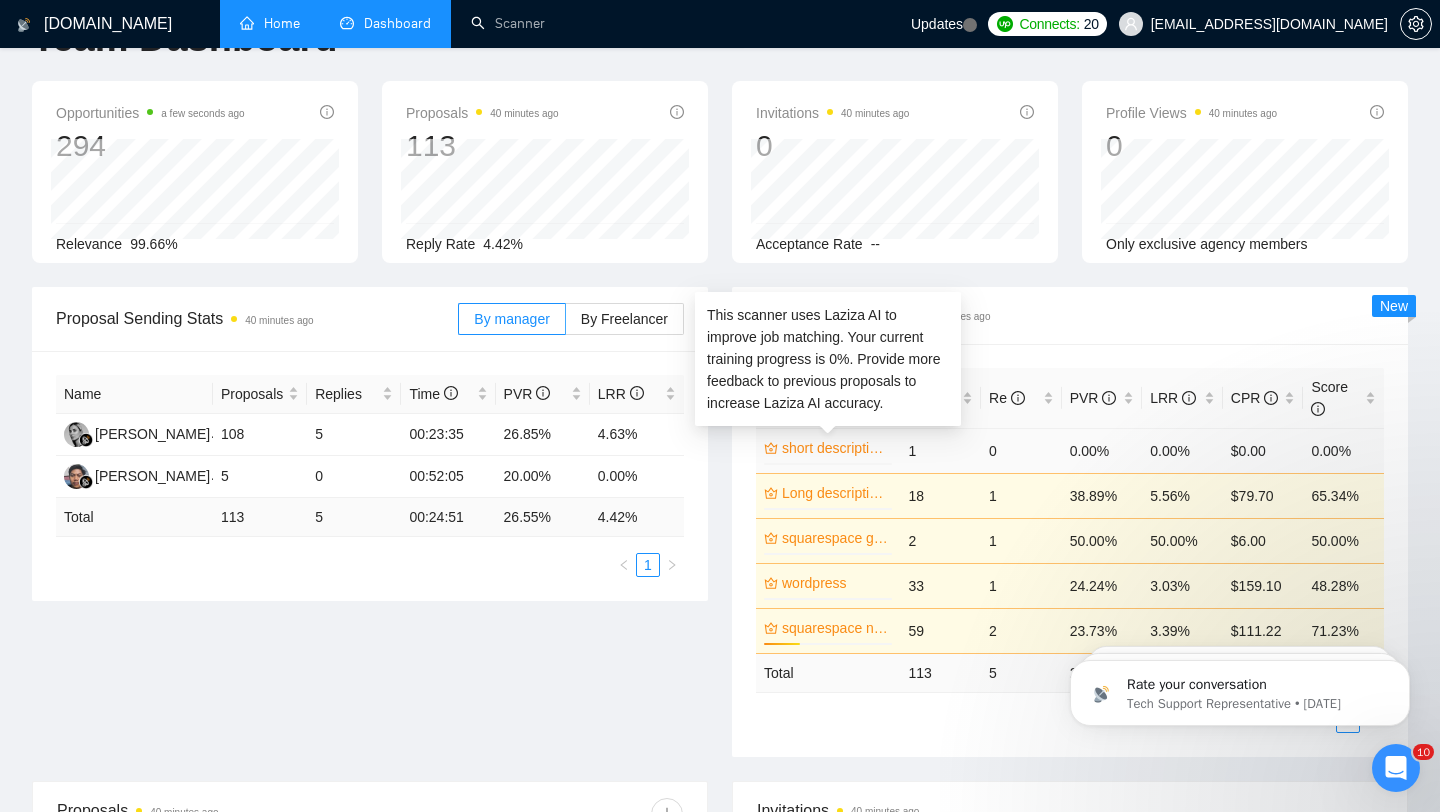 scroll, scrollTop: 87, scrollLeft: 0, axis: vertical 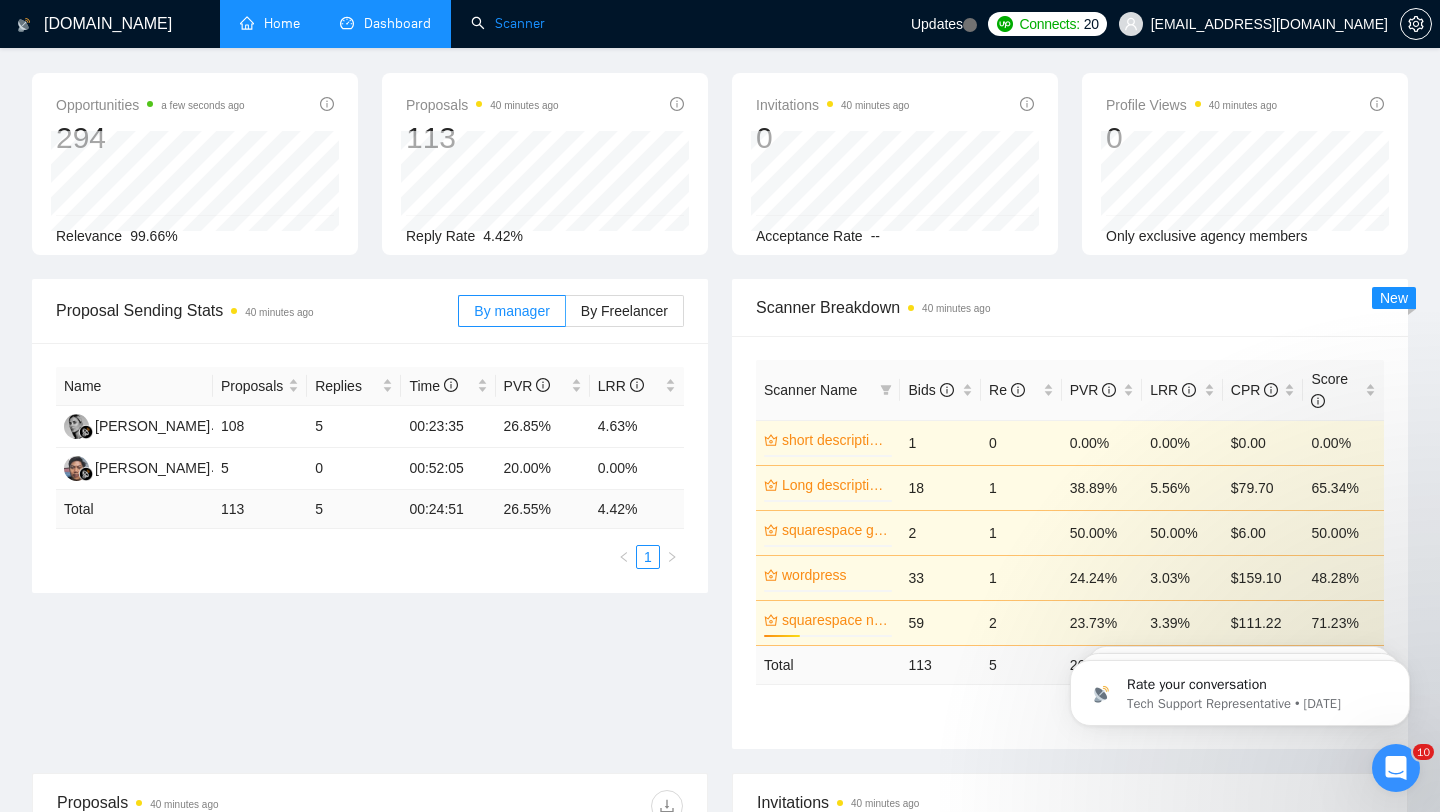 click on "Scanner" at bounding box center [508, 23] 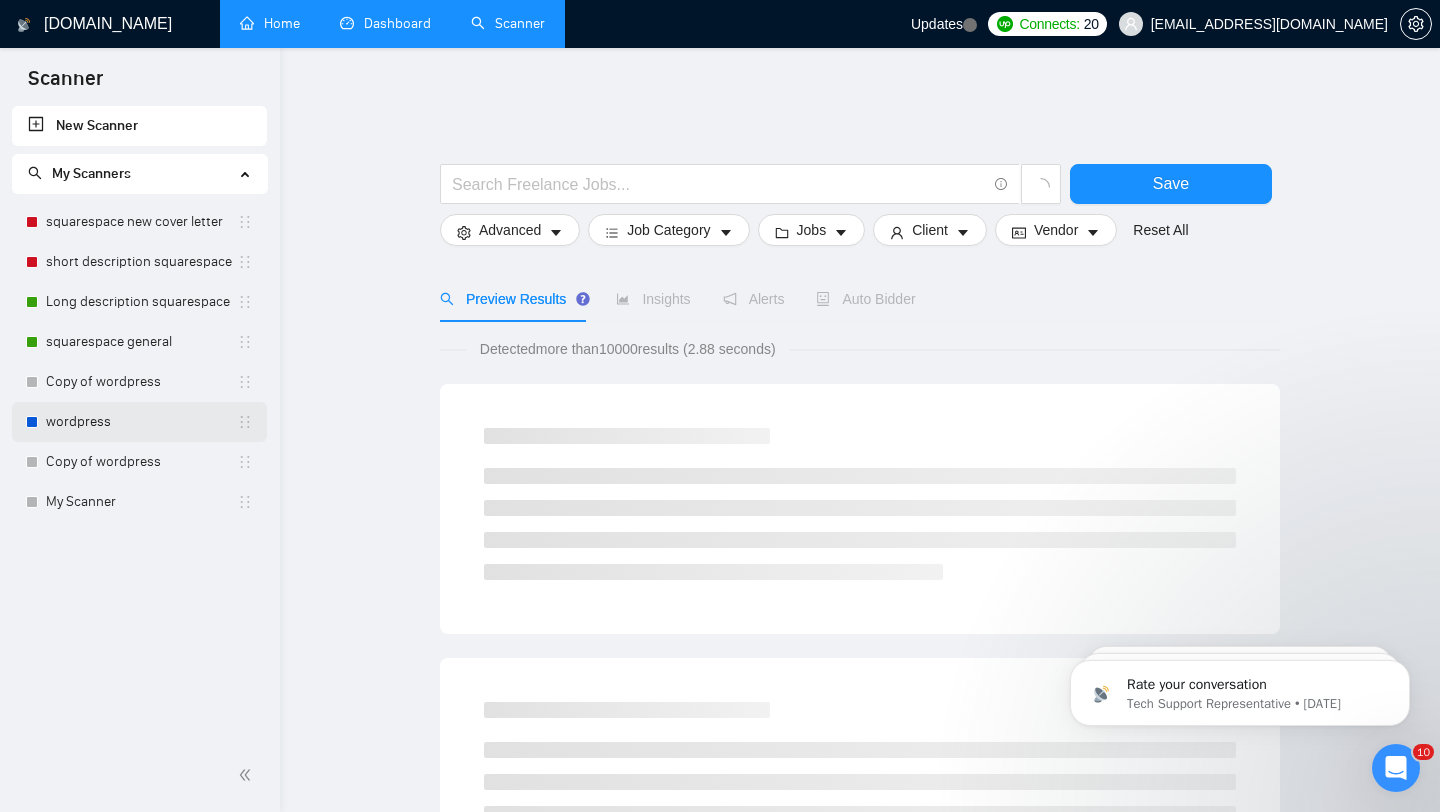 click on "wordpress" at bounding box center (141, 422) 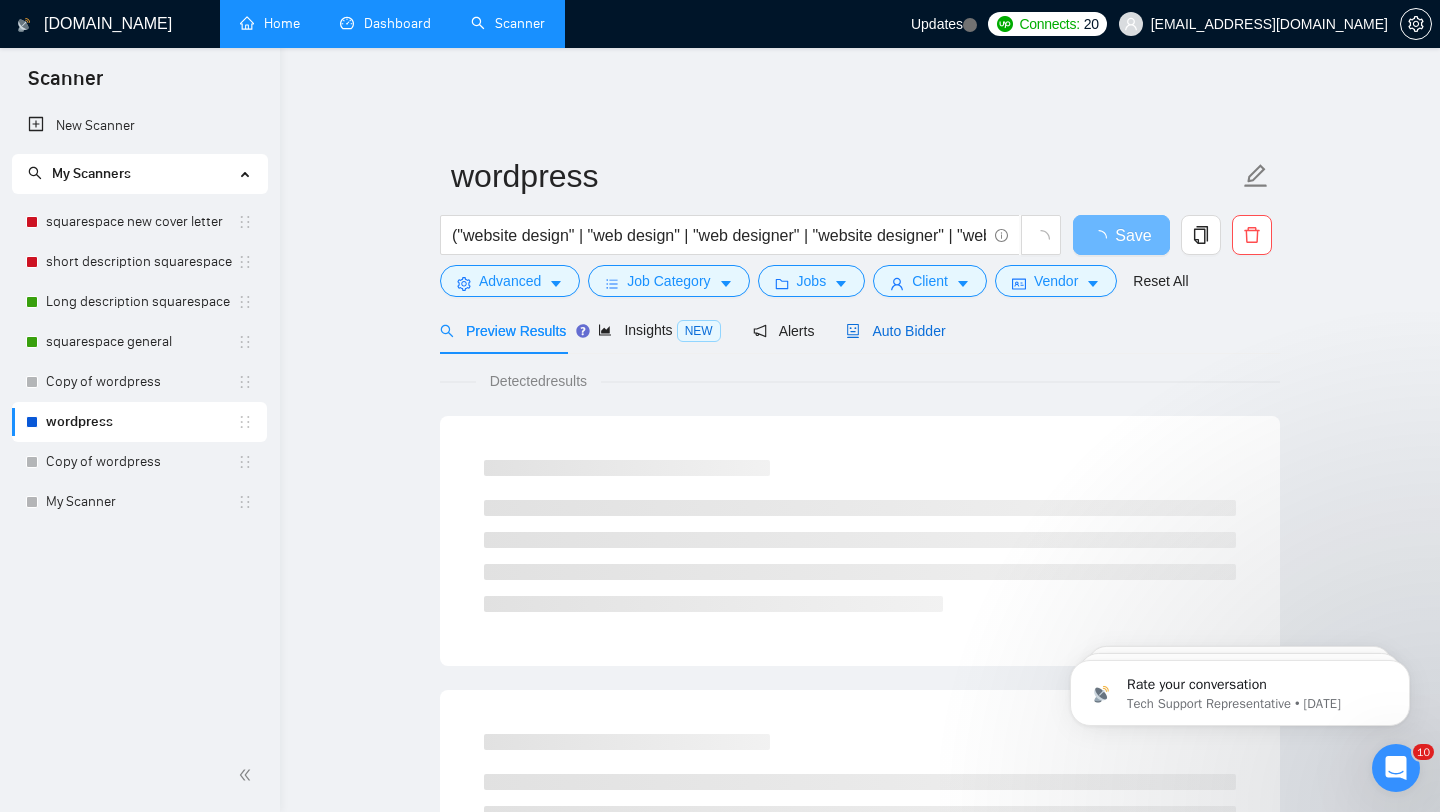 click on "Auto Bidder" at bounding box center [895, 331] 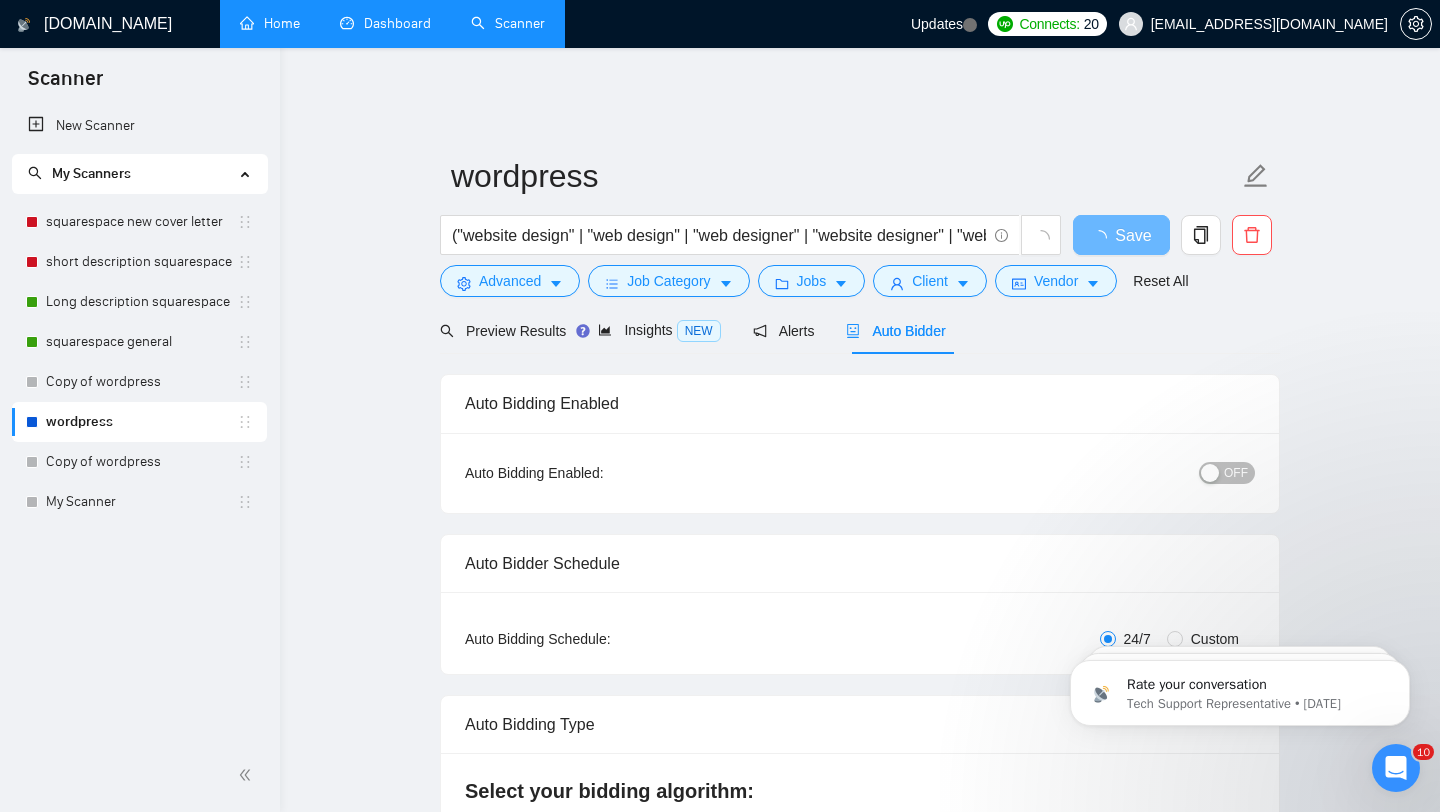 type 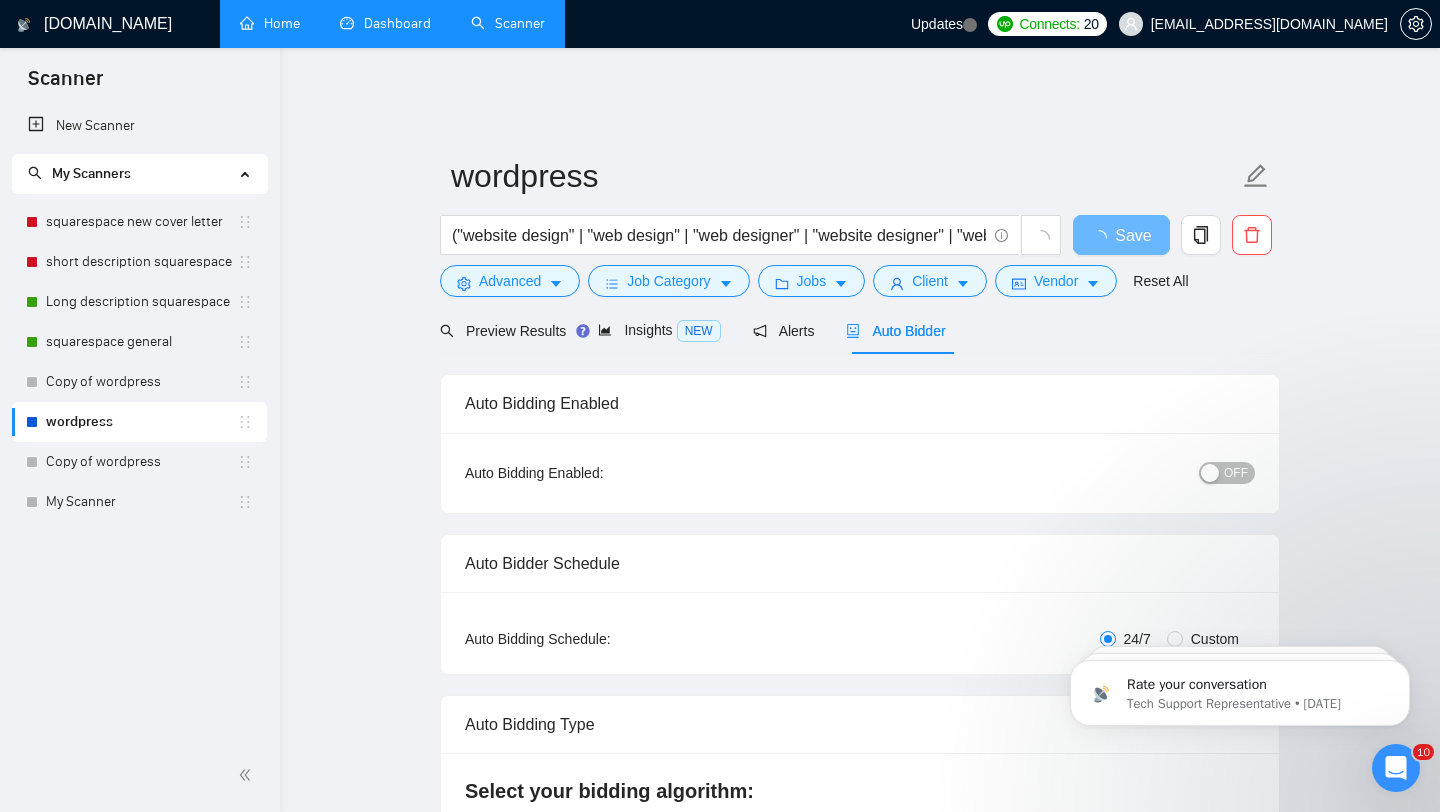 checkbox on "true" 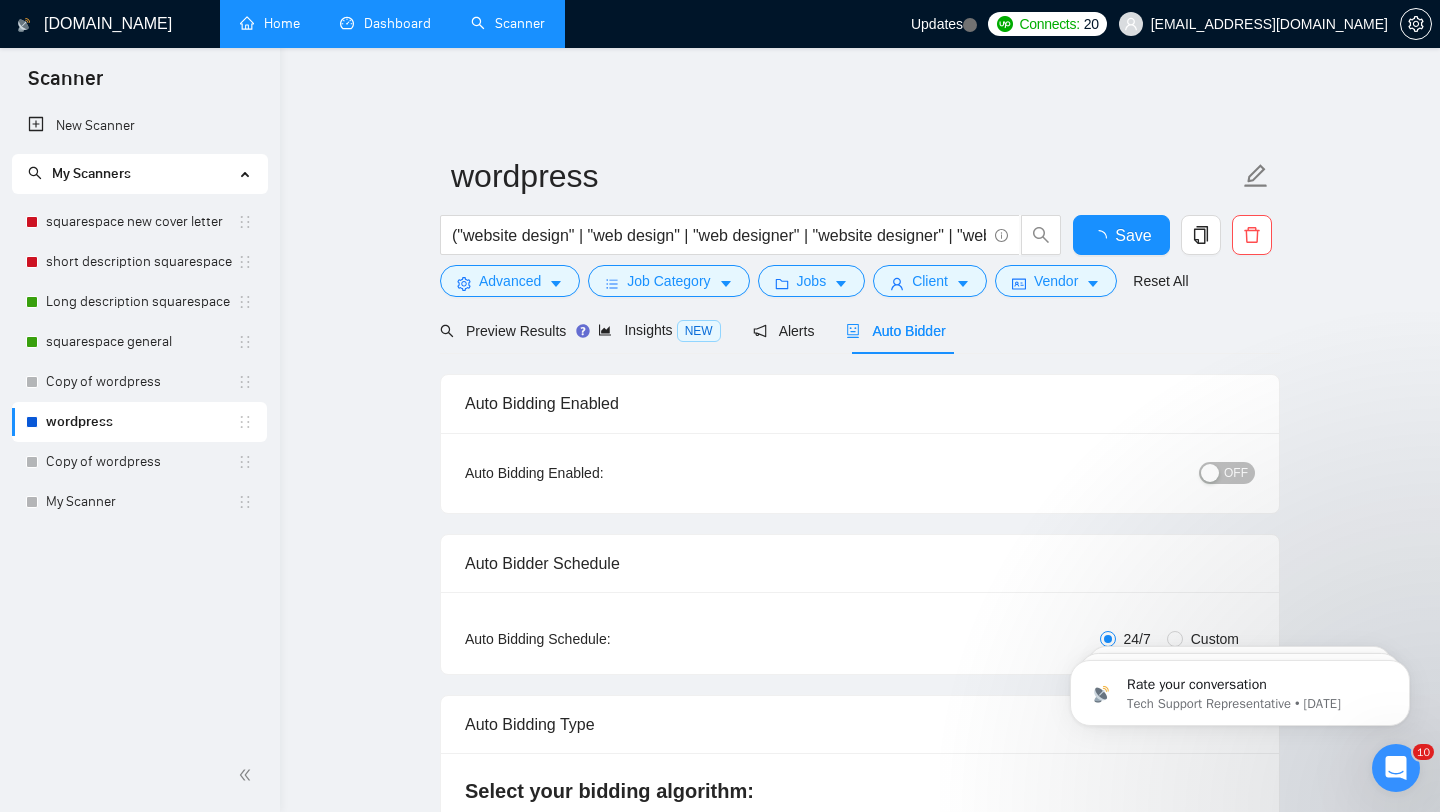 type 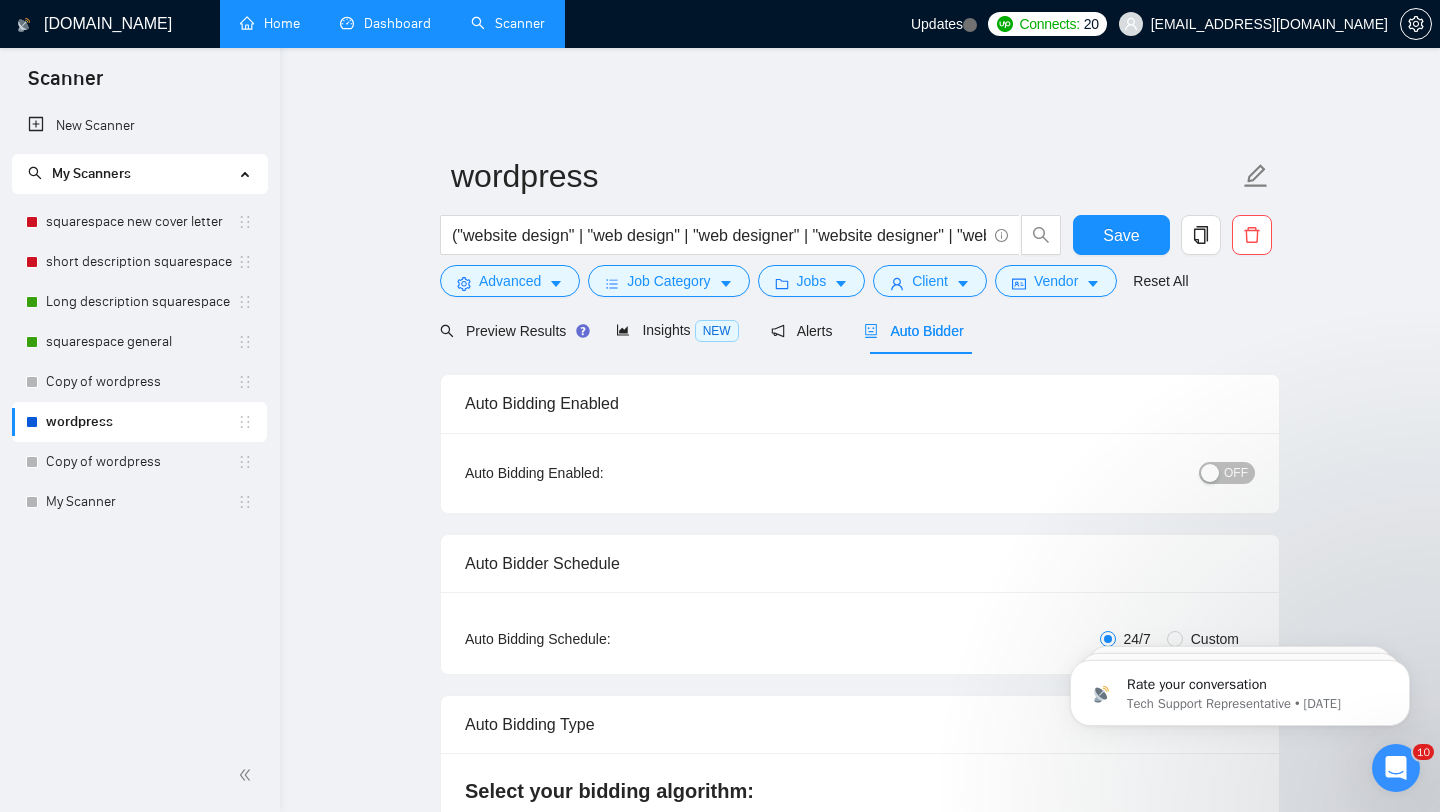 click on "OFF" at bounding box center (1236, 473) 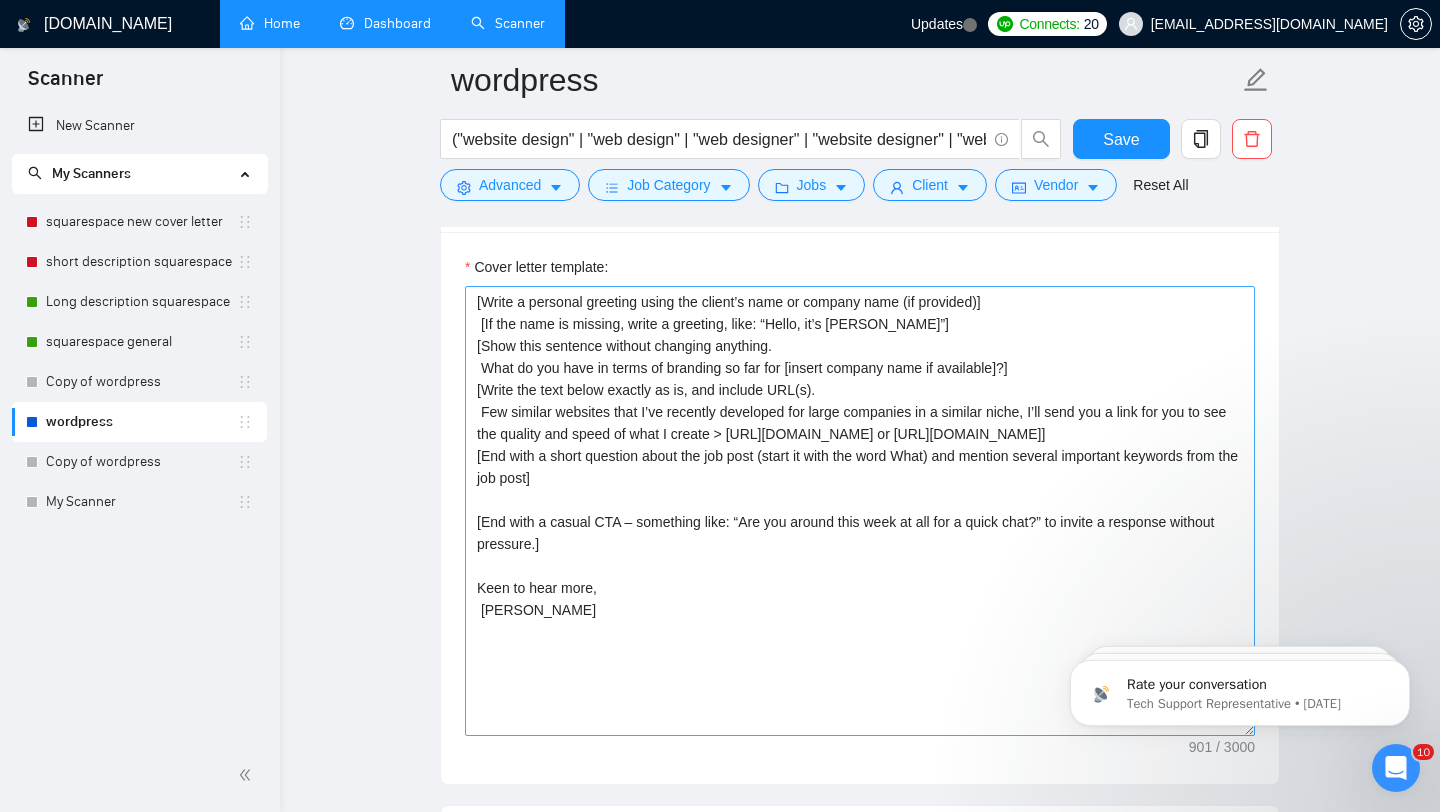 scroll, scrollTop: 1757, scrollLeft: 0, axis: vertical 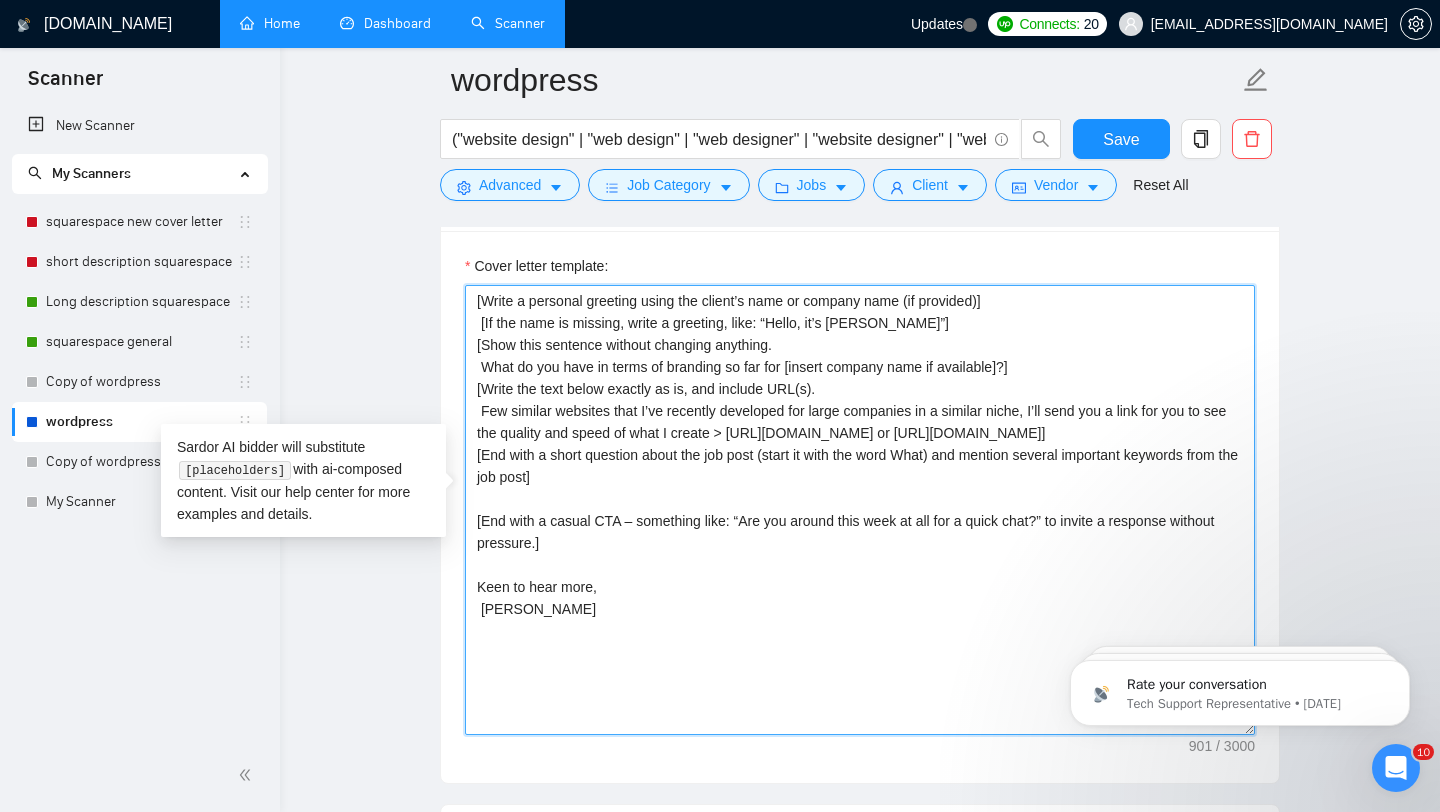 drag, startPoint x: 905, startPoint y: 441, endPoint x: 481, endPoint y: 443, distance: 424.00473 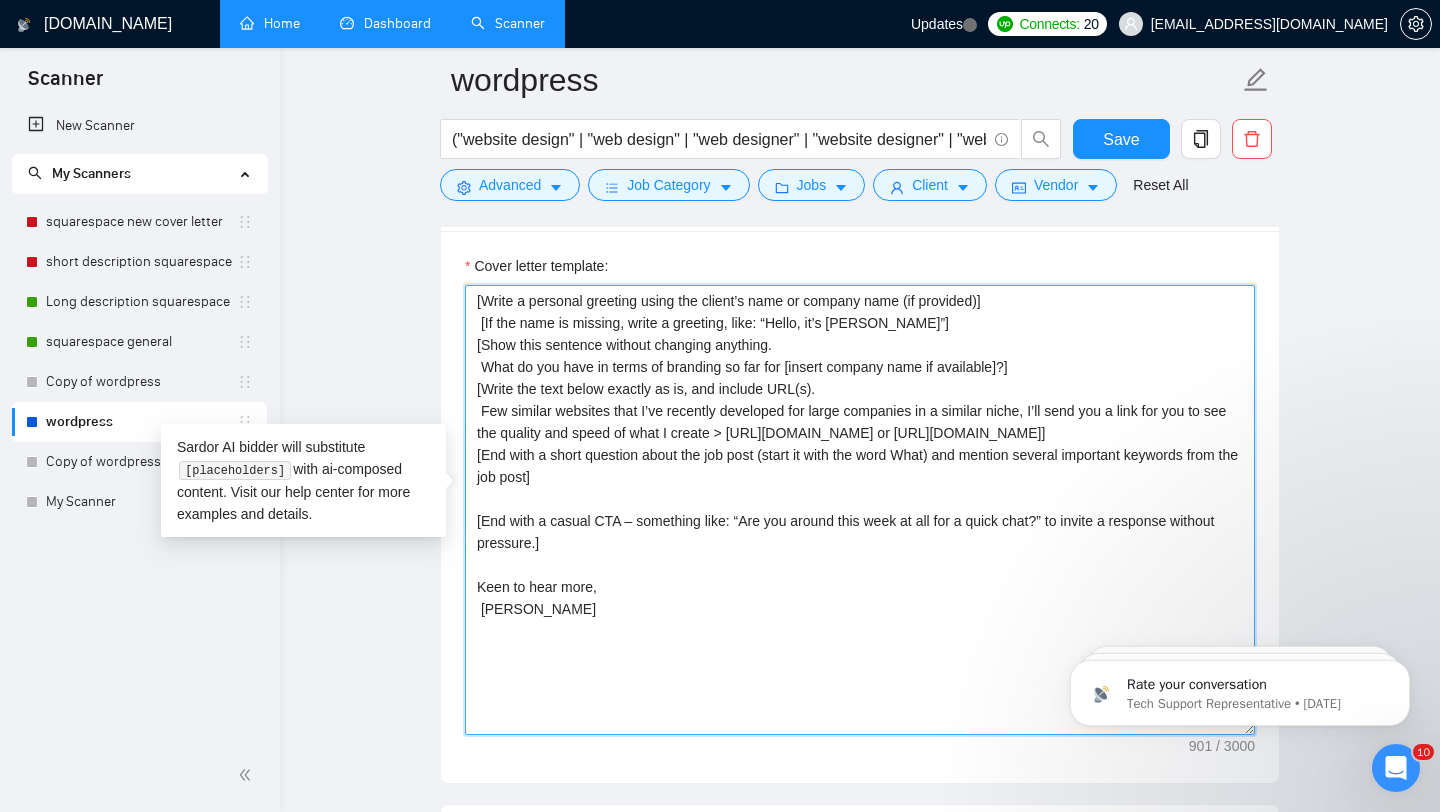 drag, startPoint x: 910, startPoint y: 439, endPoint x: 475, endPoint y: 437, distance: 435.0046 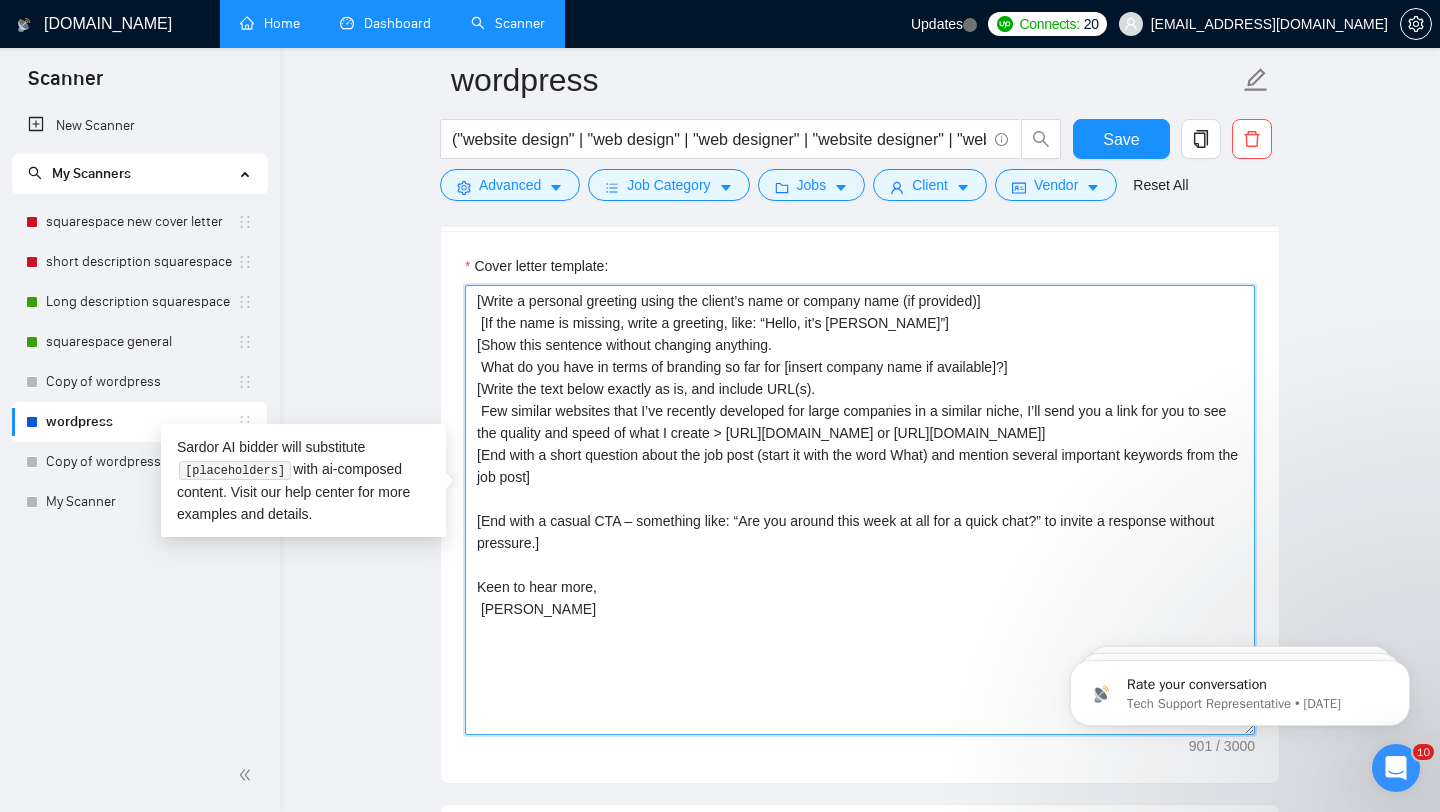 click on "[Write a personal greeting using the client’s name or company name (if provided)]
[If the name is missing, write a greeting, like: “Hello, it’s [PERSON_NAME]”]
[Show this sentence without changing anything.
What do you have in terms of branding so far for [insert company name if available]?]
[Write the text below exactly as is, and include URL(s).
Few similar websites that I’ve recently developed for large companies in a similar niche, I’ll send you a link for you to see the quality and speed of what I create > [URL][DOMAIN_NAME] or [URL][DOMAIN_NAME]]
[End with a short question about the job post (start it with the word What) and mention several important keywords from the job post]
[End with a casual CTA – something like: “Are you around this week at all for a quick chat?” to invite a response without pressure.]
Keen to hear more,
[PERSON_NAME]" at bounding box center (860, 510) 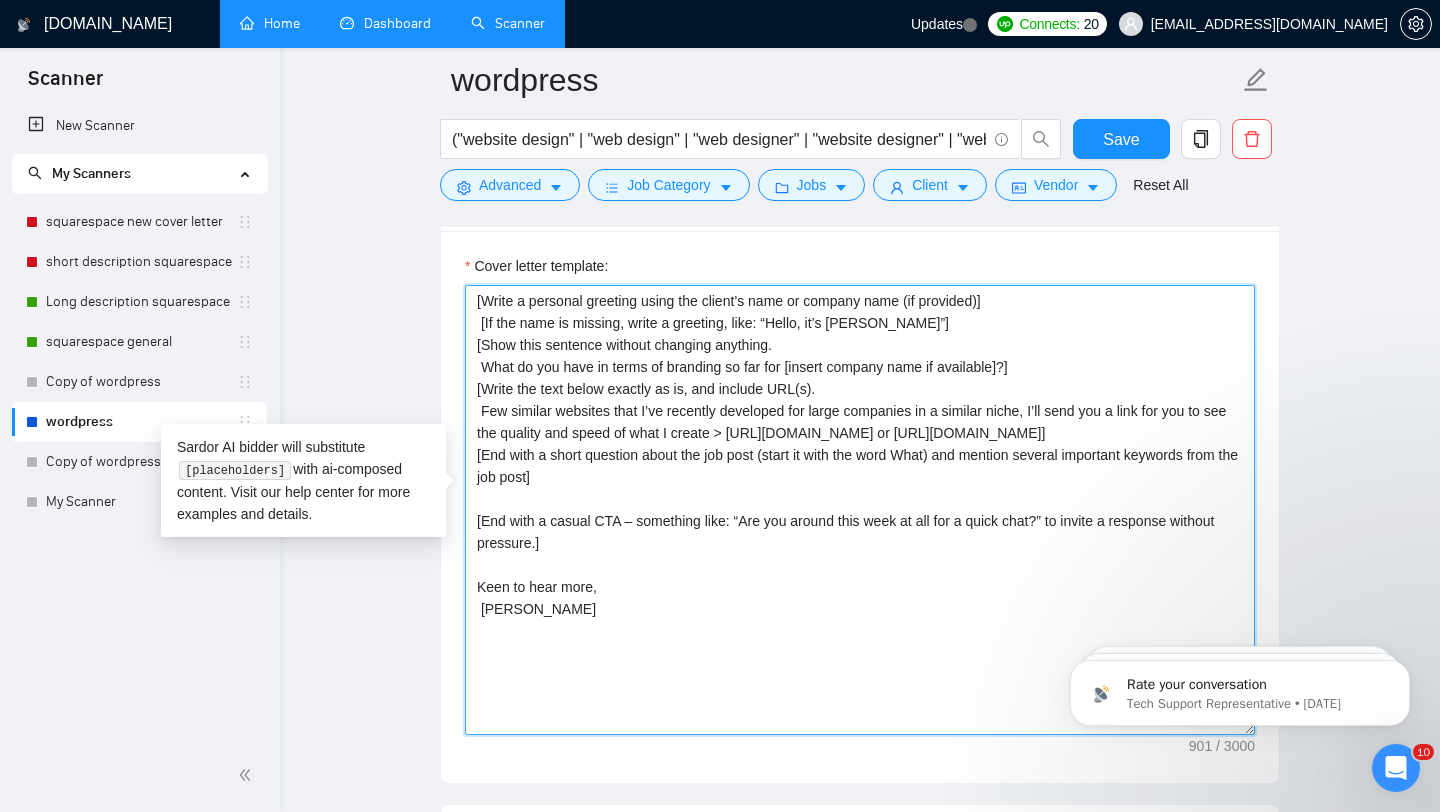 click on "[Write a personal greeting using the client’s name or company name (if provided)]
[If the name is missing, write a greeting, like: “Hello, it’s [PERSON_NAME]”]
[Show this sentence without changing anything.
What do you have in terms of branding so far for [insert company name if available]?]
[Write the text below exactly as is, and include URL(s).
Few similar websites that I’ve recently developed for large companies in a similar niche, I’ll send you a link for you to see the quality and speed of what I create > [URL][DOMAIN_NAME] or [URL][DOMAIN_NAME]]
[End with a short question about the job post (start it with the word What) and mention several important keywords from the job post]
[End with a casual CTA – something like: “Are you around this week at all for a quick chat?” to invite a response without pressure.]
Keen to hear more,
[PERSON_NAME]" at bounding box center (860, 510) 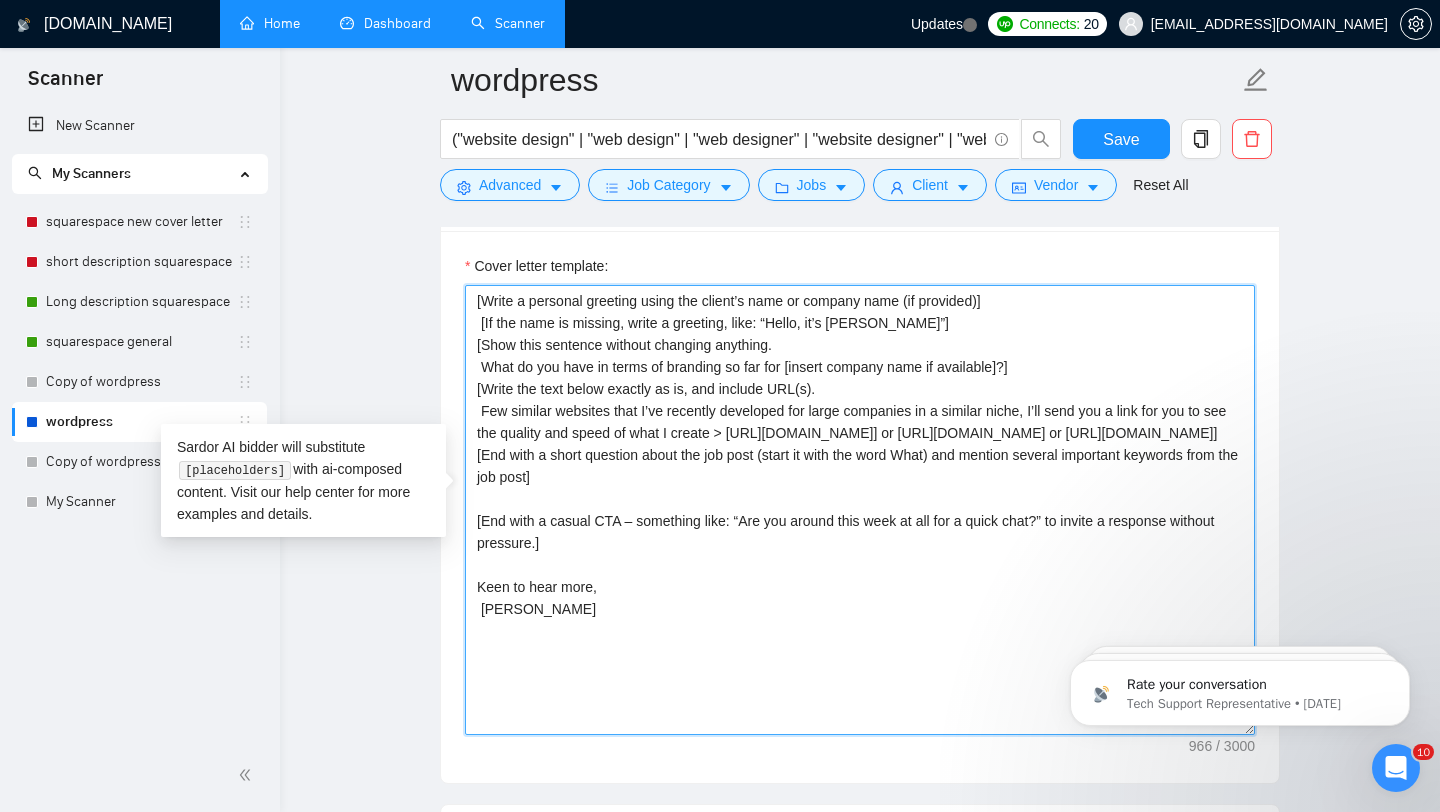 drag, startPoint x: 663, startPoint y: 438, endPoint x: 1077, endPoint y: 445, distance: 414.05917 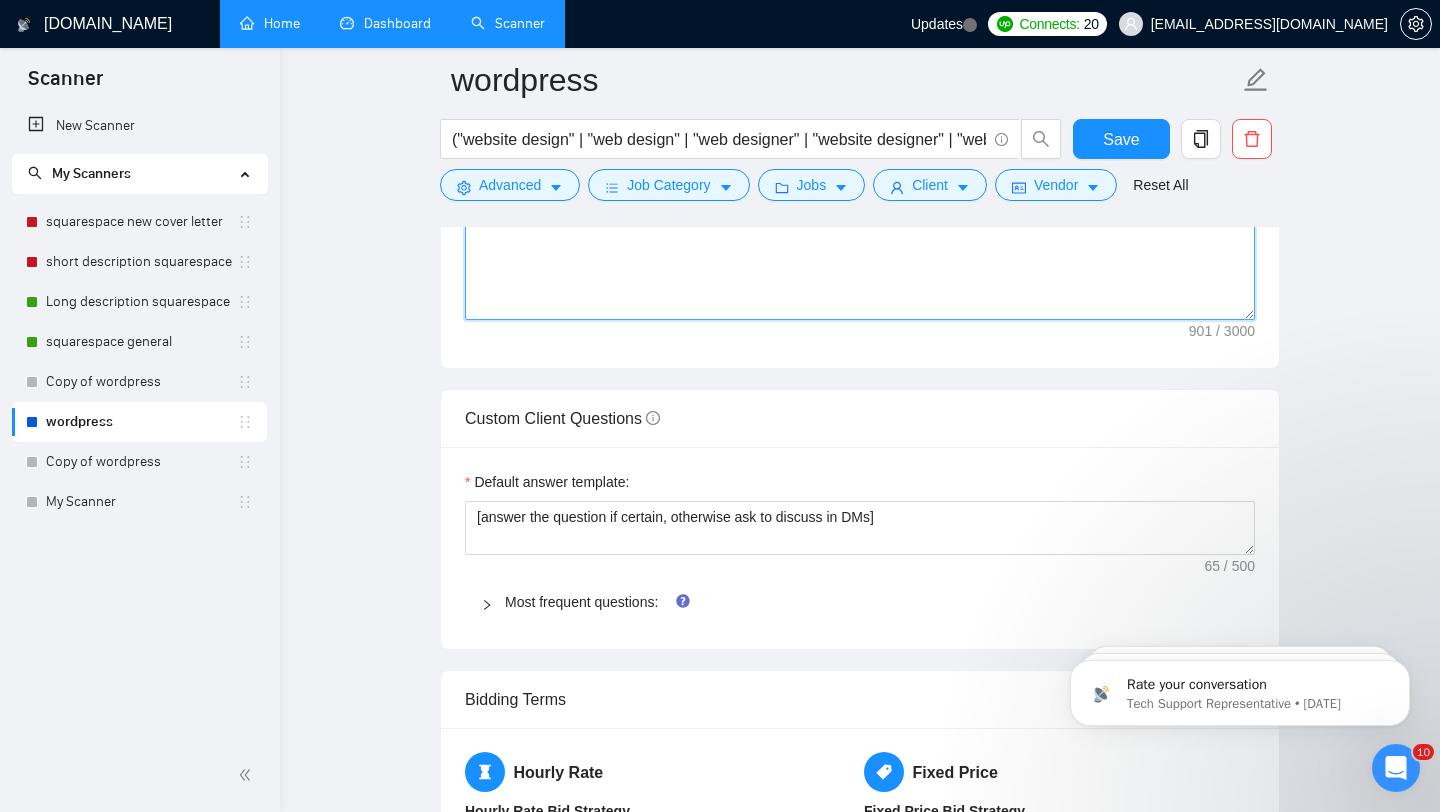 scroll, scrollTop: 2170, scrollLeft: 0, axis: vertical 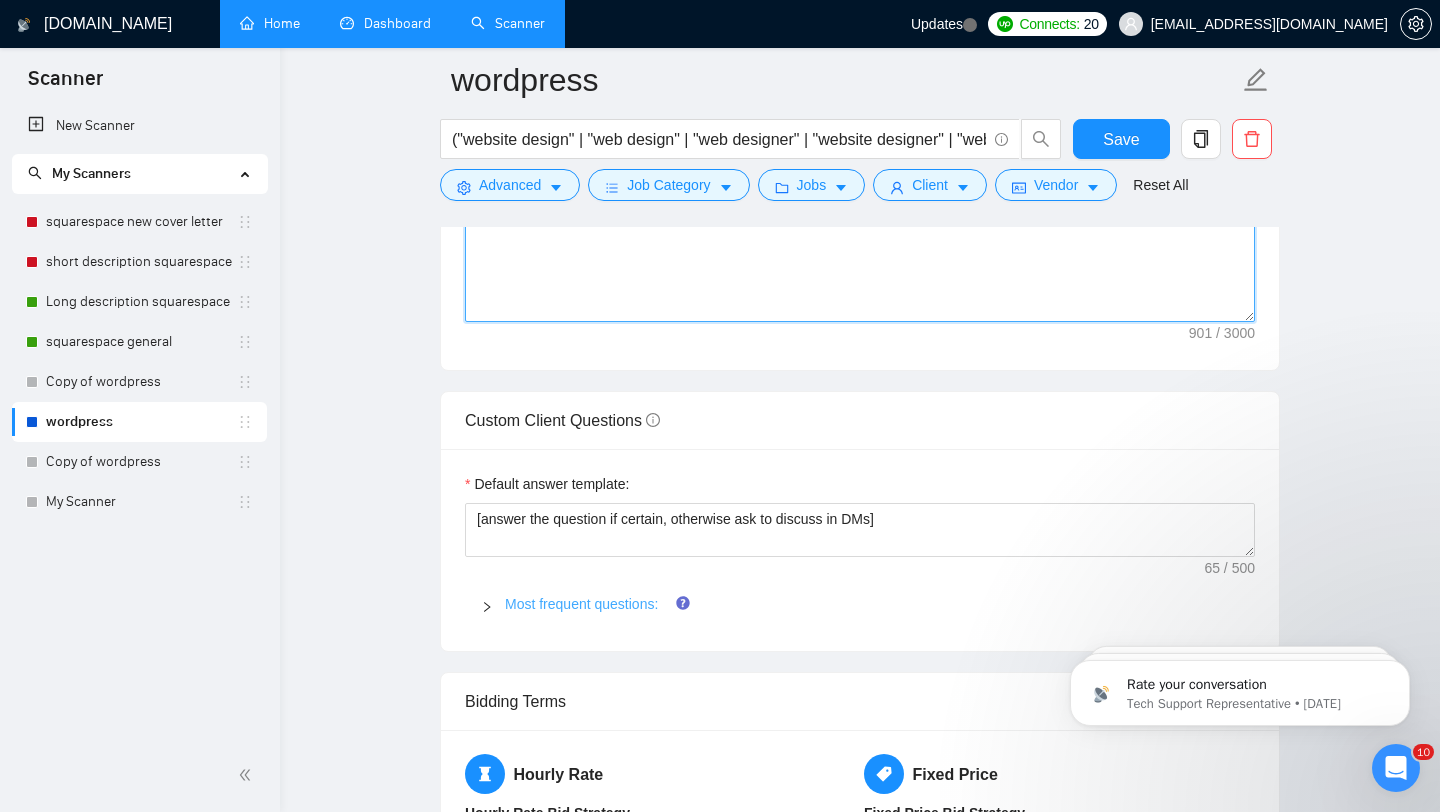 type on "[Write a personal greeting using the client’s name or company name (if provided)]
[If the name is missing, write a greeting, like: “Hello, it’s [PERSON_NAME]”]
[Show this sentence without changing anything.
What do you have in terms of branding so far for [insert company name if available]?]
[Write the text below exactly as is, and include URL(s).
Few similar websites that I’ve recently developed for large companies in a similar niche, I’ll send you a link for you to see the quality and speed of what I create > [URL][DOMAIN_NAME]] or [URL][DOMAIN_NAME]
[End with a short question about the job post (start it with the word What) and mention several important keywords from the job post]
[End with a casual CTA – something like: “Are you around this week at all for a quick chat?” to invite a response without pressure.]
Keen to hear more,
[PERSON_NAME]" 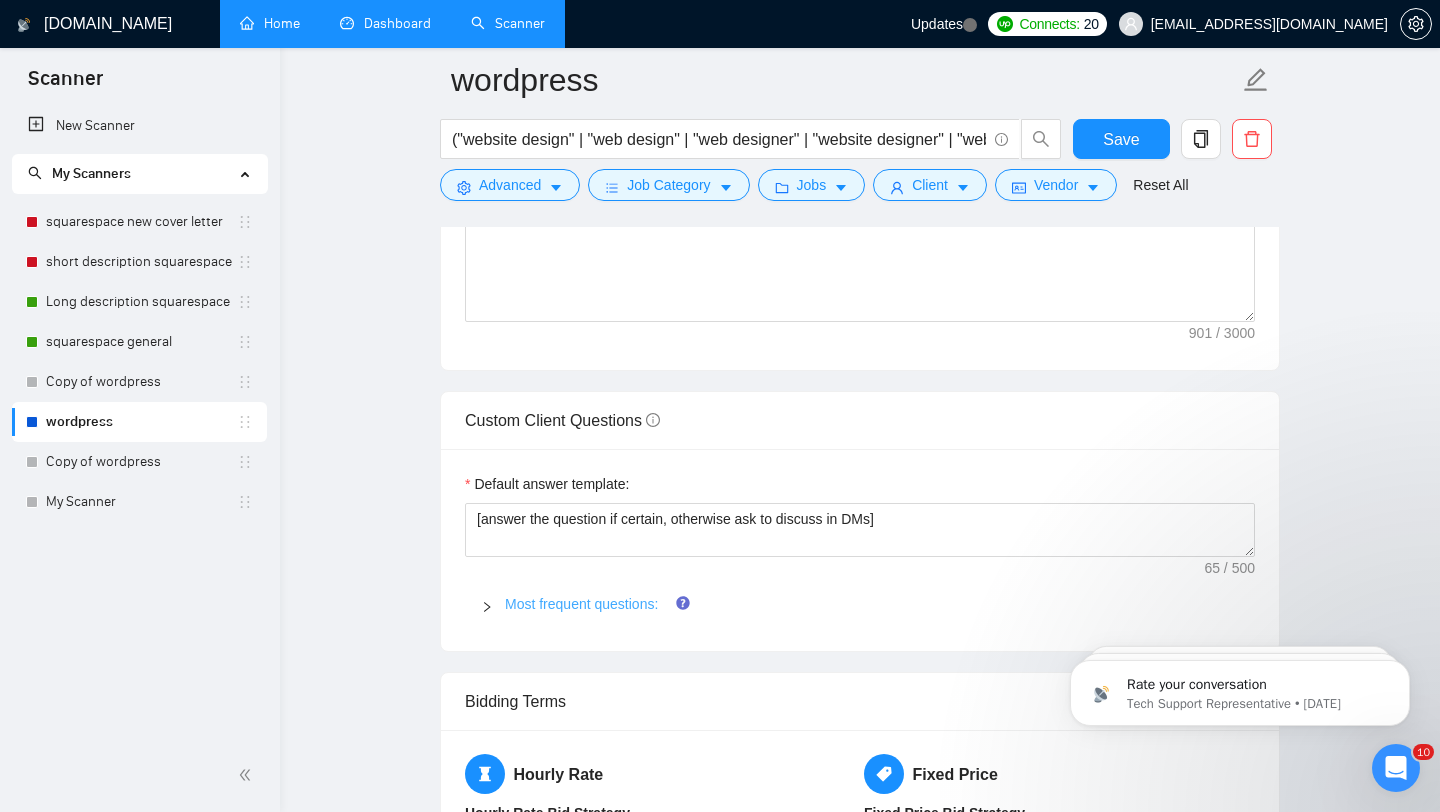 click on "Most frequent questions:" at bounding box center [581, 604] 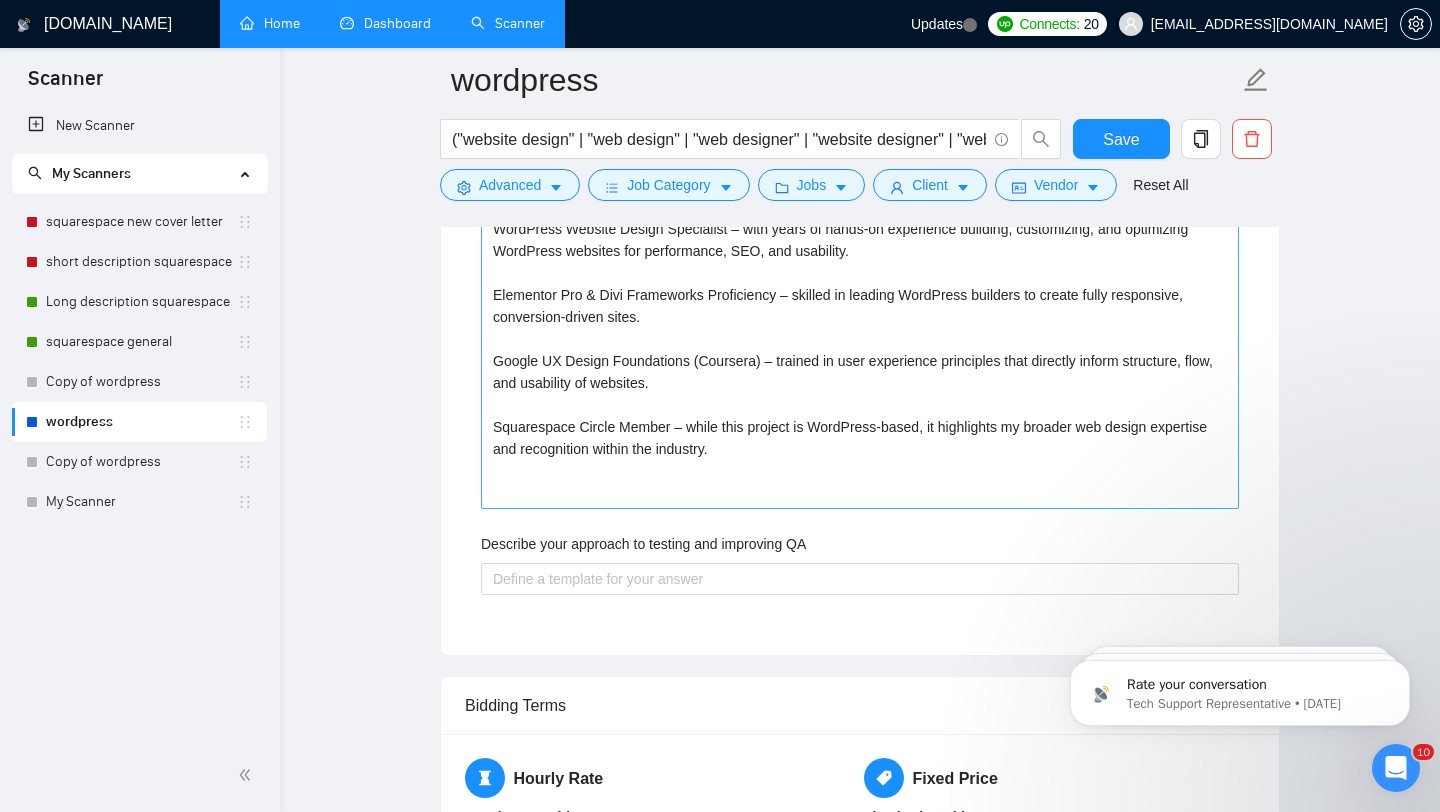 scroll, scrollTop: 3174, scrollLeft: 0, axis: vertical 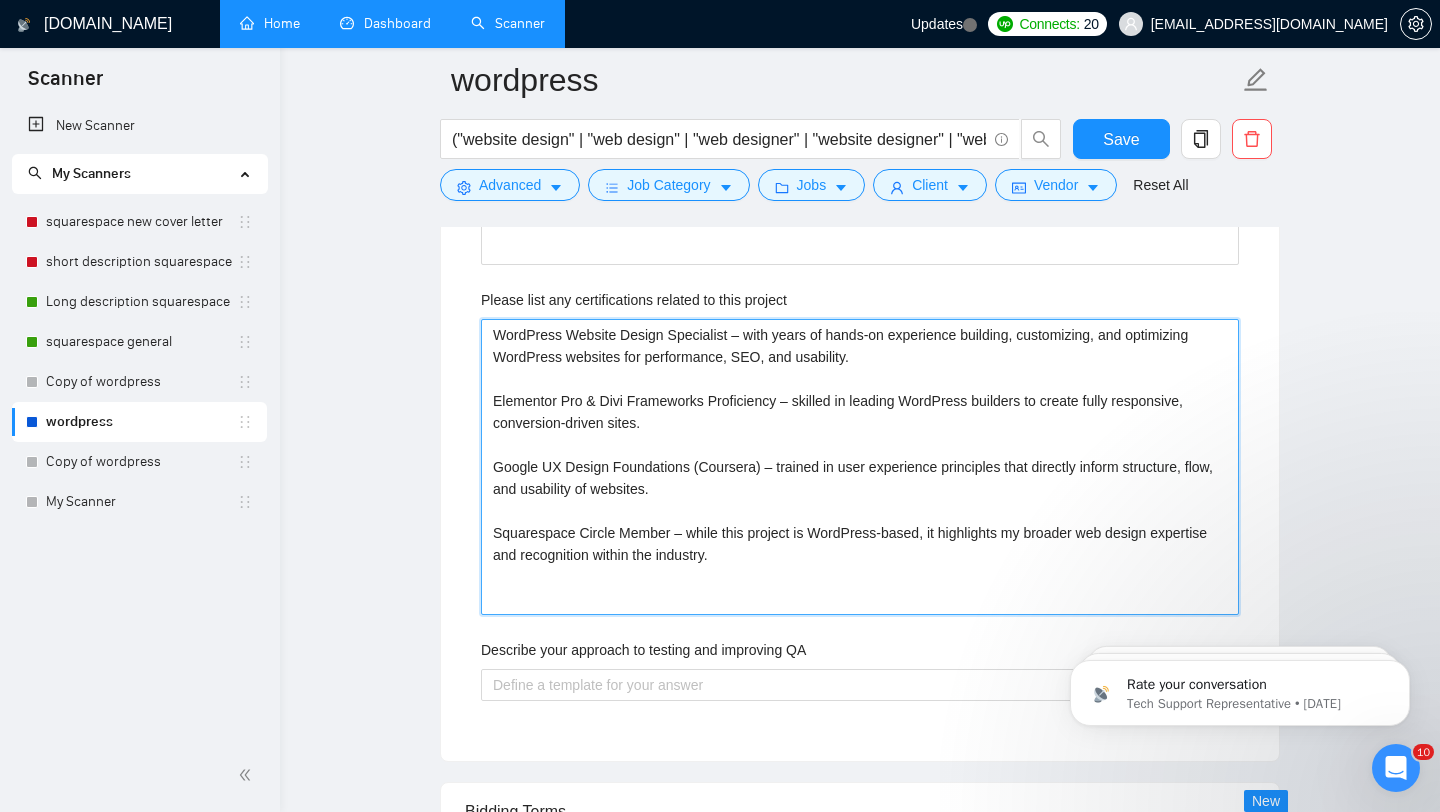 drag, startPoint x: 855, startPoint y: 528, endPoint x: 474, endPoint y: 514, distance: 381.25714 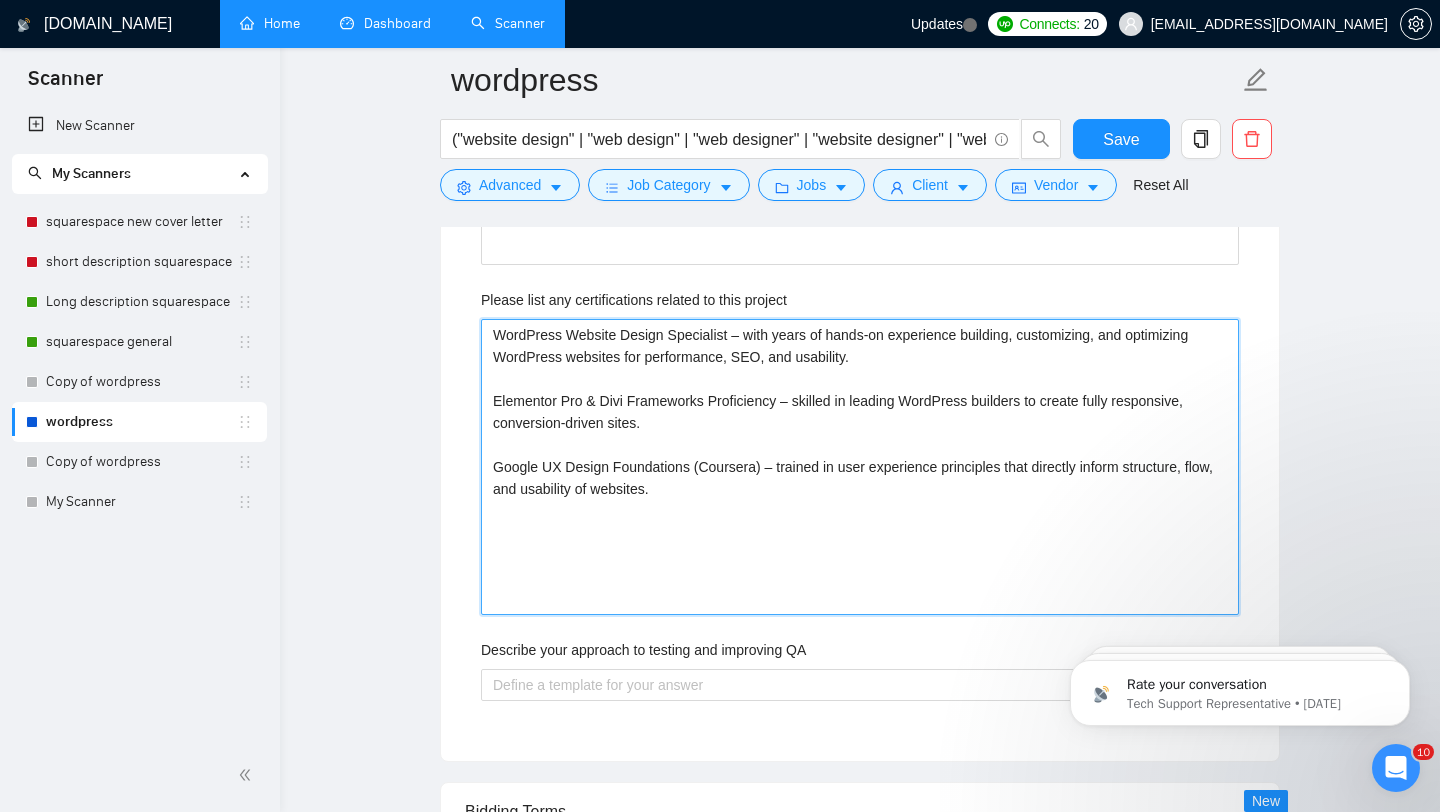 type 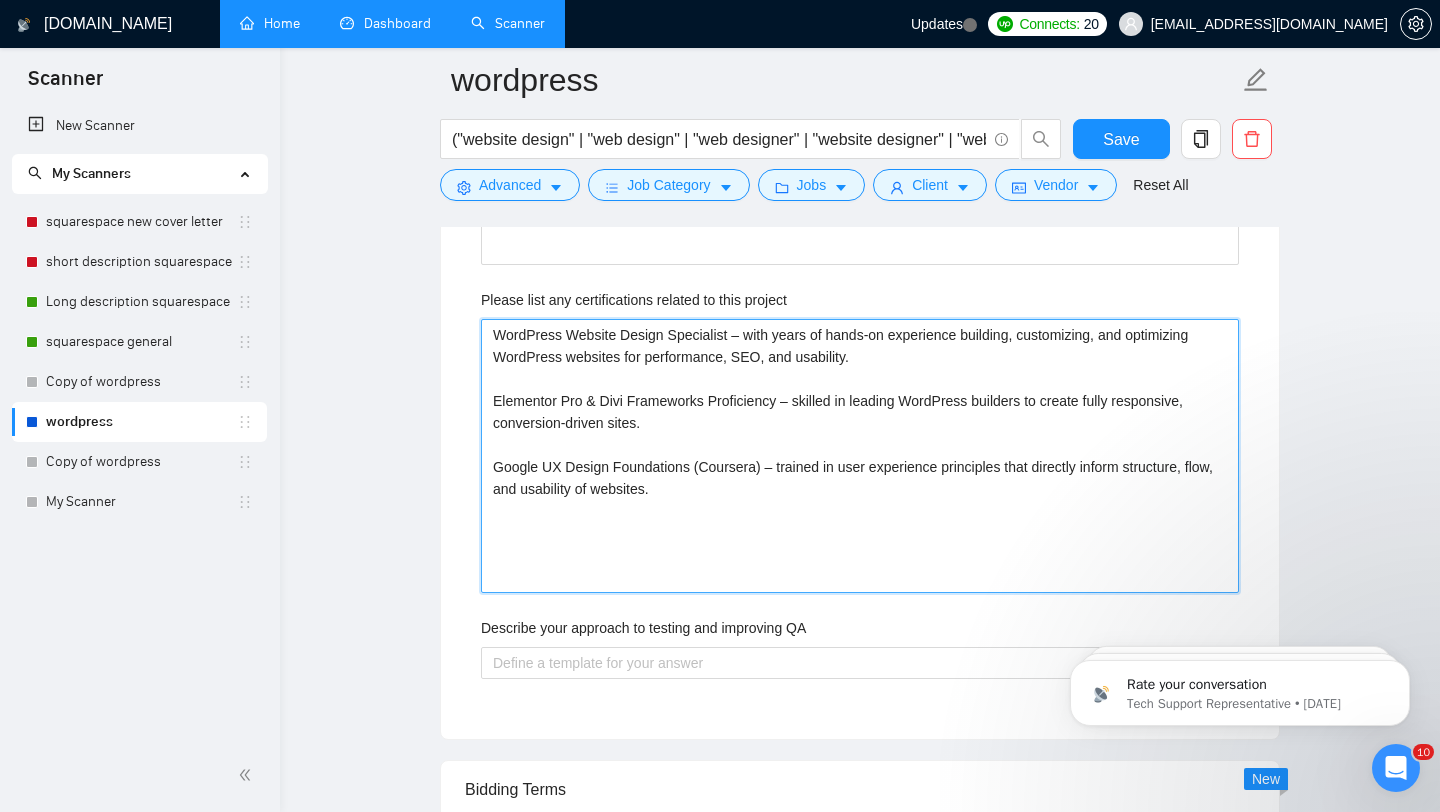 type on "WordPress Website Design Specialist – with years of hands-on experience building, customizing, and optimizing WordPress websites for performance, SEO, and usability.
Elementor Pro & Divi Frameworks Proficiency – skilled in leading WordPress builders to create fully responsive, conversion-driven sites.
Google UX Design Foundations (Coursera) – trained in user experience principles that directly inform structure, flow, and usability of websites." 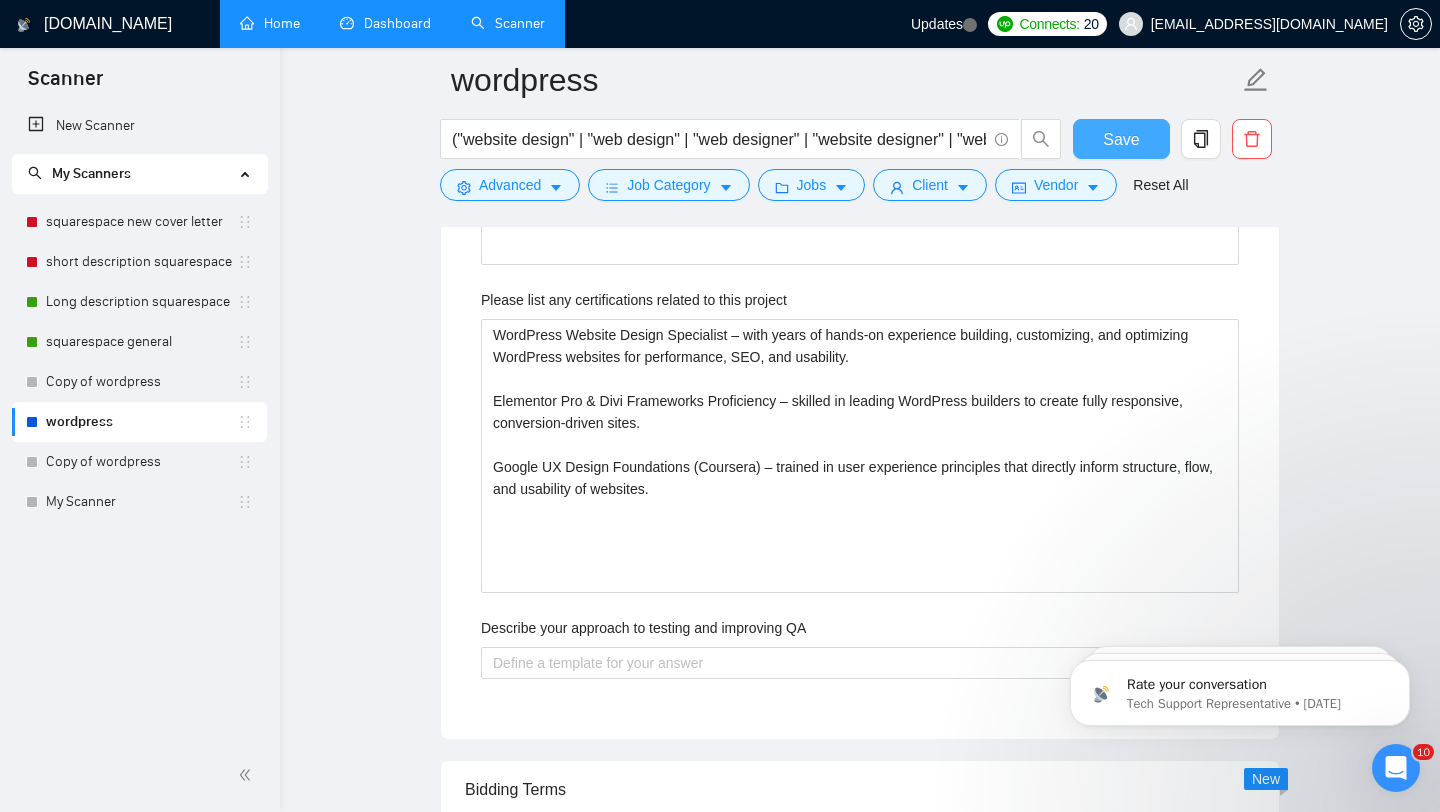 click on "Save" at bounding box center (1121, 139) 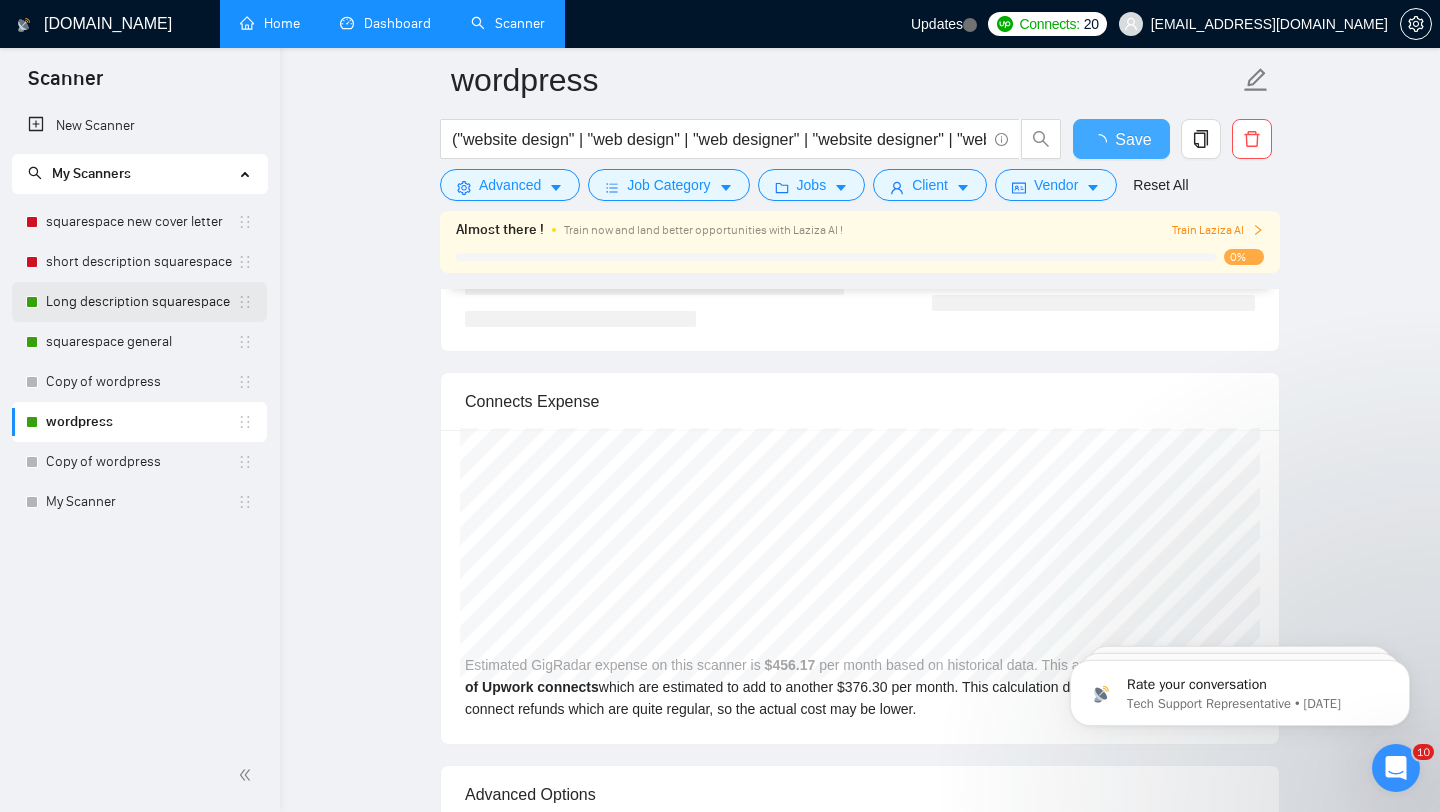 type 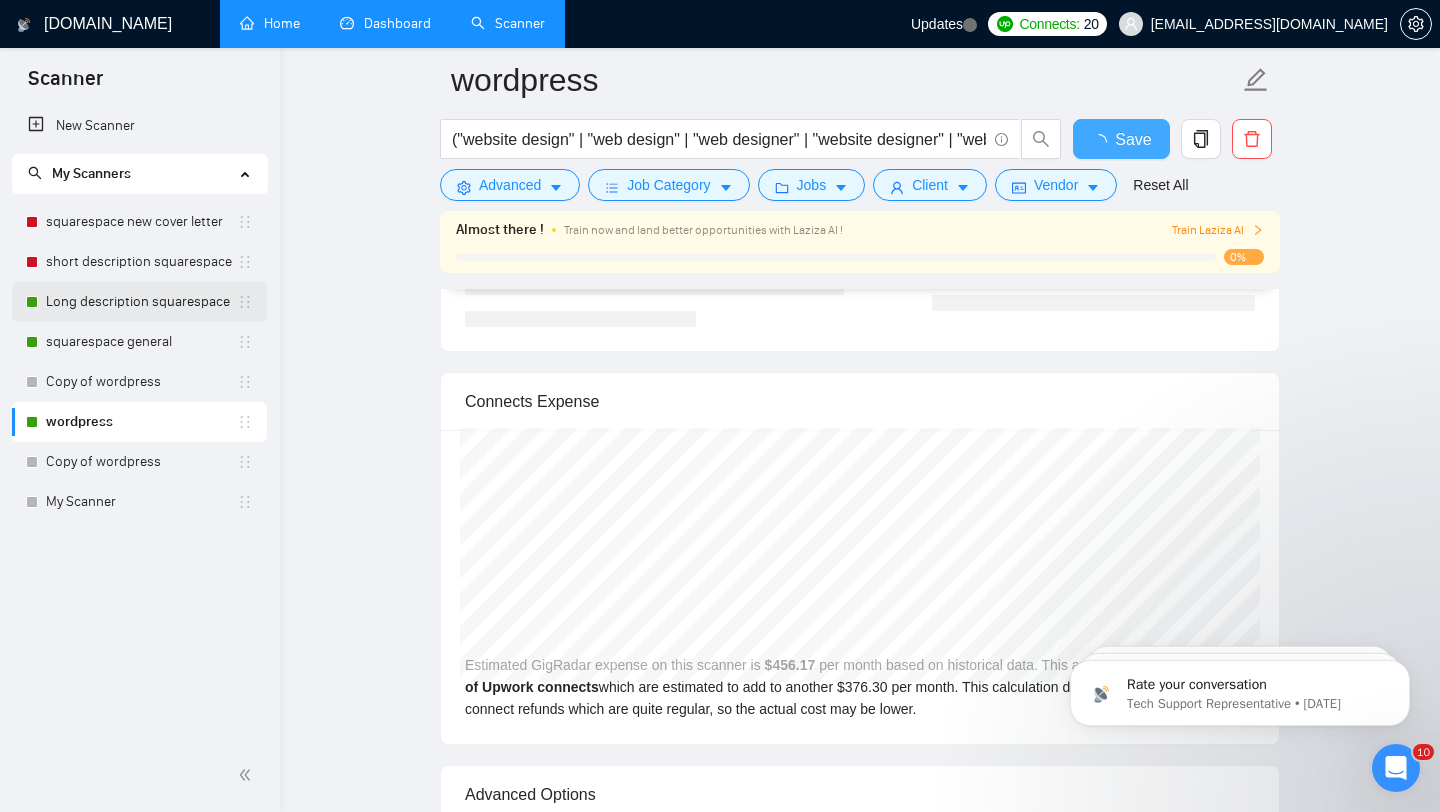 checkbox on "true" 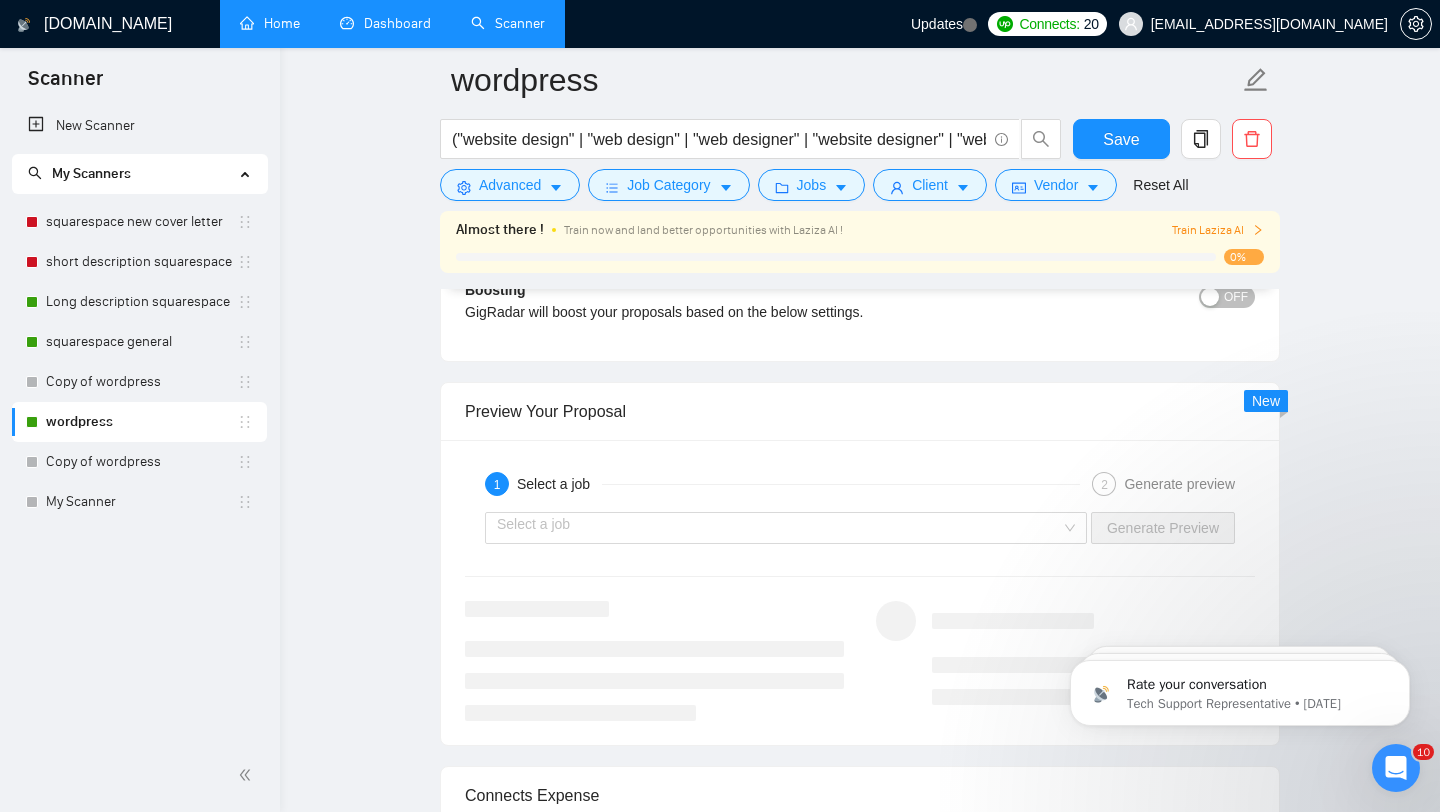 click on "Dashboard" at bounding box center [385, 23] 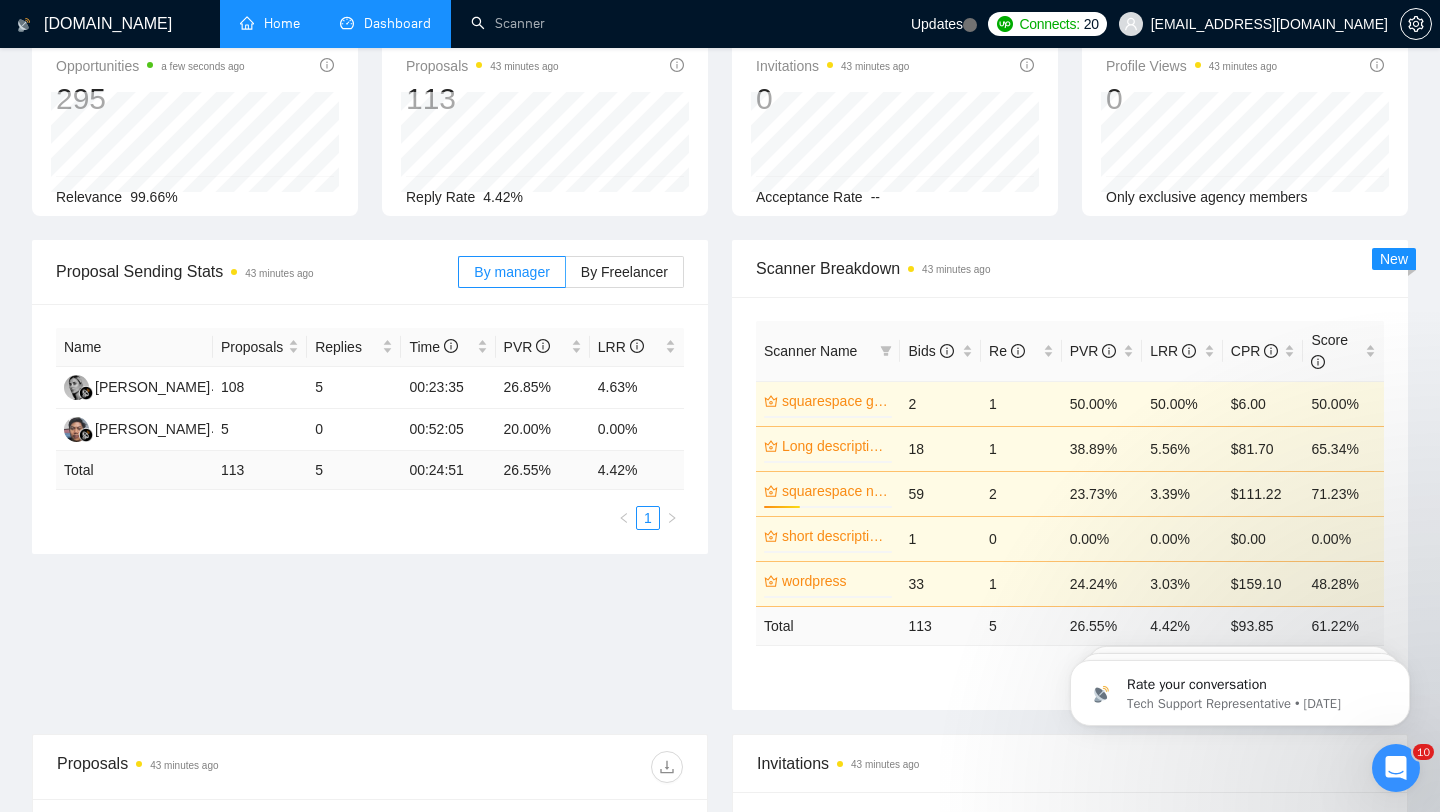 scroll, scrollTop: 130, scrollLeft: 0, axis: vertical 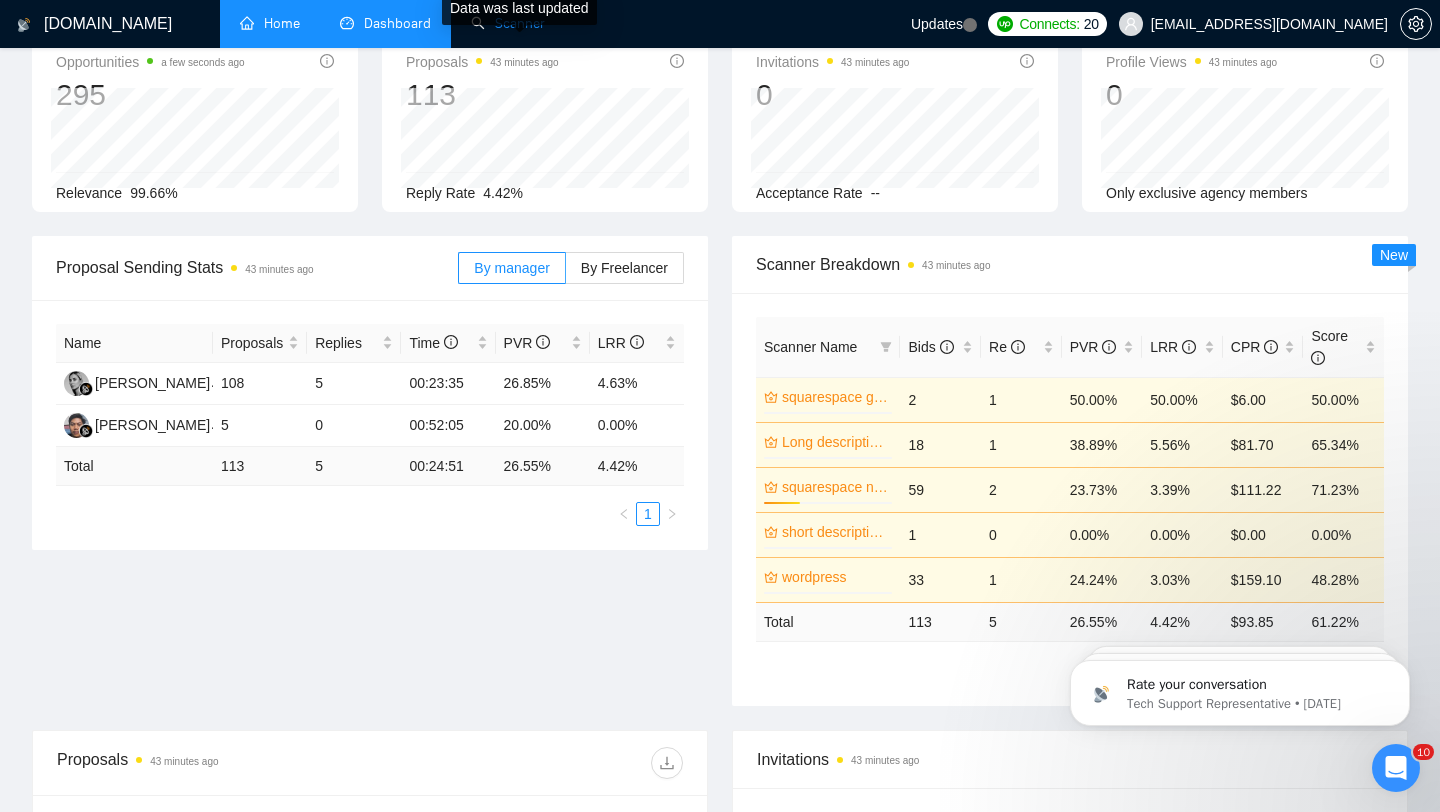 click on "Scanner" at bounding box center (508, 23) 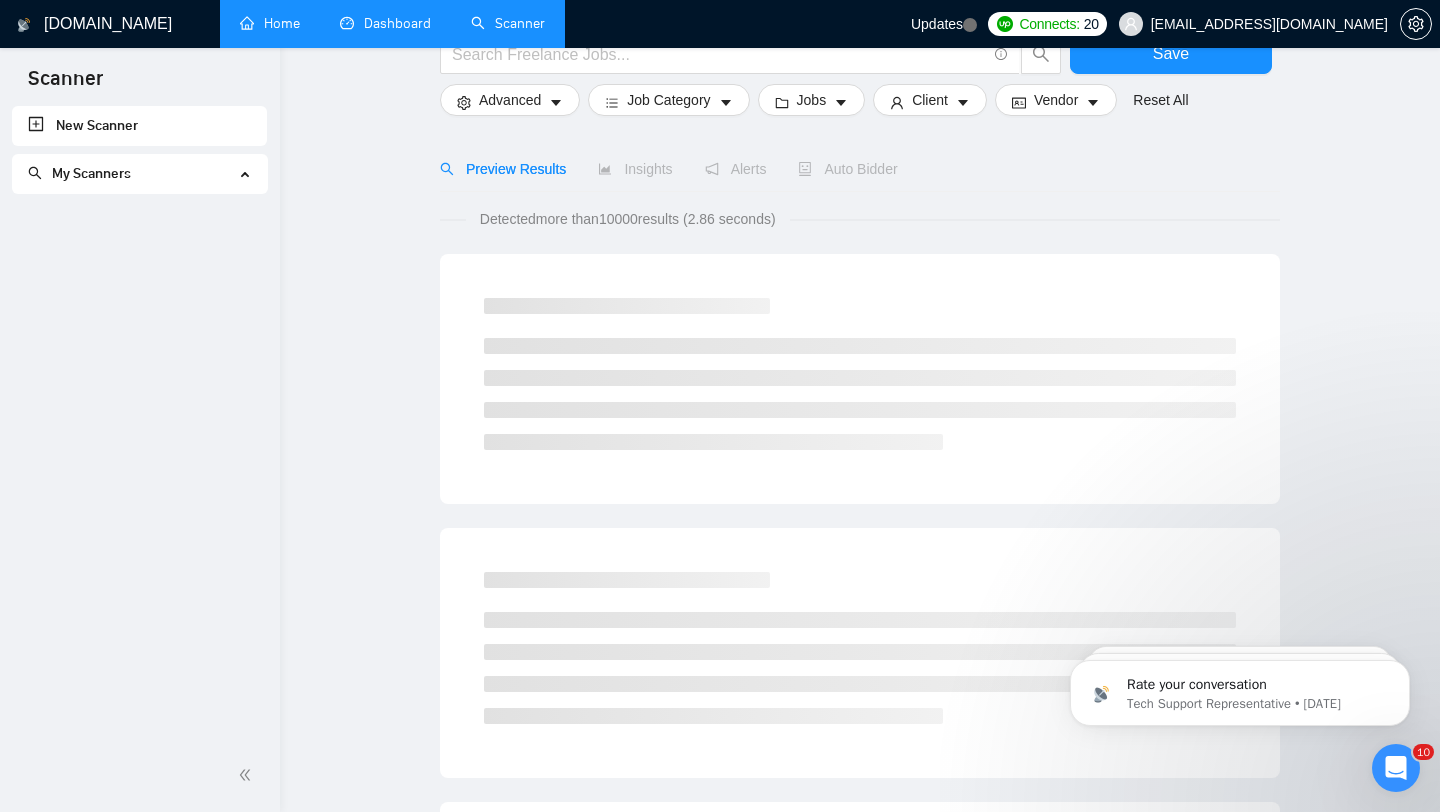 scroll, scrollTop: 0, scrollLeft: 0, axis: both 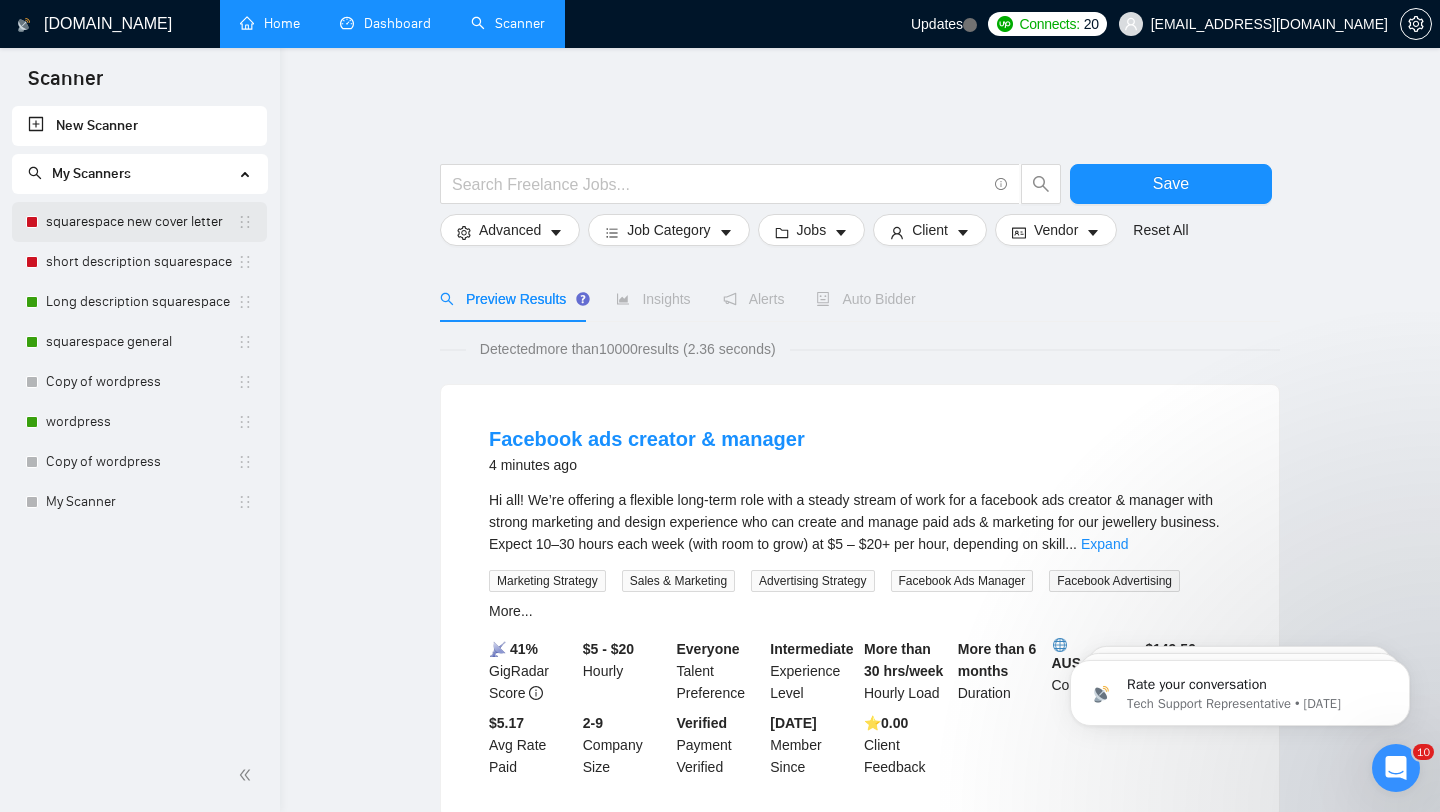 drag, startPoint x: 66, startPoint y: 221, endPoint x: 154, endPoint y: 225, distance: 88.09086 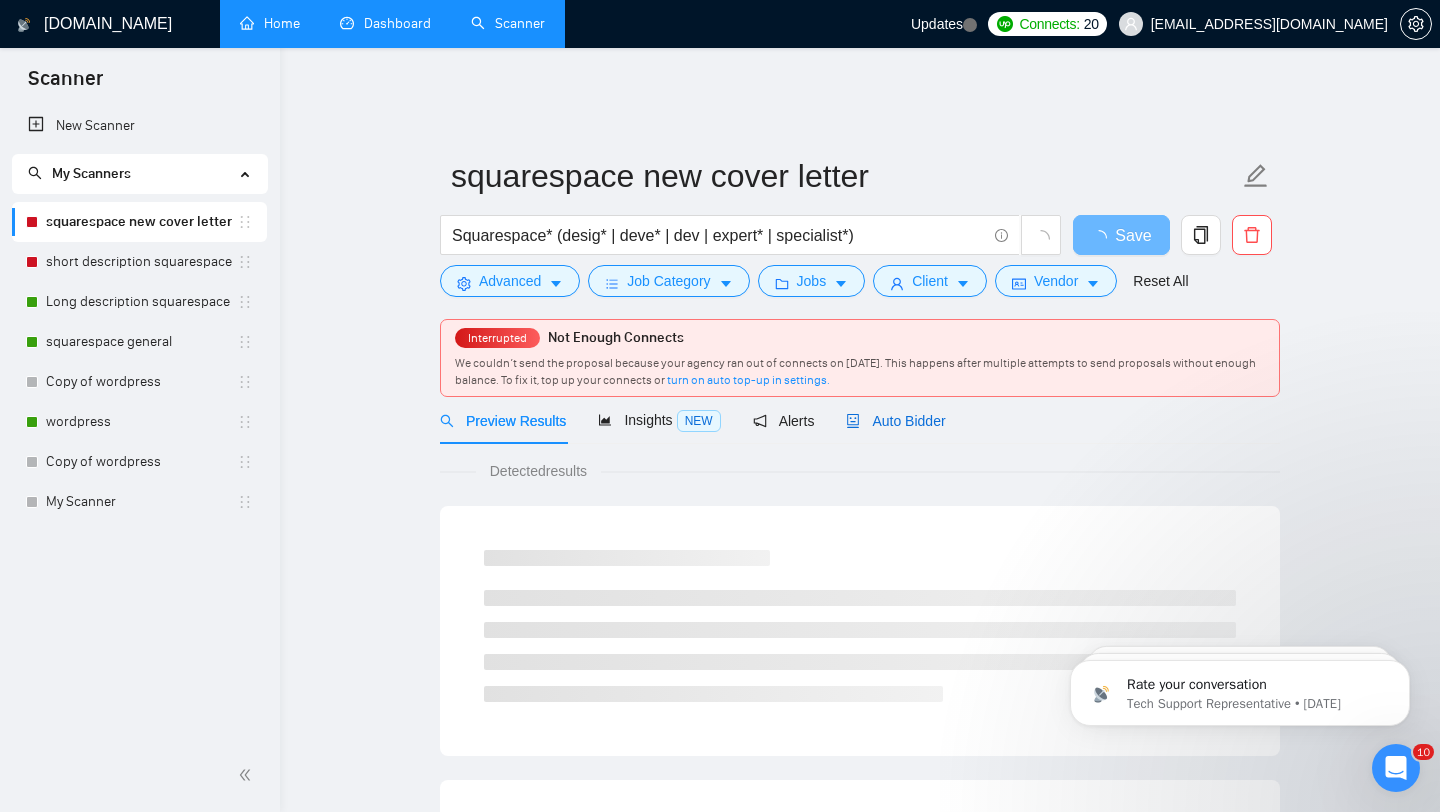 click on "Auto Bidder" at bounding box center (895, 421) 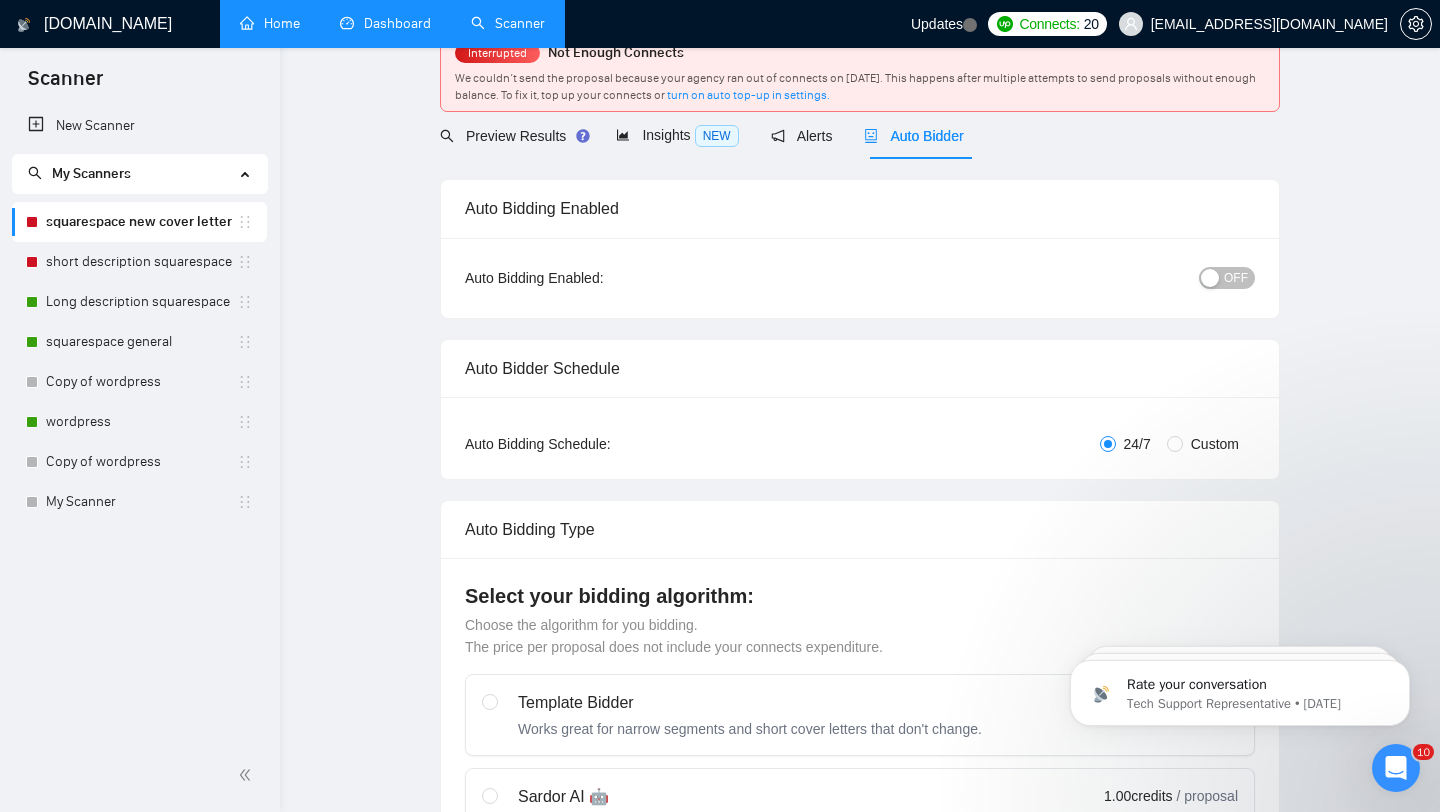 scroll, scrollTop: 0, scrollLeft: 0, axis: both 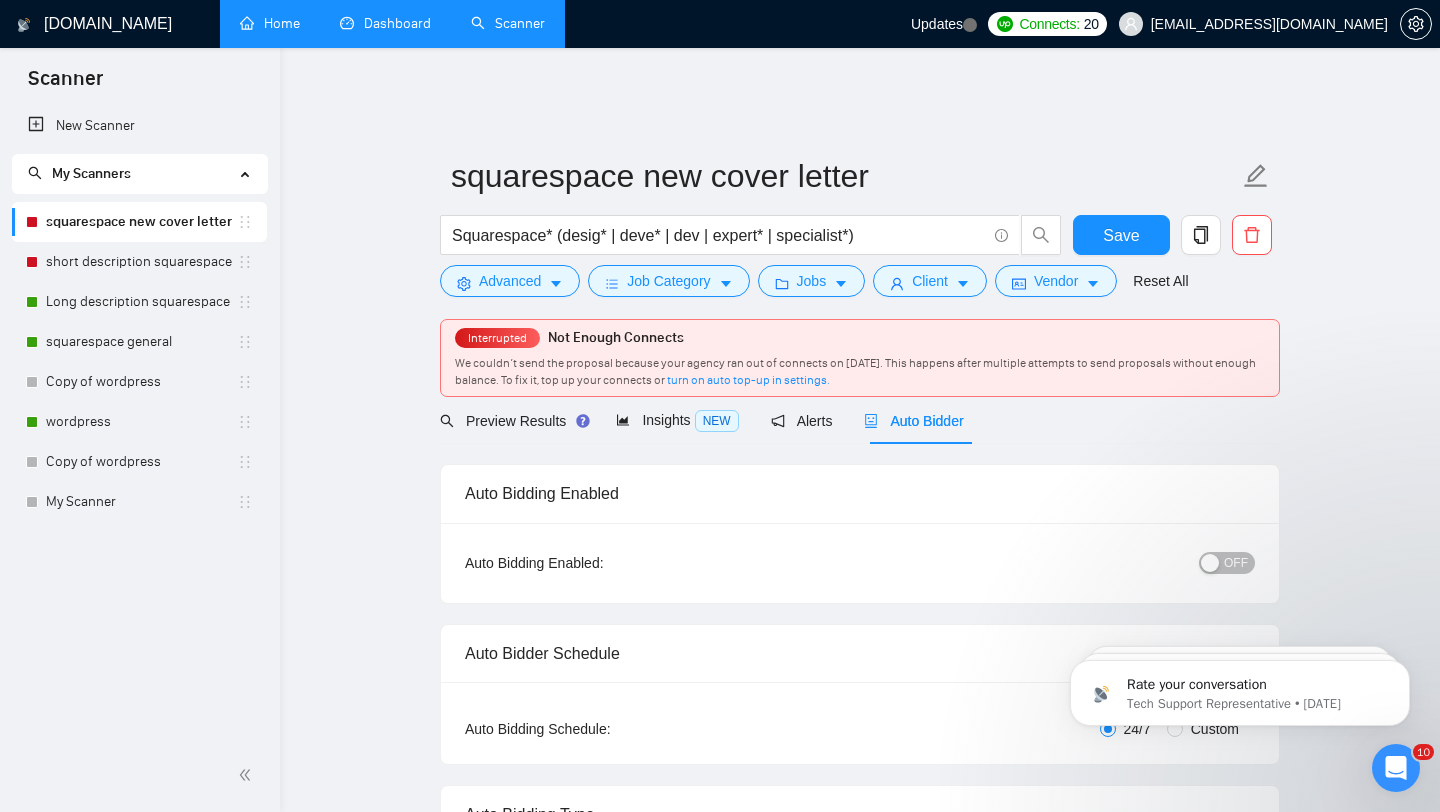 click at bounding box center (1210, 563) 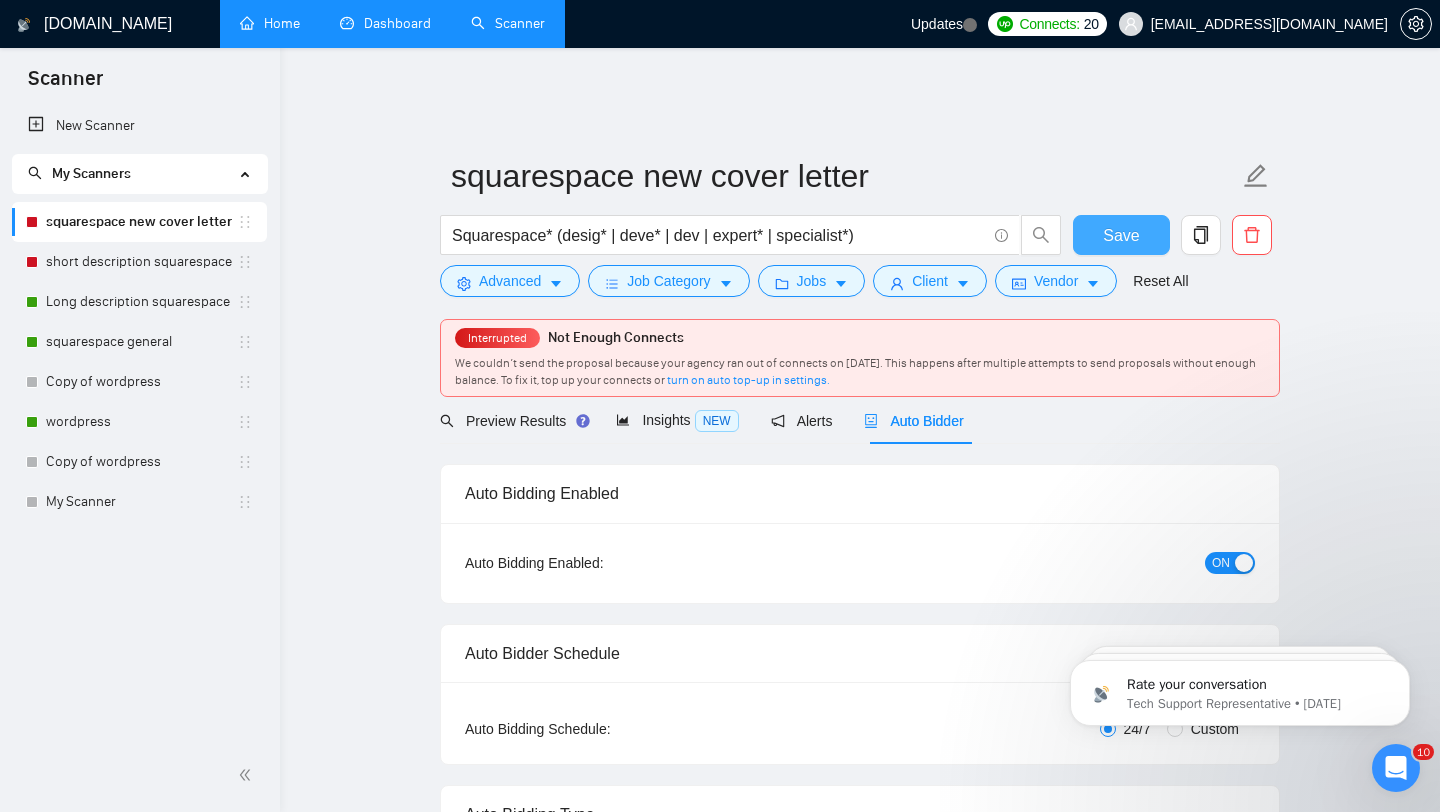 click on "Save" at bounding box center [1121, 235] 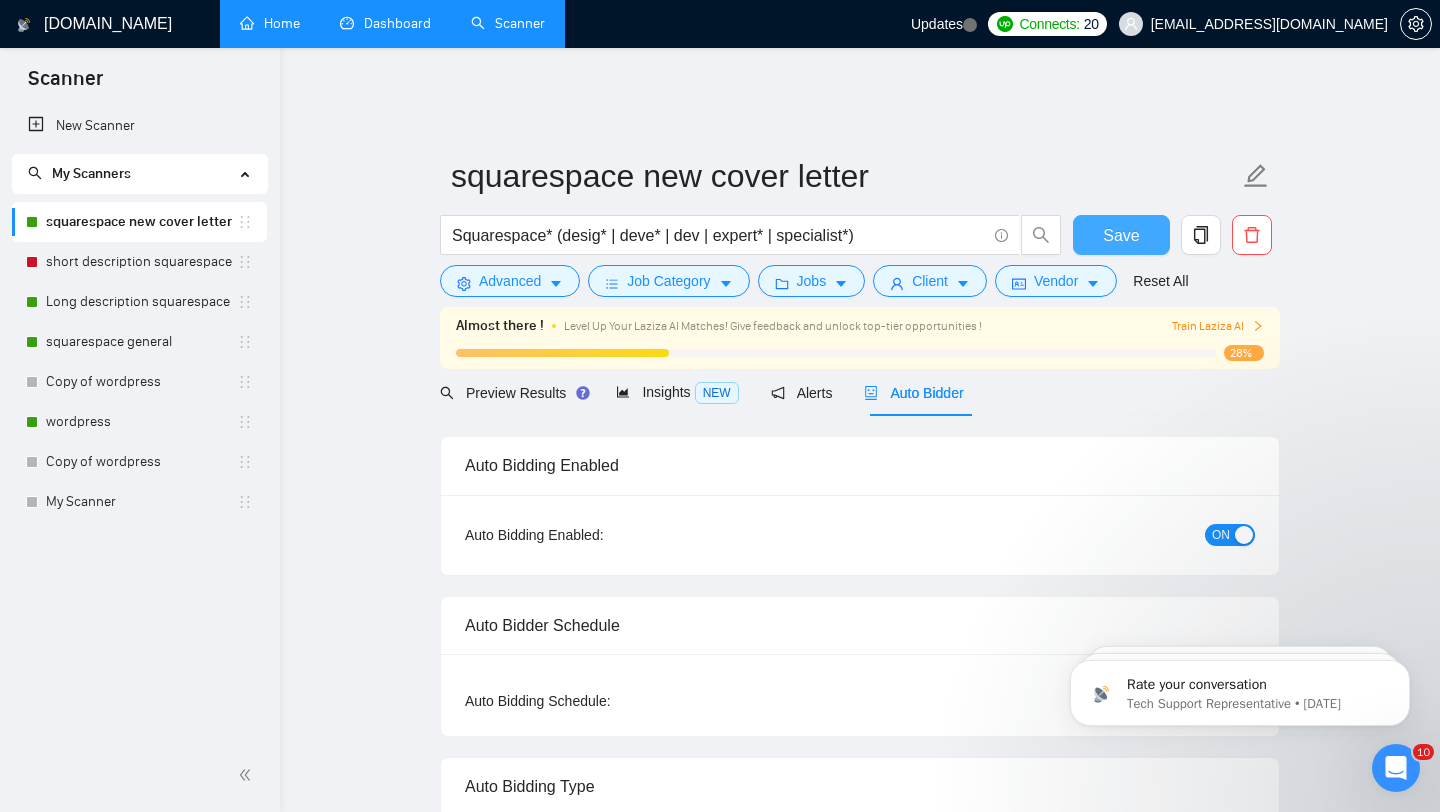 type 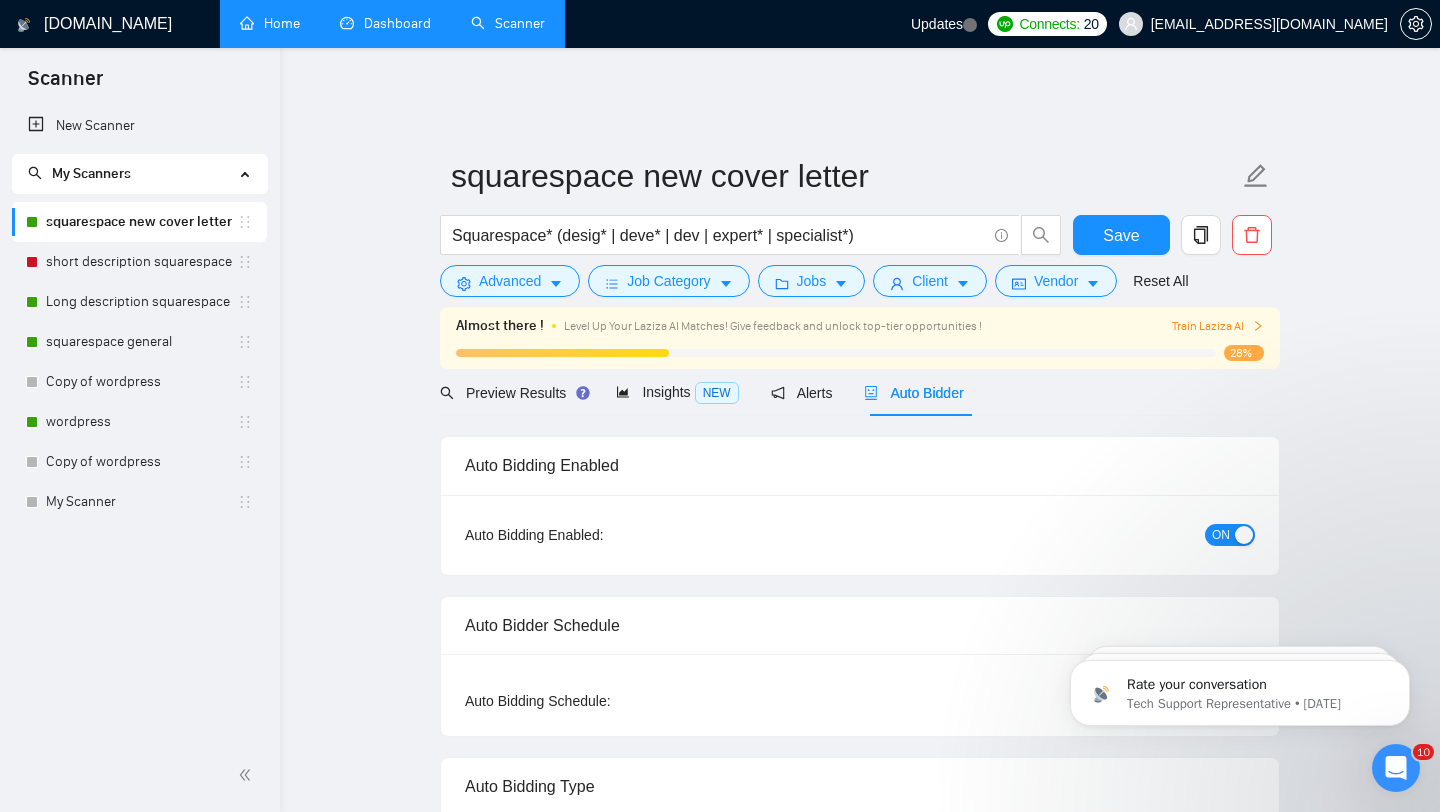 click on "Dashboard" at bounding box center (385, 23) 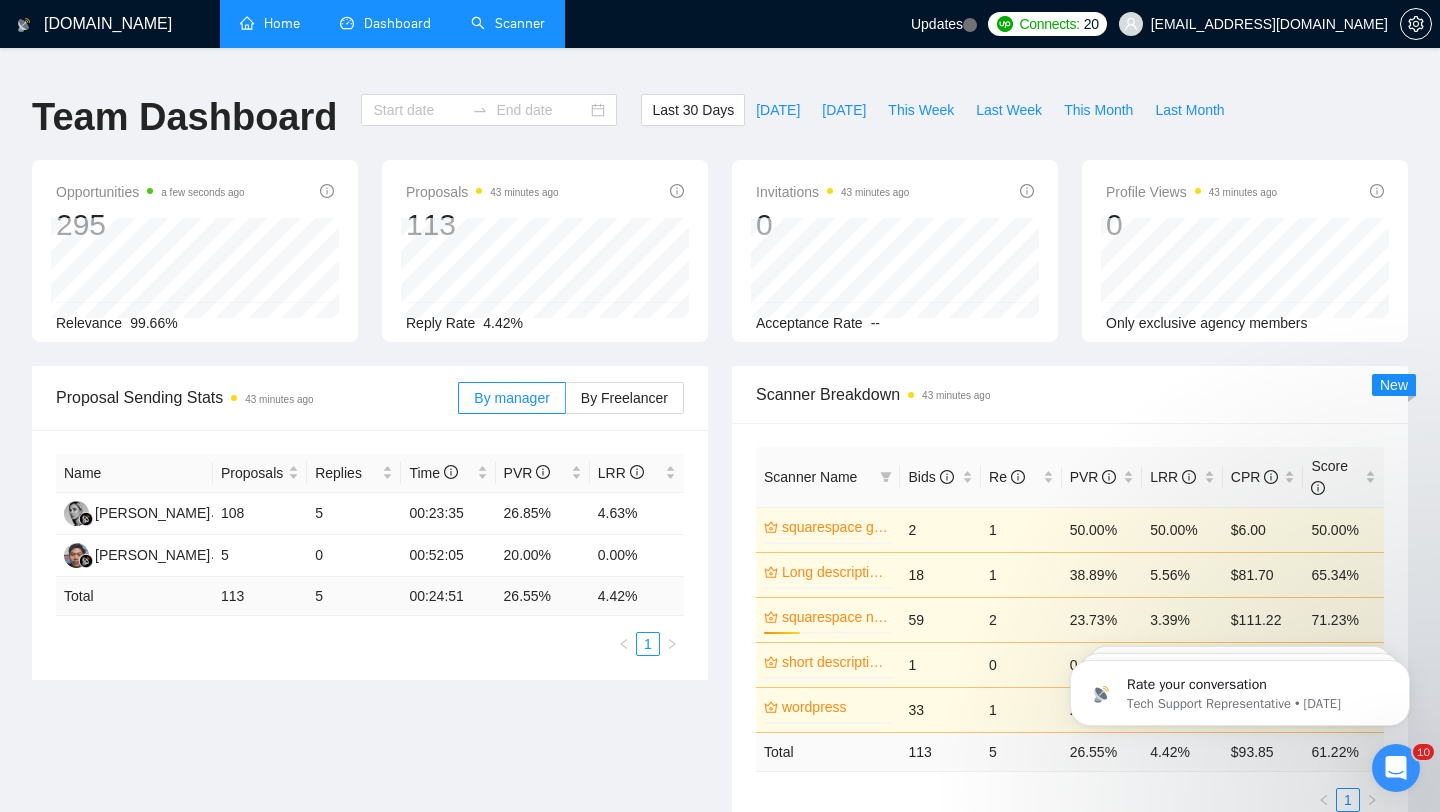 type on "[DATE]" 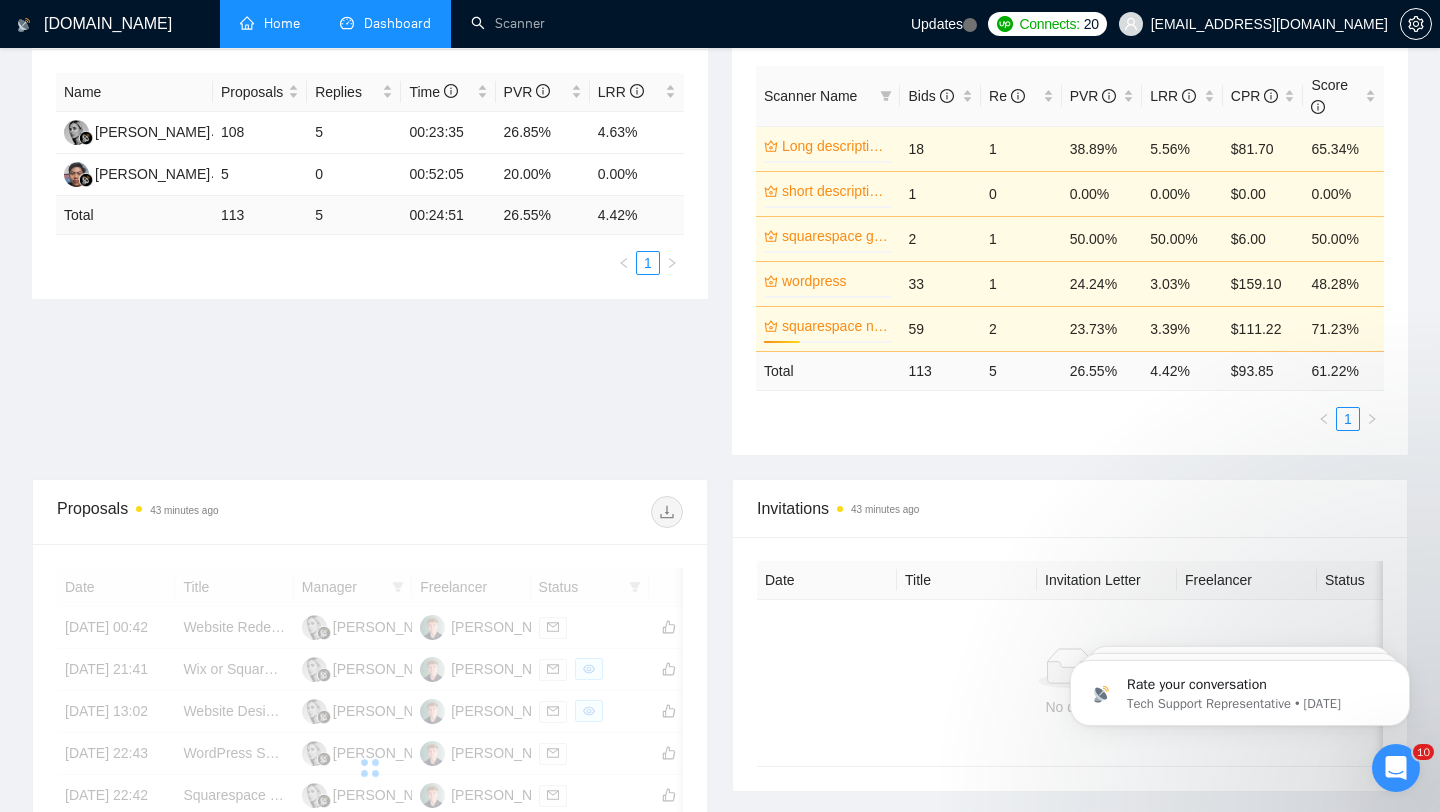 scroll, scrollTop: 254, scrollLeft: 0, axis: vertical 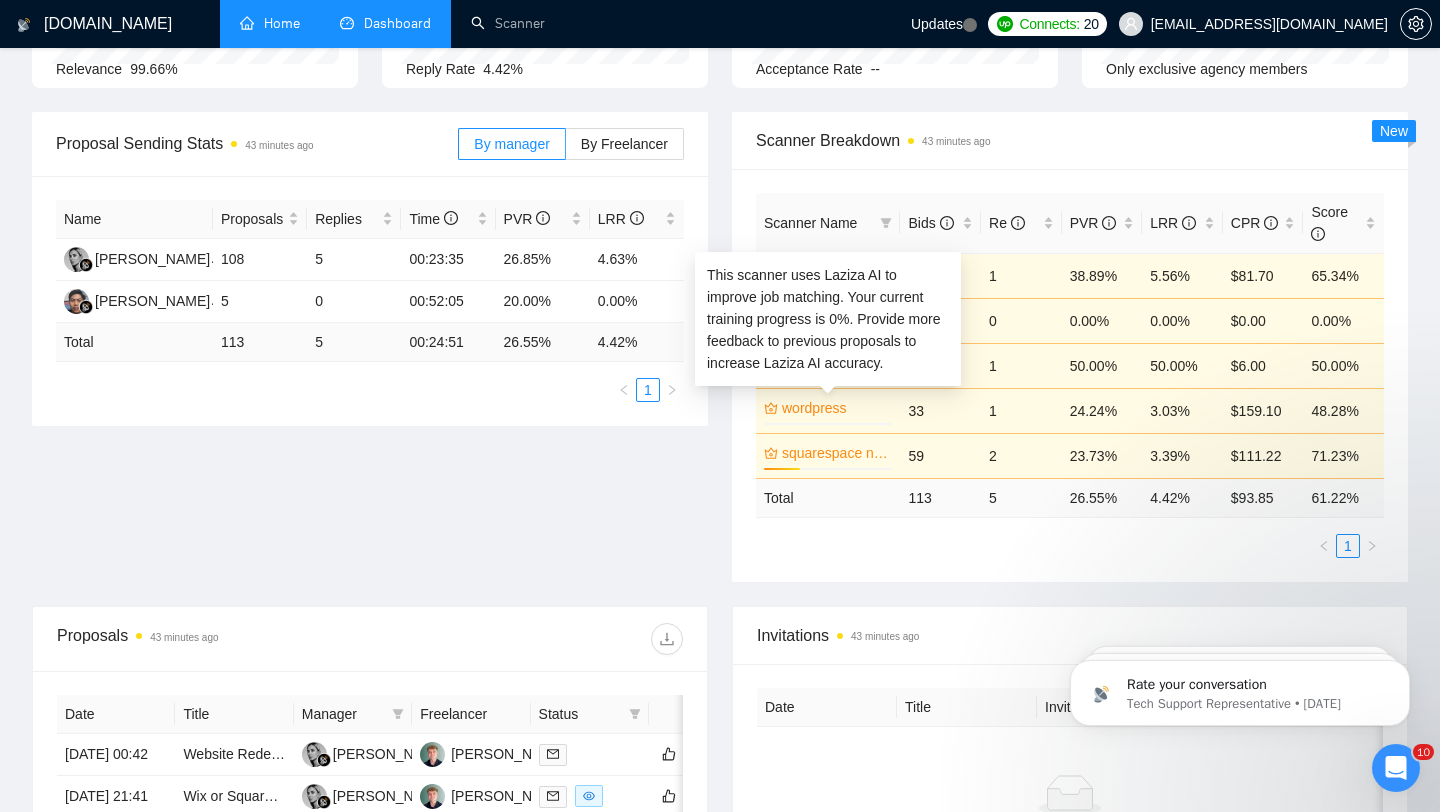click on "wordpress" at bounding box center [835, 408] 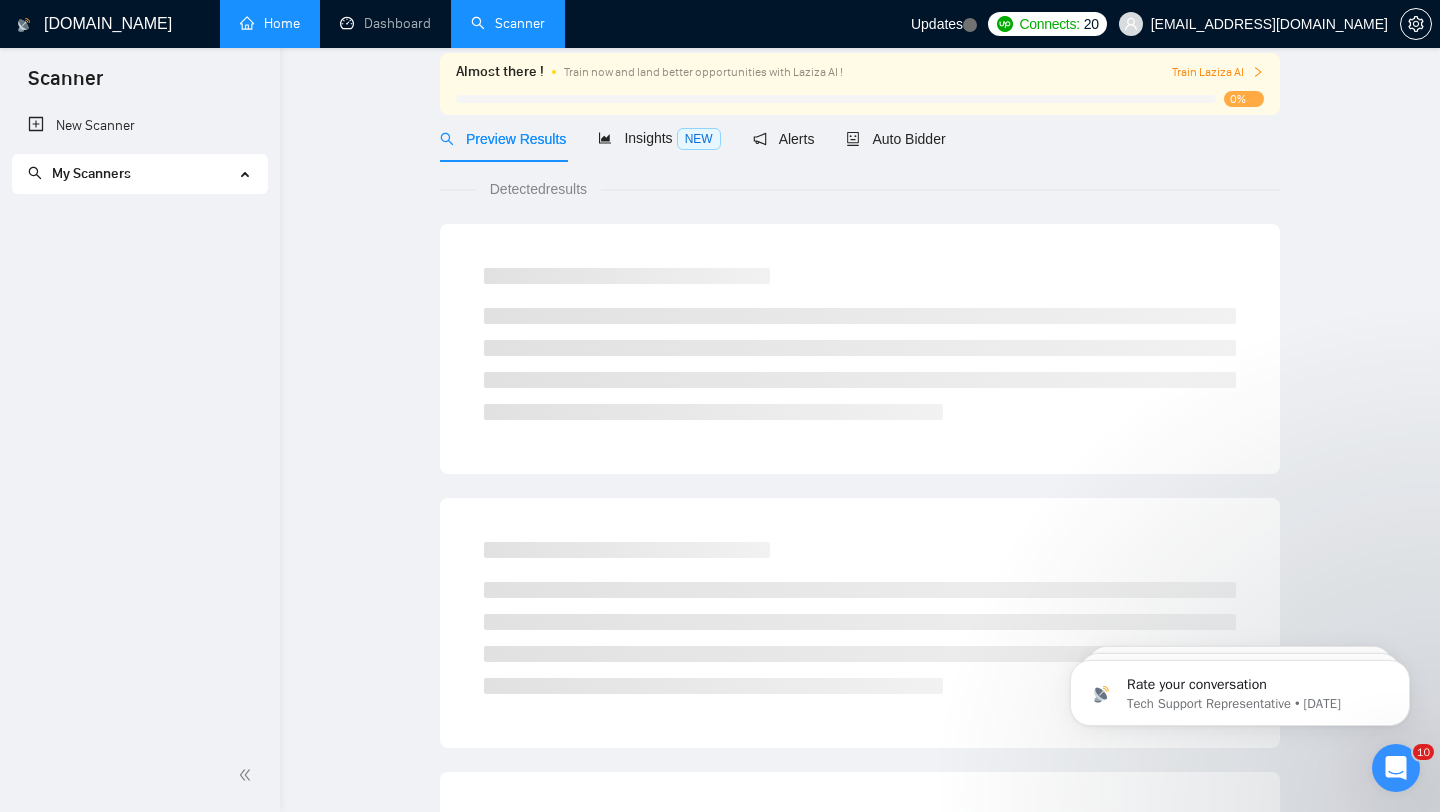 scroll, scrollTop: 0, scrollLeft: 0, axis: both 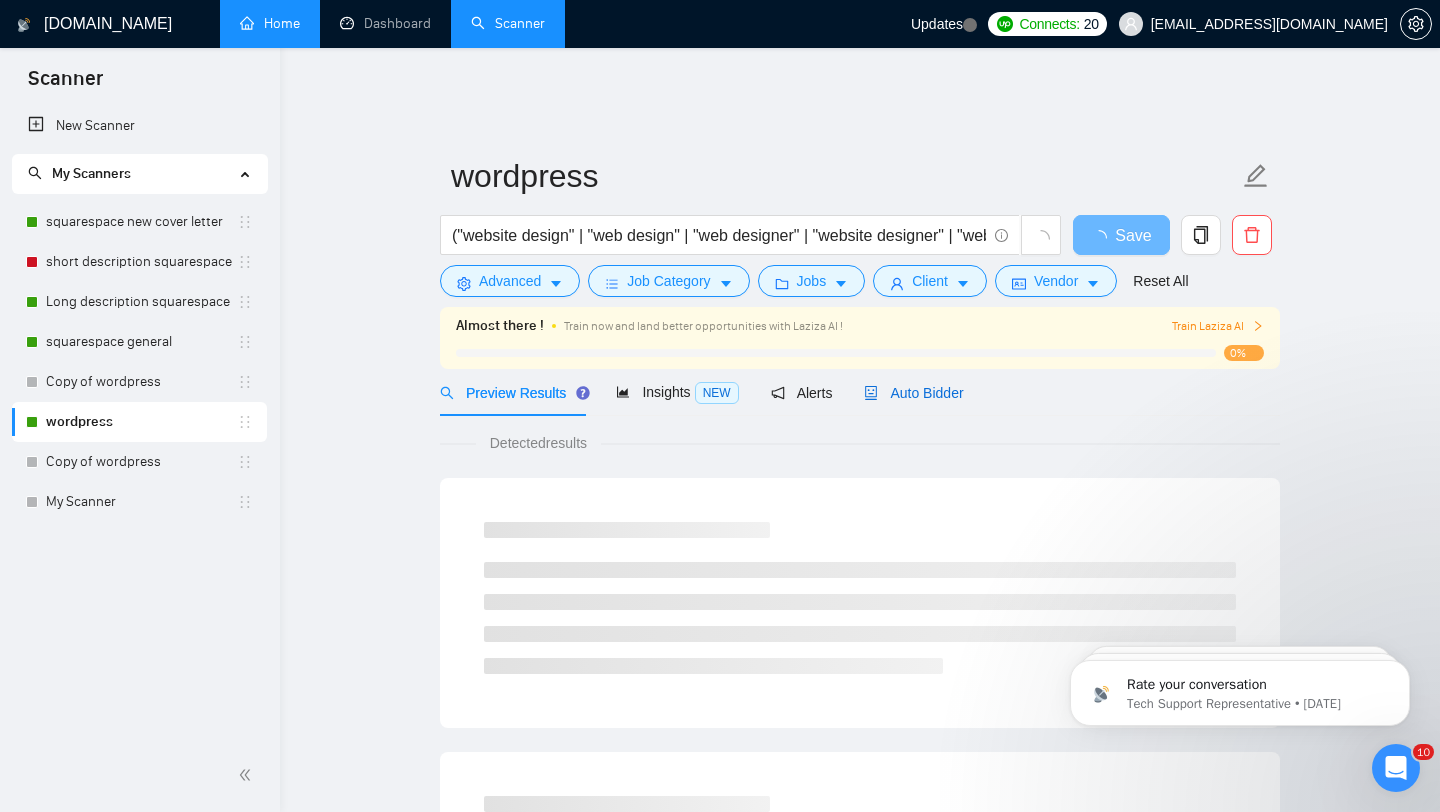 click on "Auto Bidder" at bounding box center [913, 393] 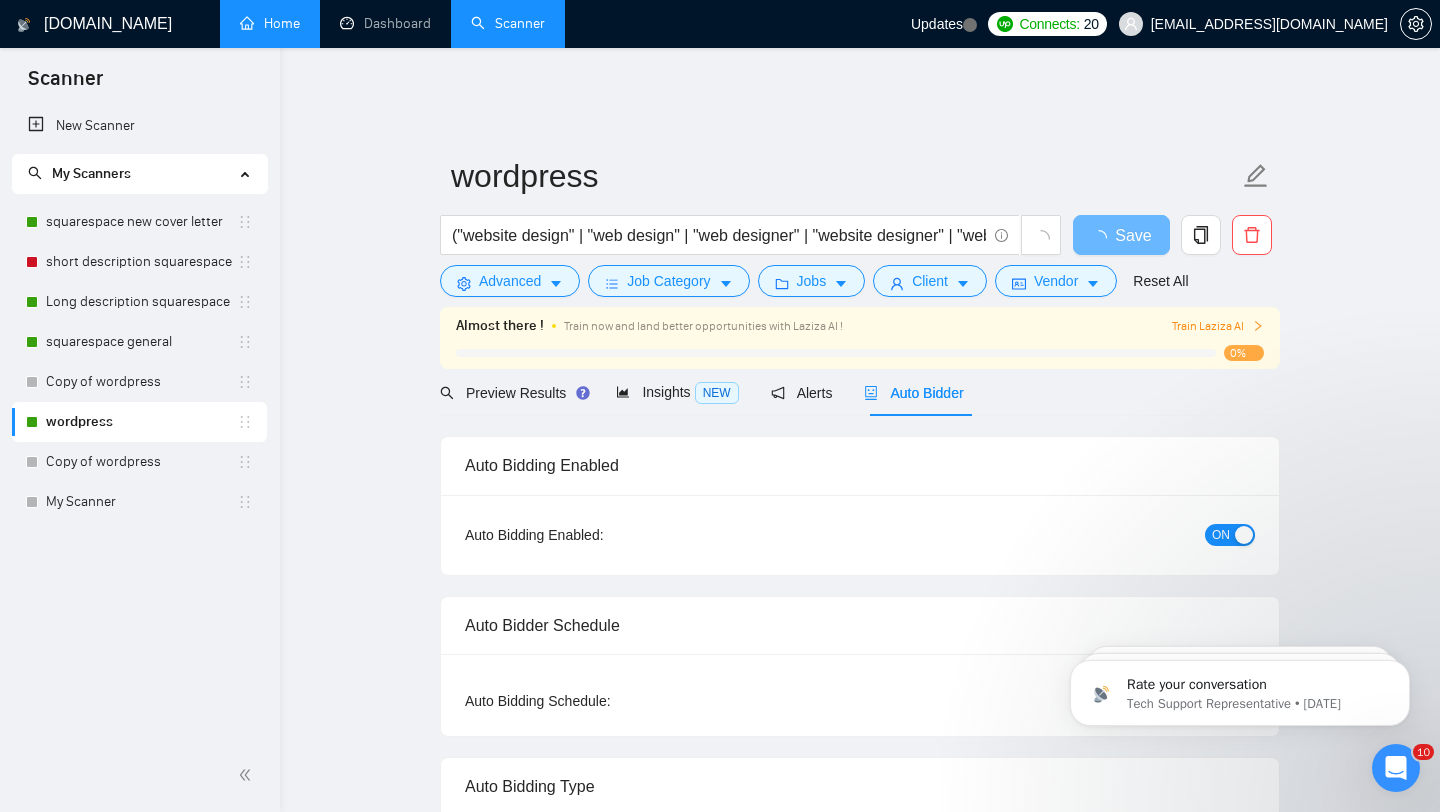 type 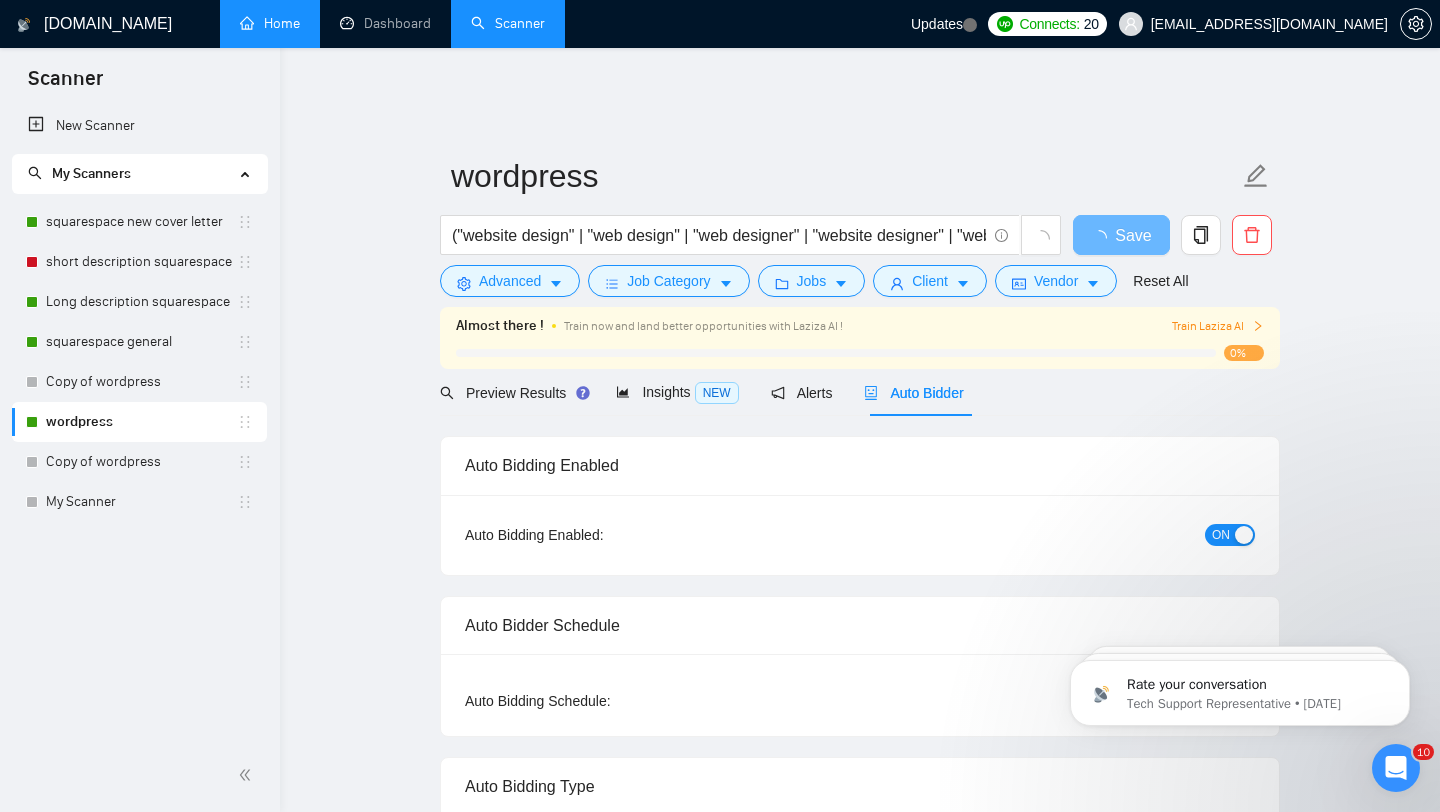 checkbox on "true" 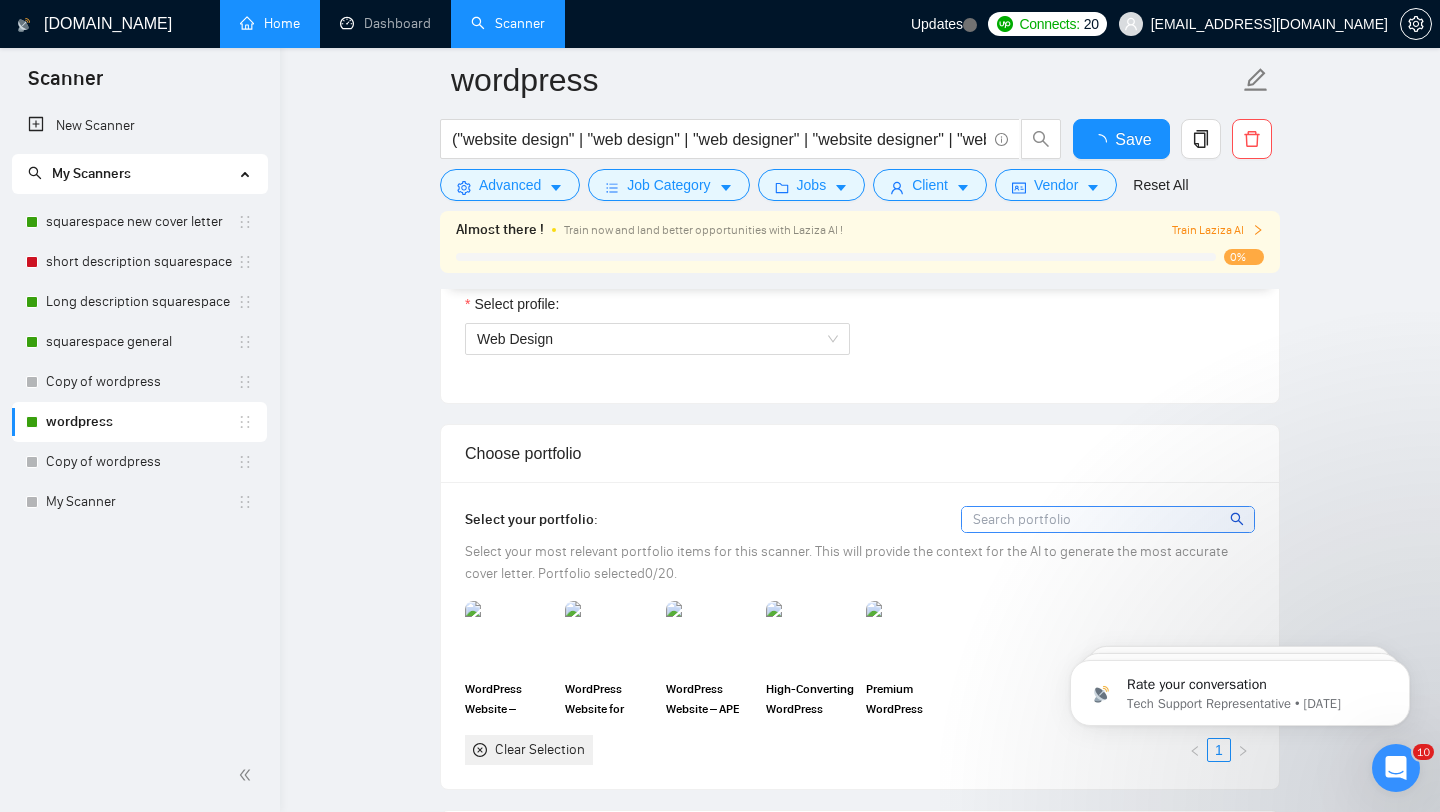 type 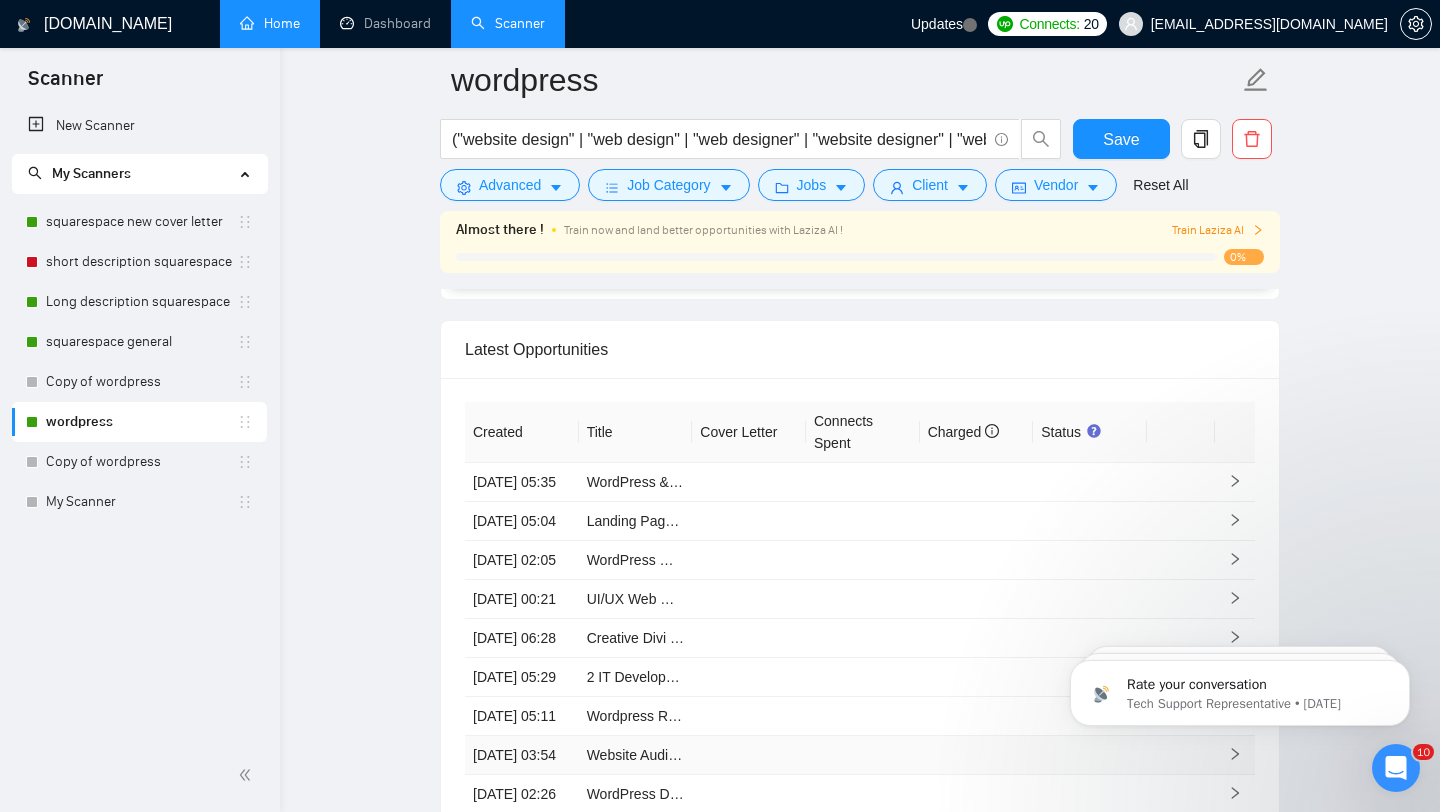 scroll, scrollTop: 4590, scrollLeft: 0, axis: vertical 